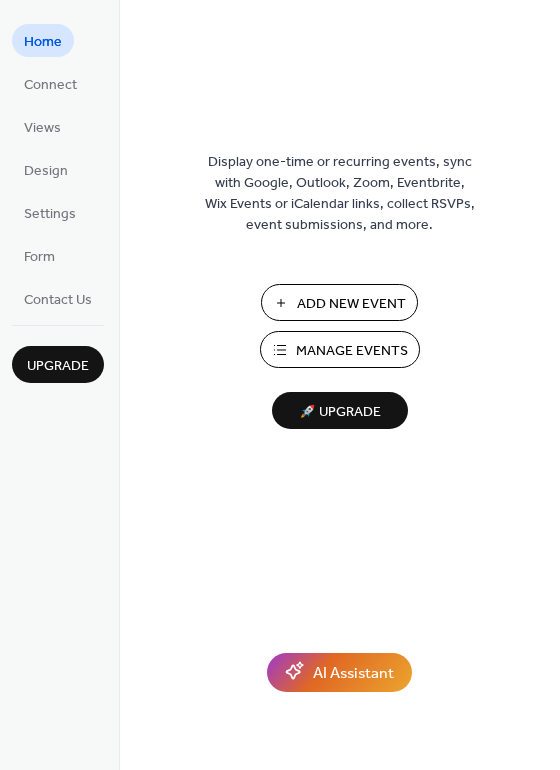 scroll, scrollTop: 0, scrollLeft: 0, axis: both 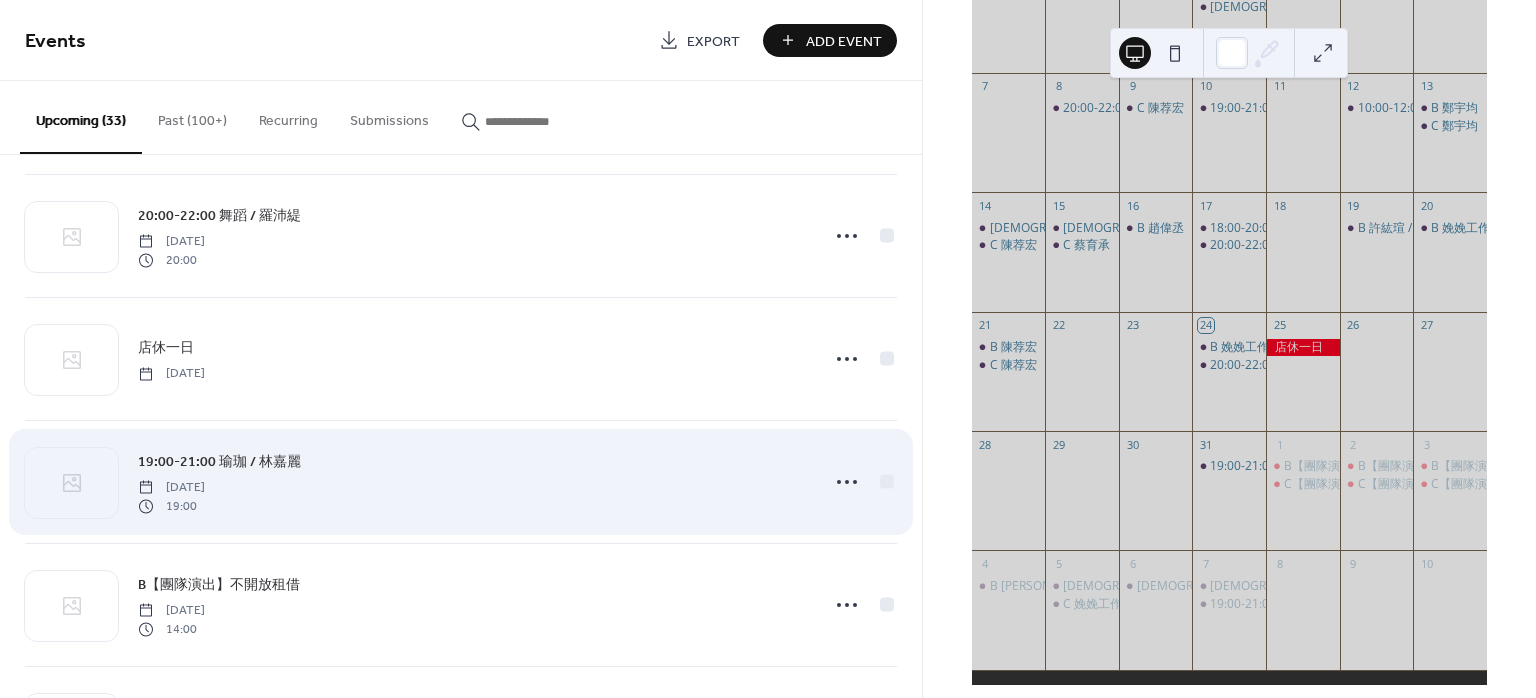 click on "19:00-21:00 瑜珈 / 林嘉麗" at bounding box center (219, 462) 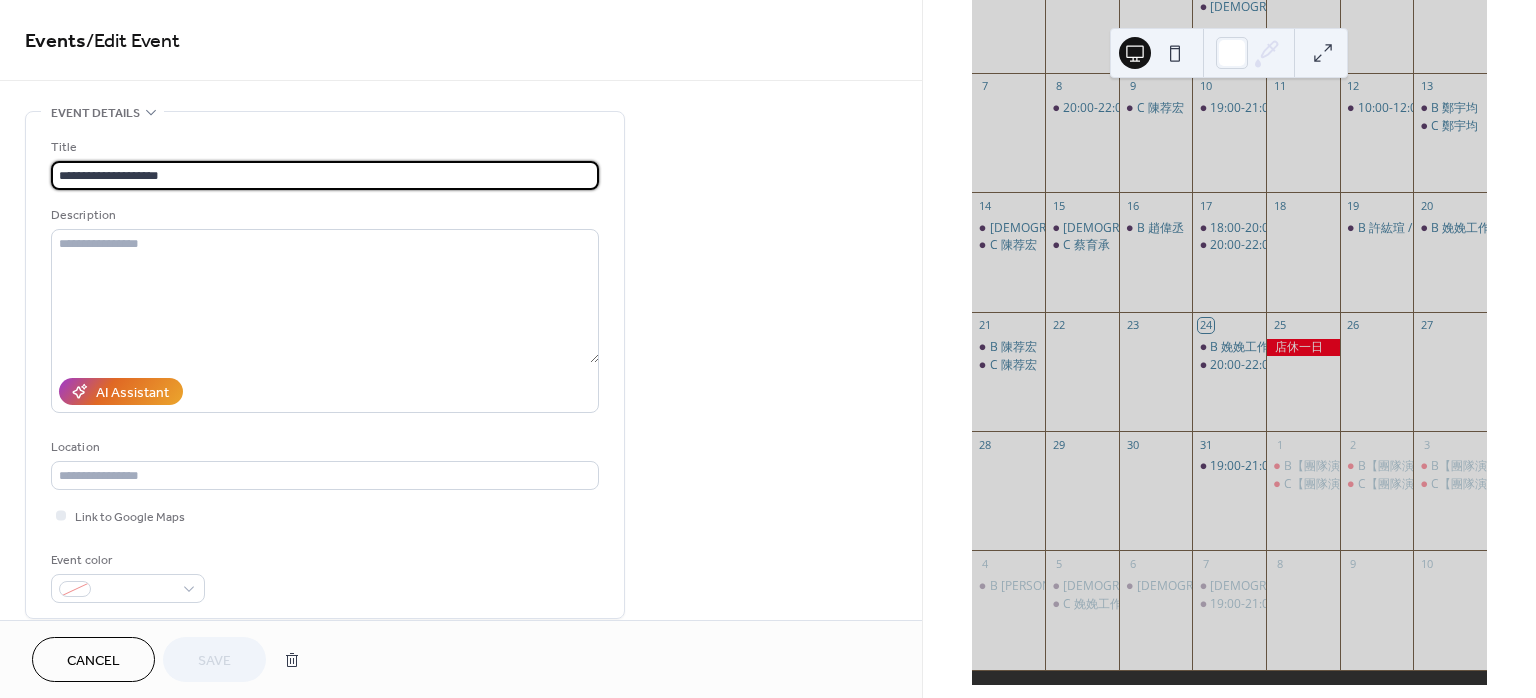 drag, startPoint x: 121, startPoint y: 174, endPoint x: 4, endPoint y: 155, distance: 118.5327 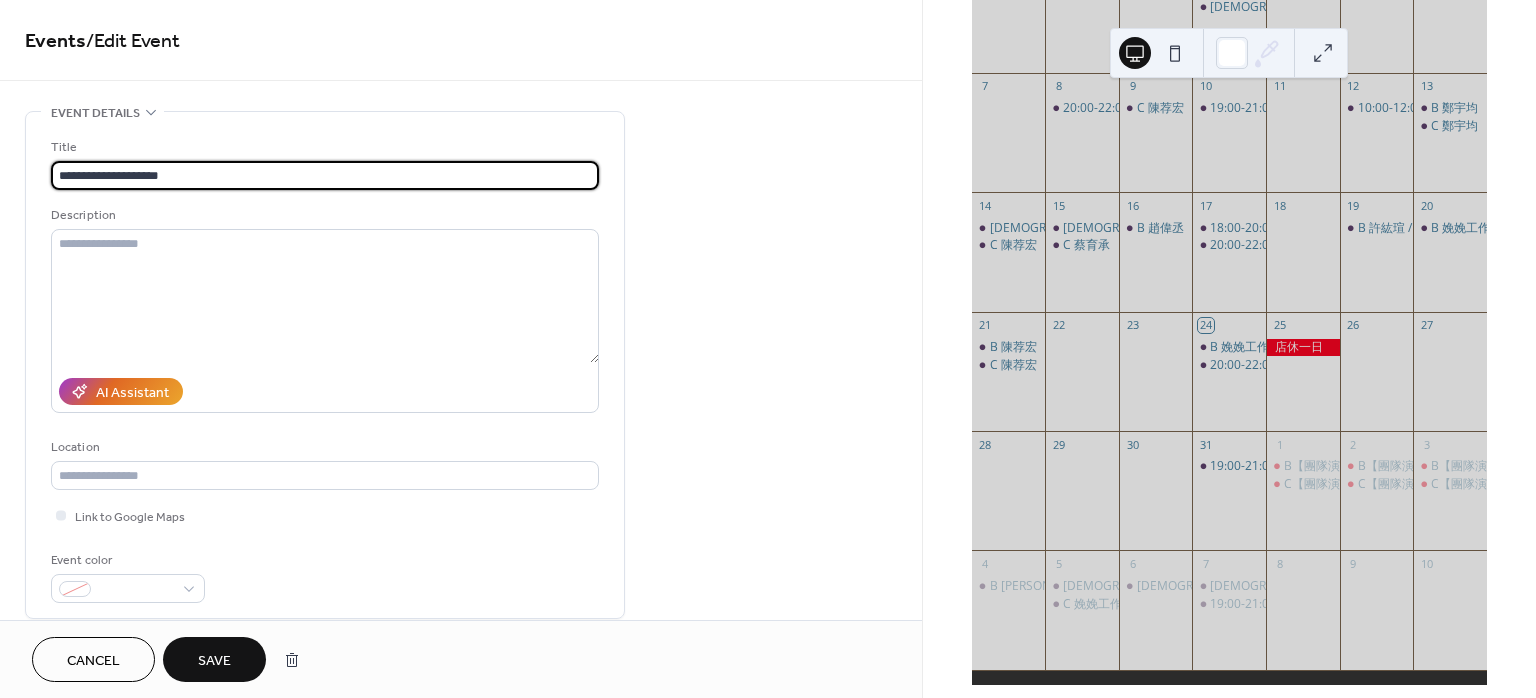 scroll, scrollTop: 266, scrollLeft: 0, axis: vertical 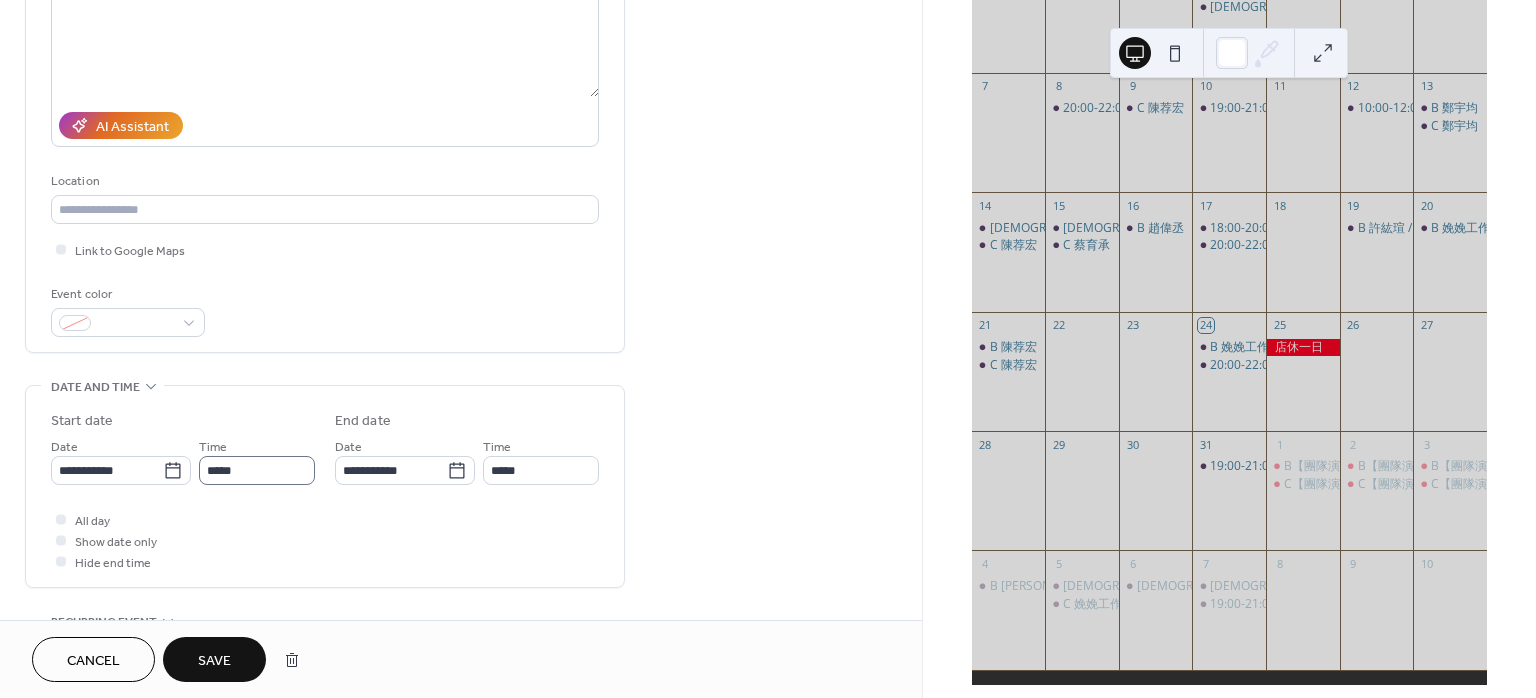 type on "**********" 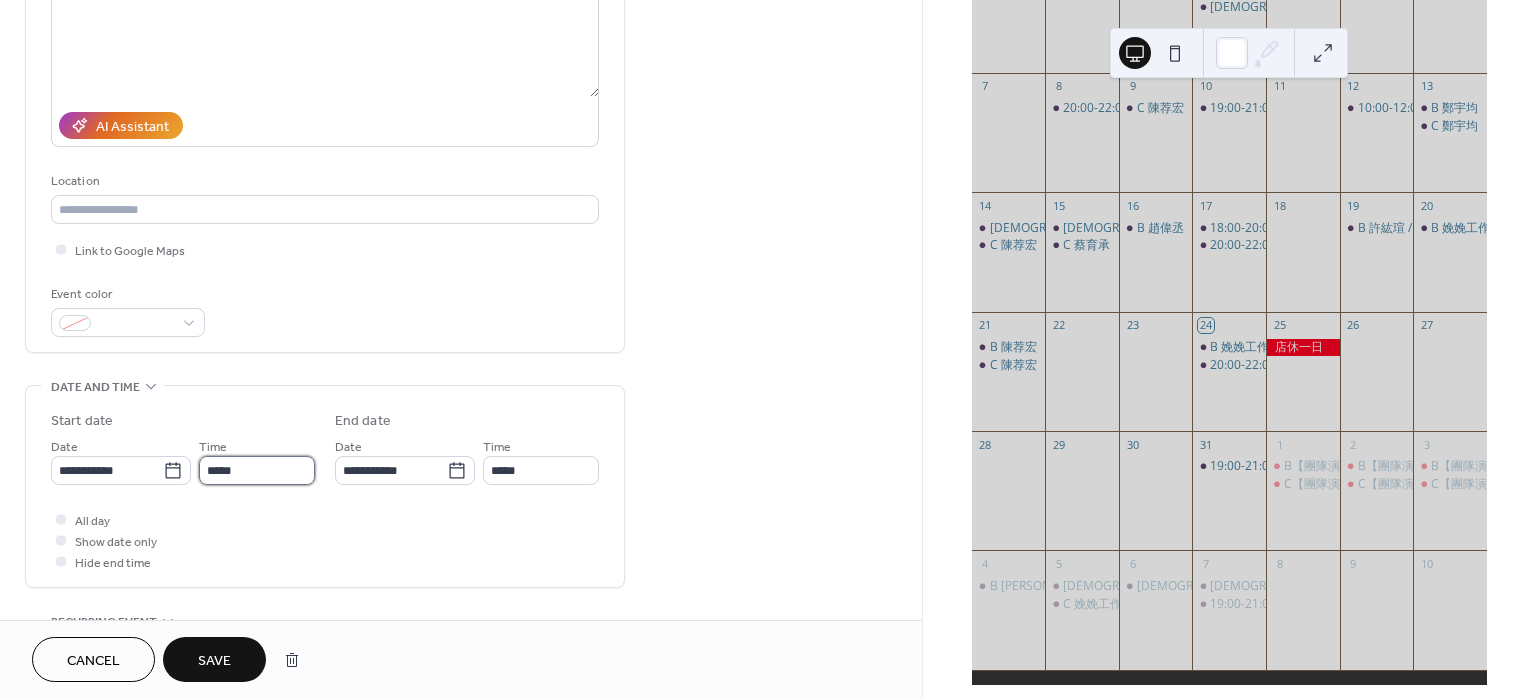 click on "*****" at bounding box center (257, 470) 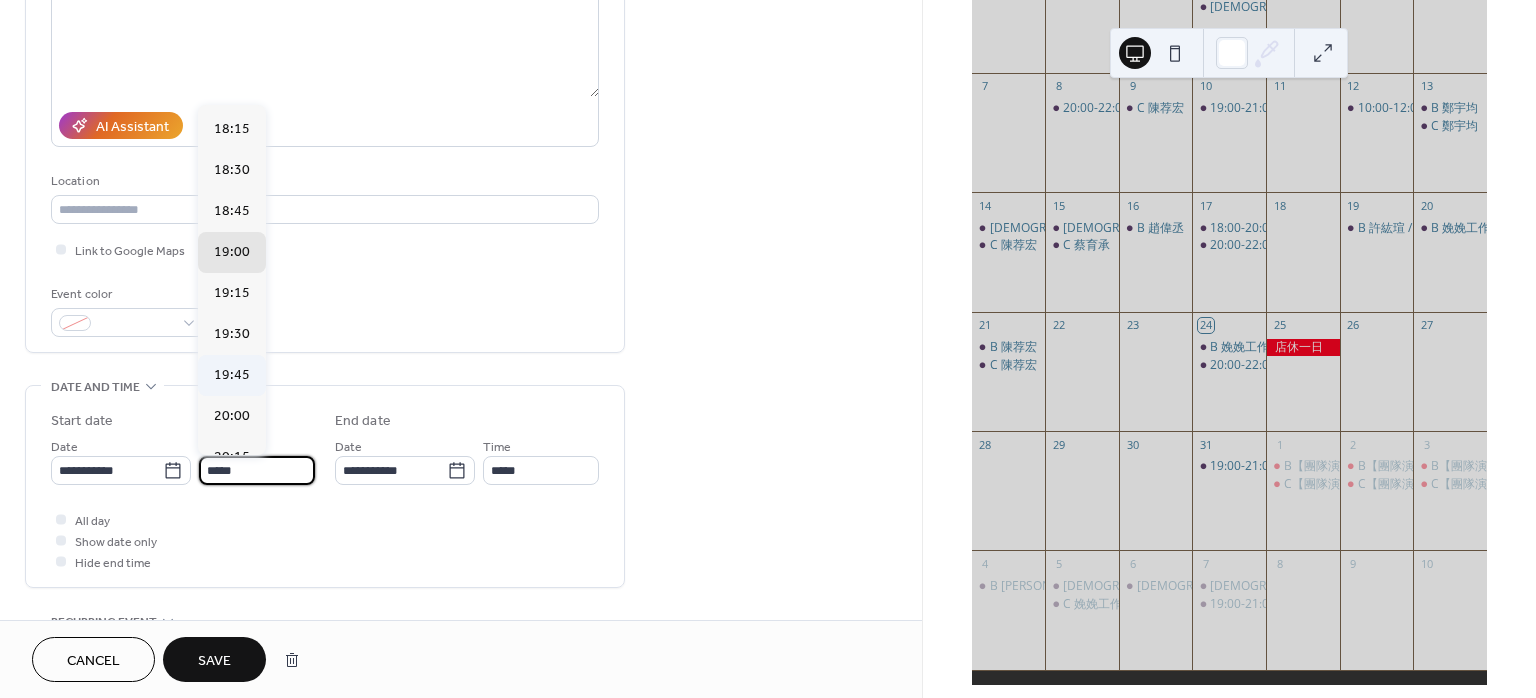 scroll, scrollTop: 2949, scrollLeft: 0, axis: vertical 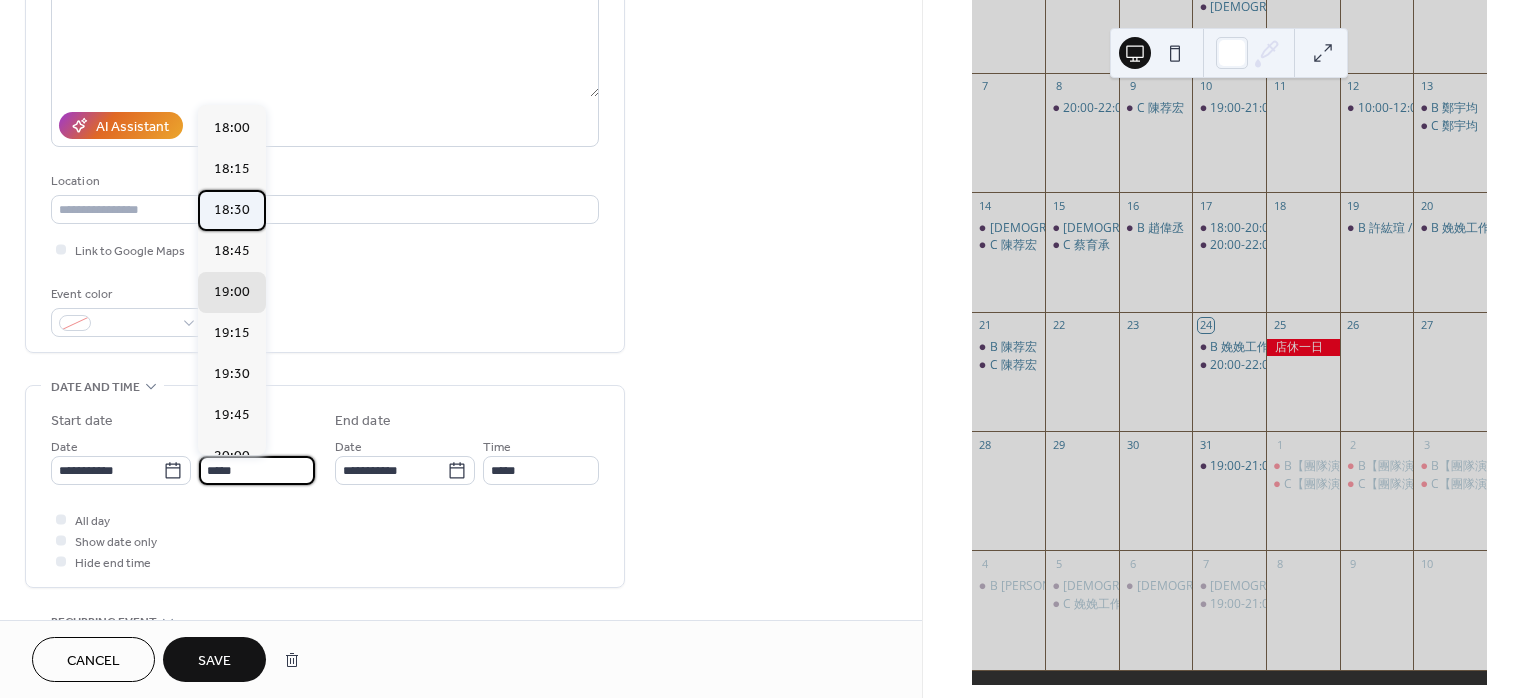 click on "18:30" at bounding box center [232, 209] 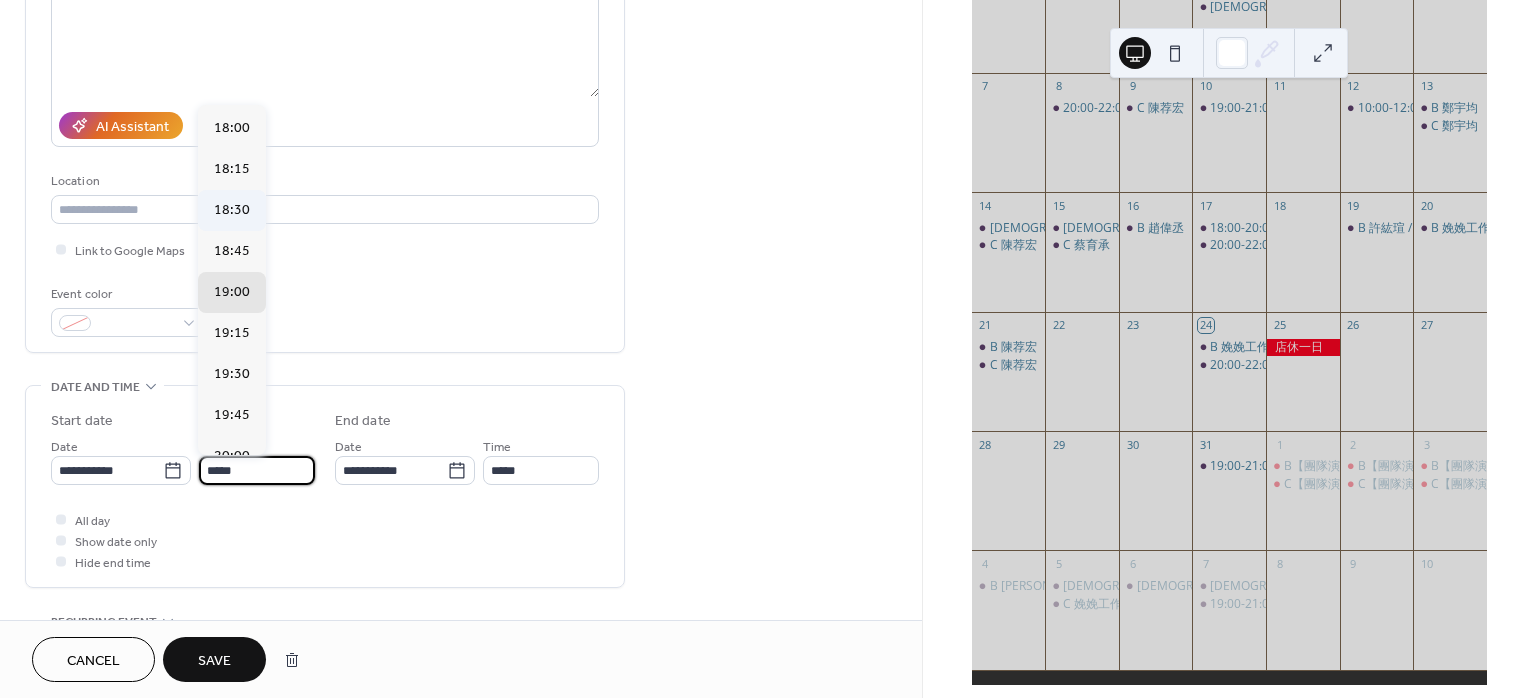 type on "*****" 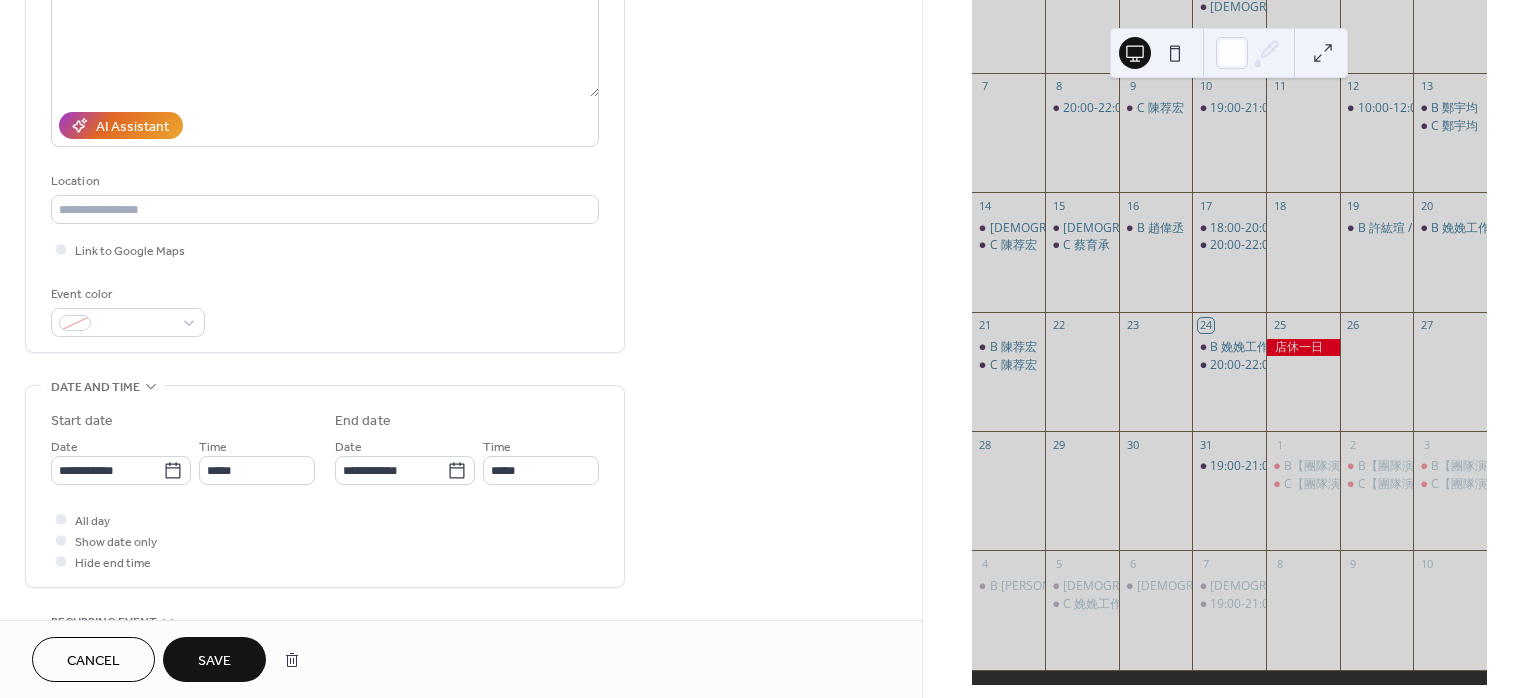 click on "Save" at bounding box center (214, 659) 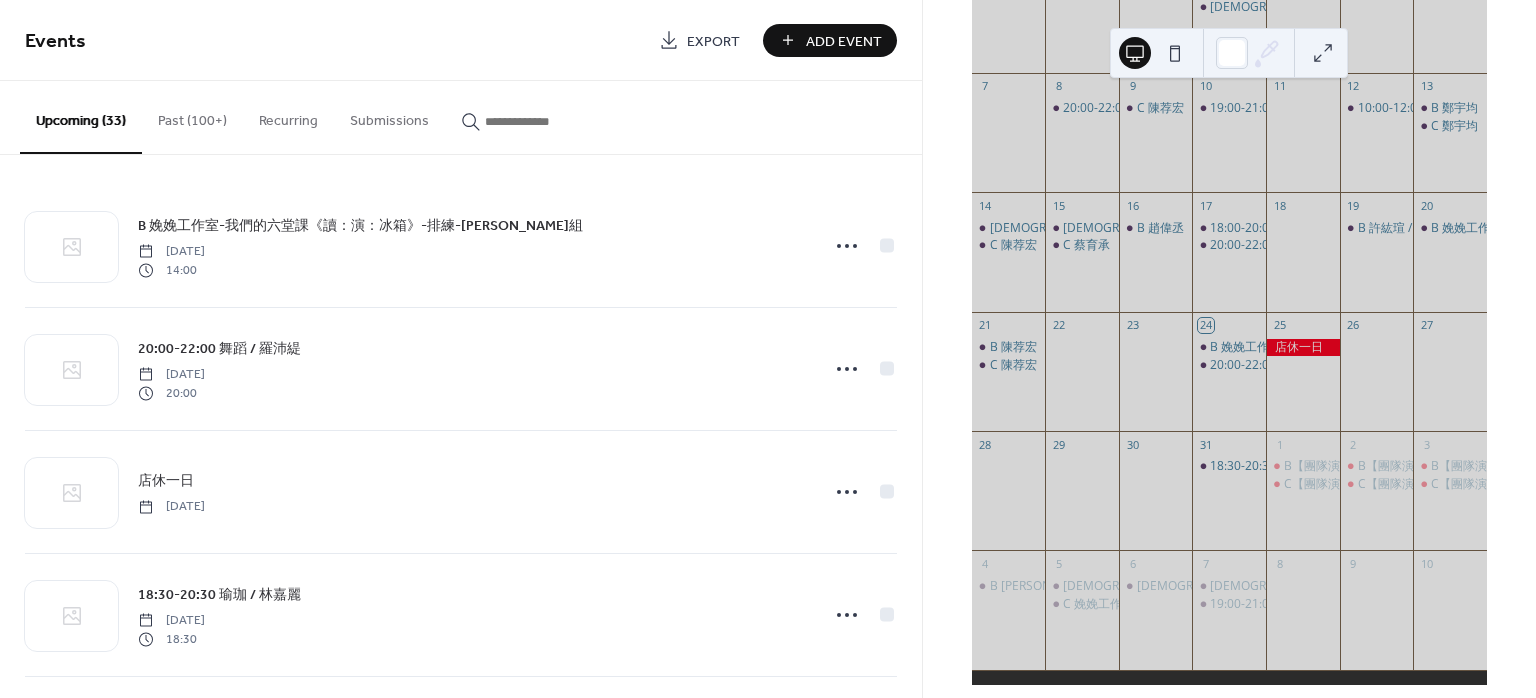 scroll, scrollTop: 0, scrollLeft: 0, axis: both 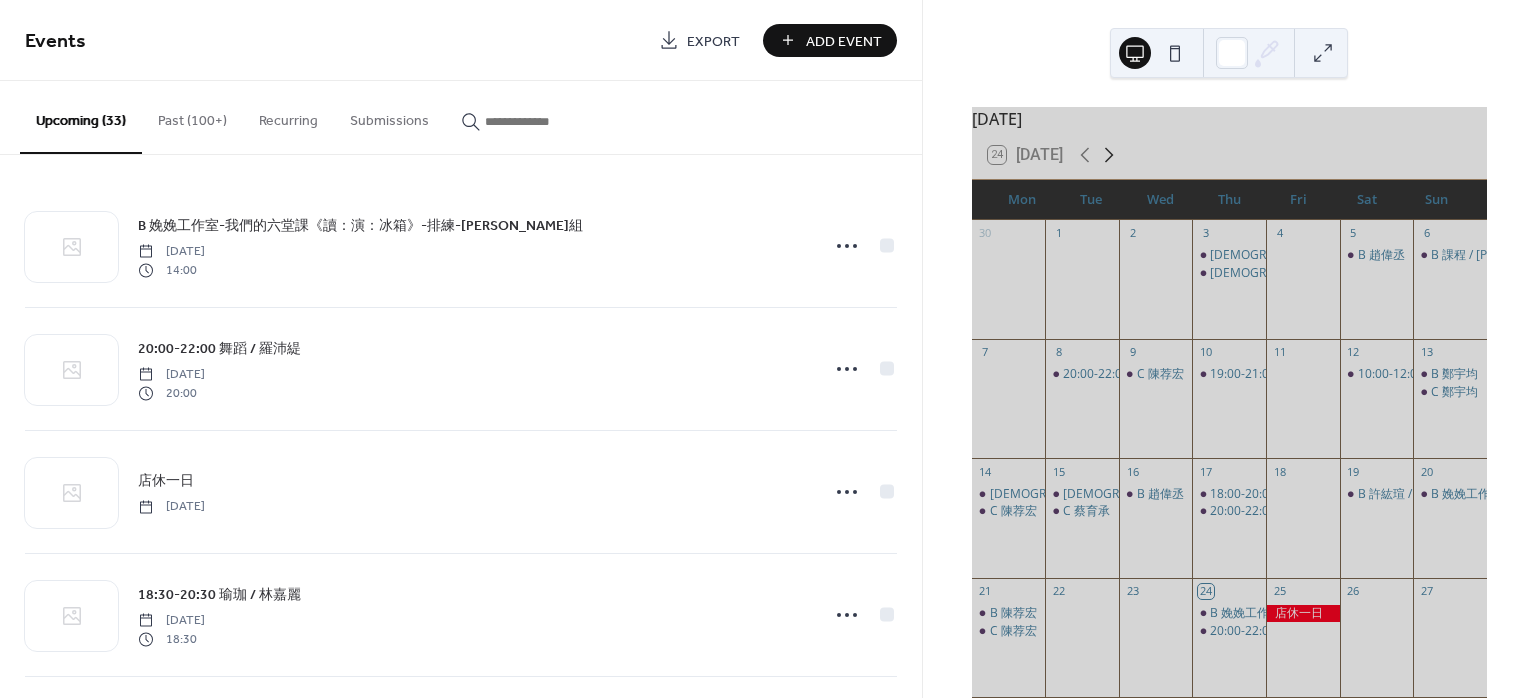 click 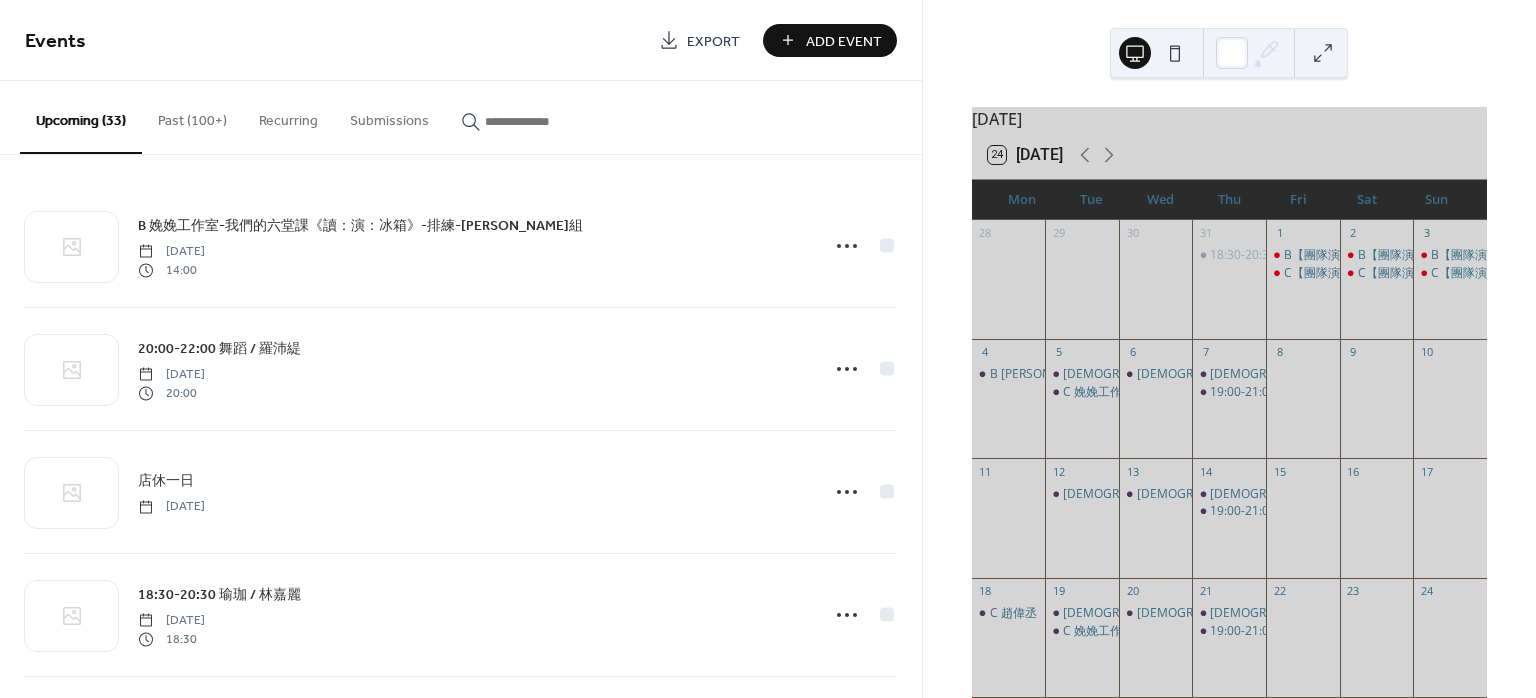 scroll, scrollTop: 133, scrollLeft: 0, axis: vertical 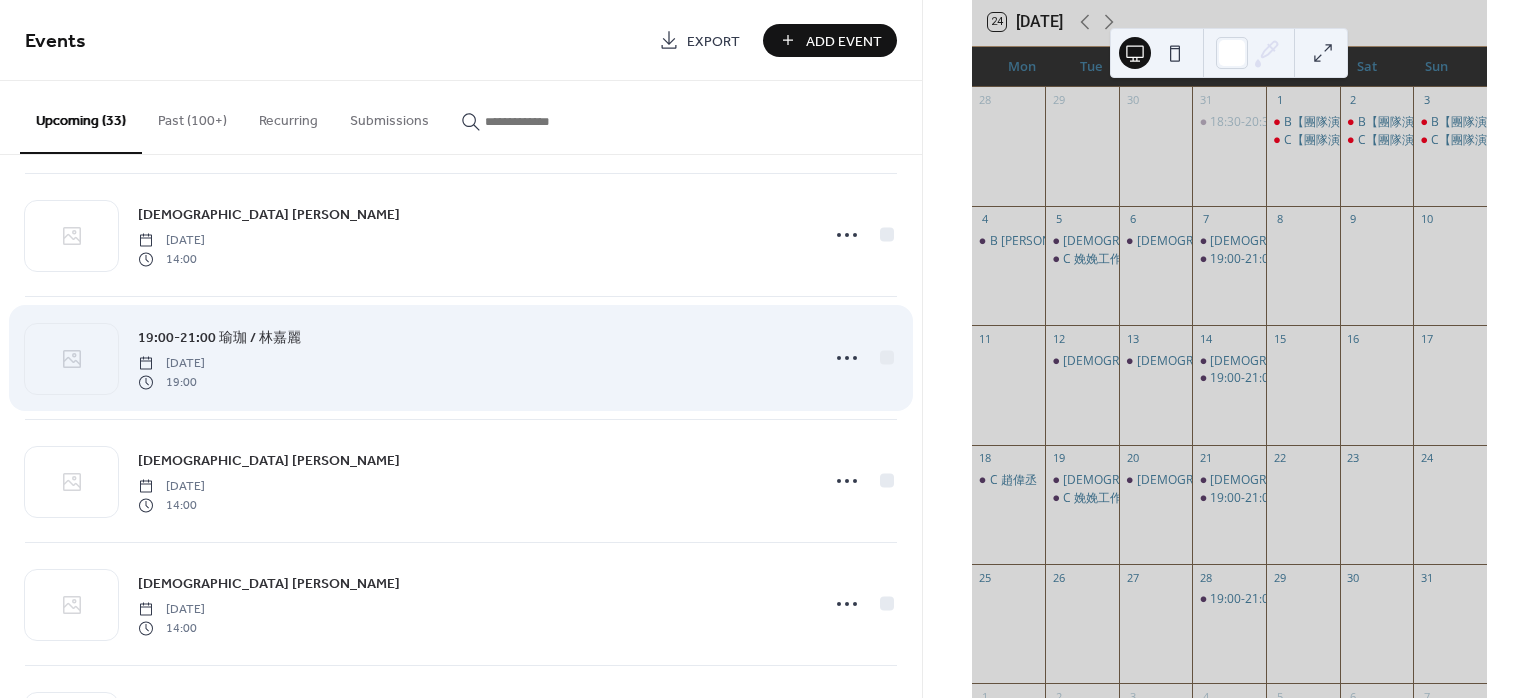 click on "19:00-21:00 瑜珈 / 林嘉麗" at bounding box center [219, 338] 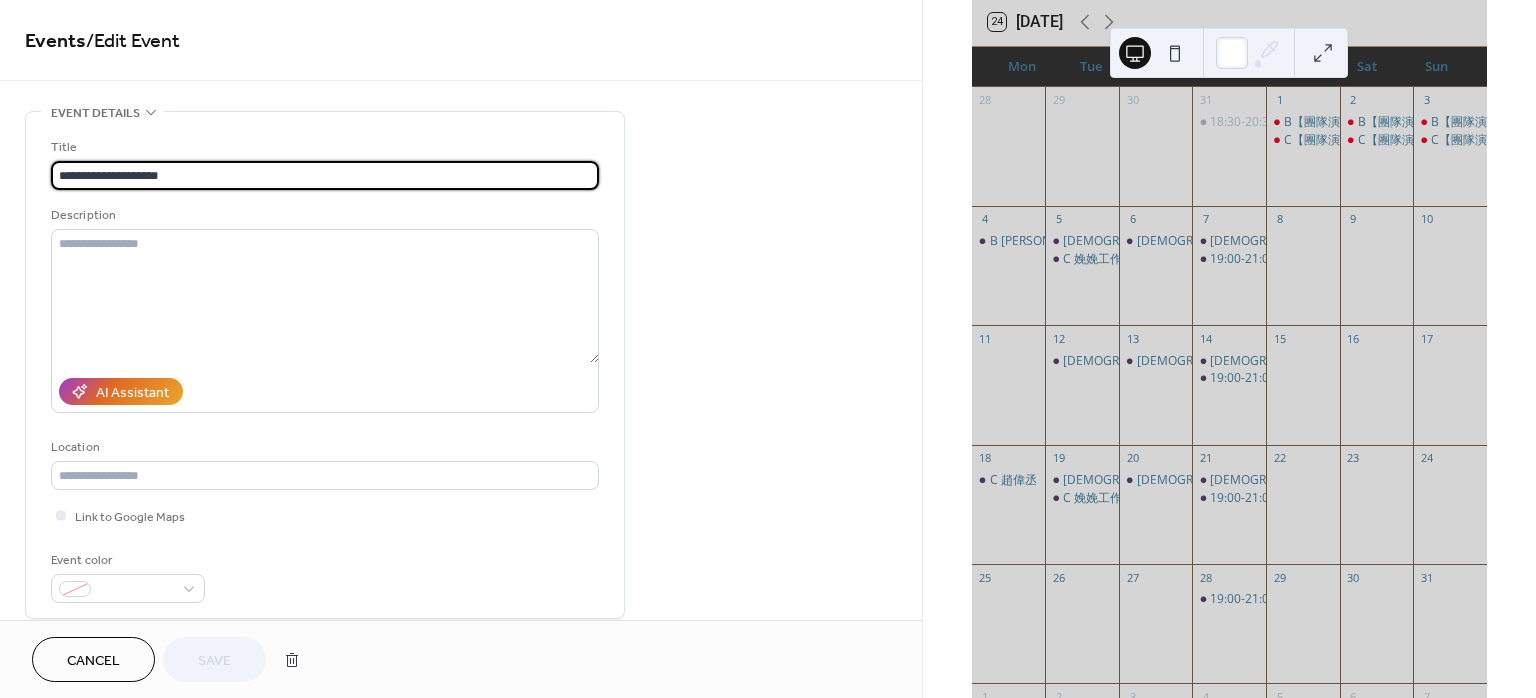 drag, startPoint x: 57, startPoint y: 175, endPoint x: 121, endPoint y: 172, distance: 64.070274 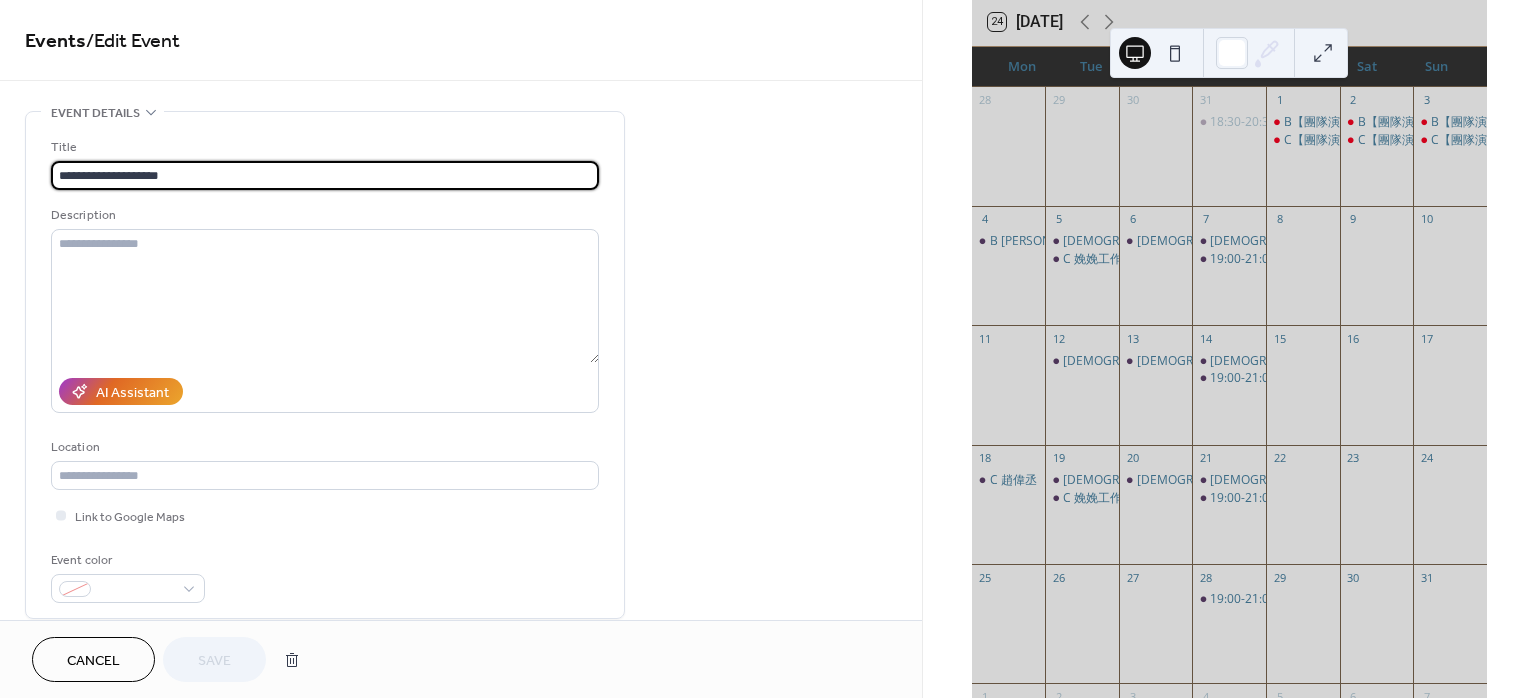 click on "**********" at bounding box center (325, 175) 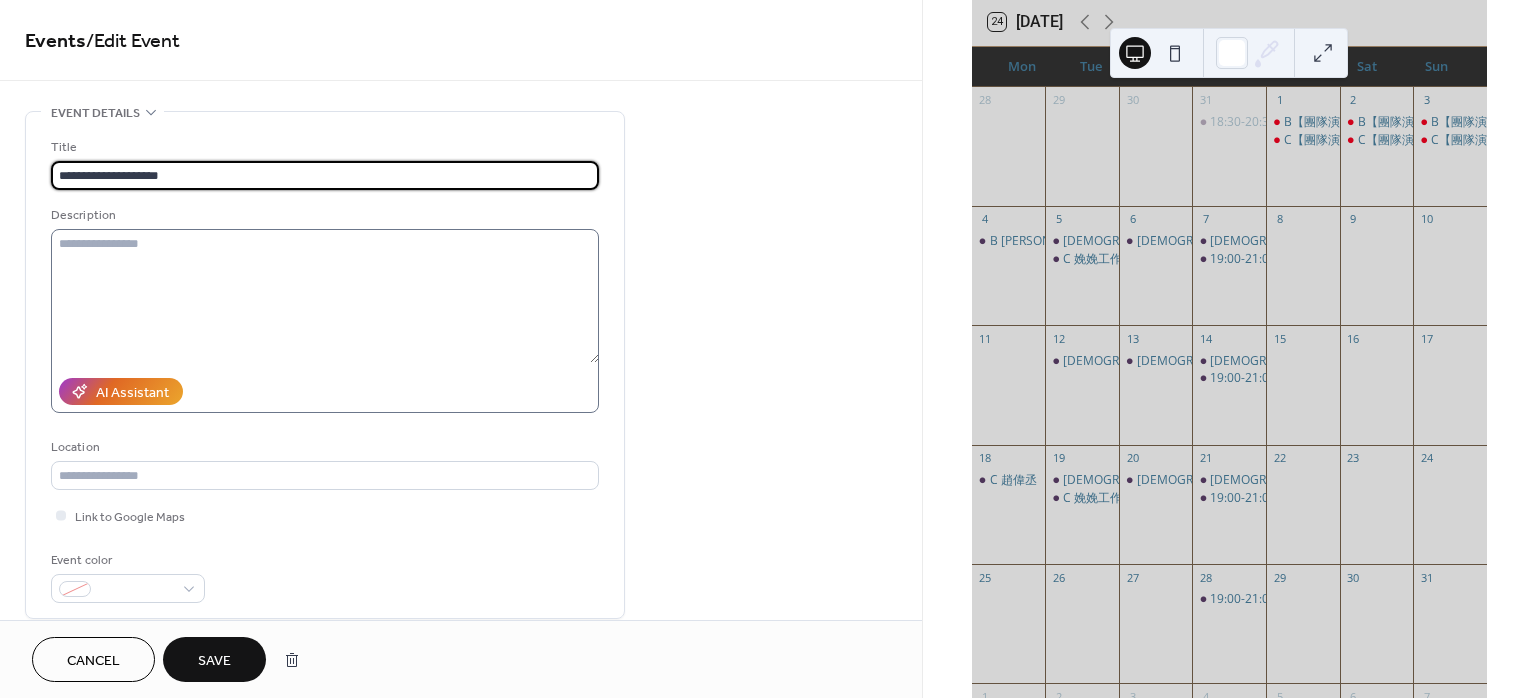scroll, scrollTop: 266, scrollLeft: 0, axis: vertical 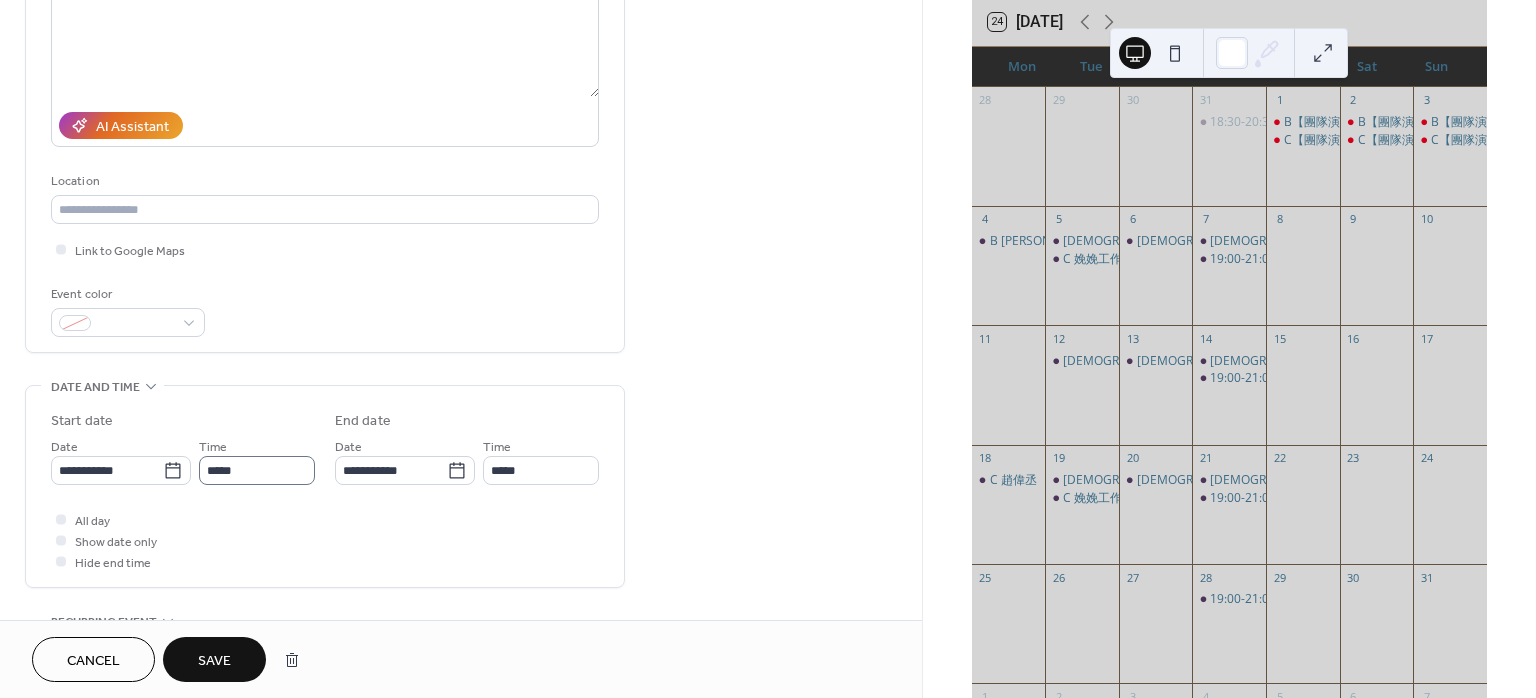 type on "**********" 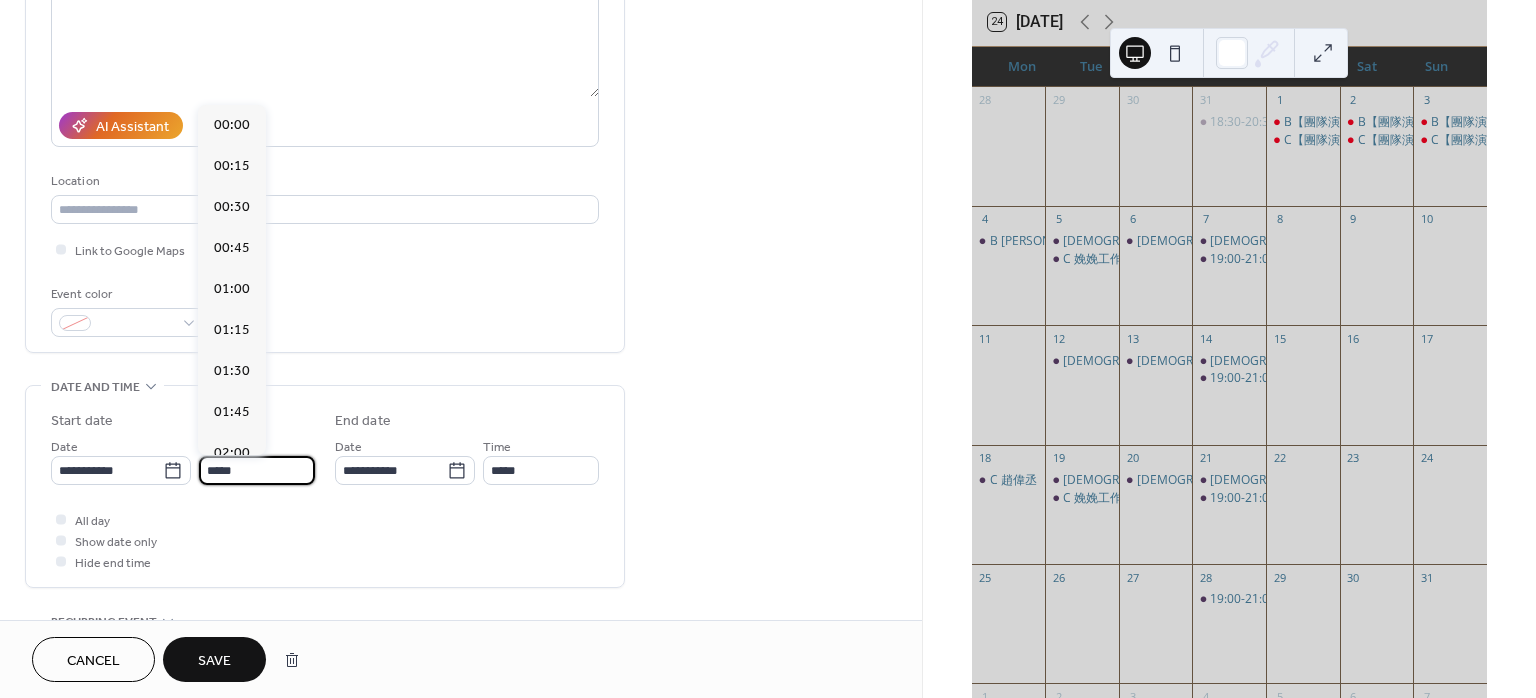 click on "*****" at bounding box center (257, 470) 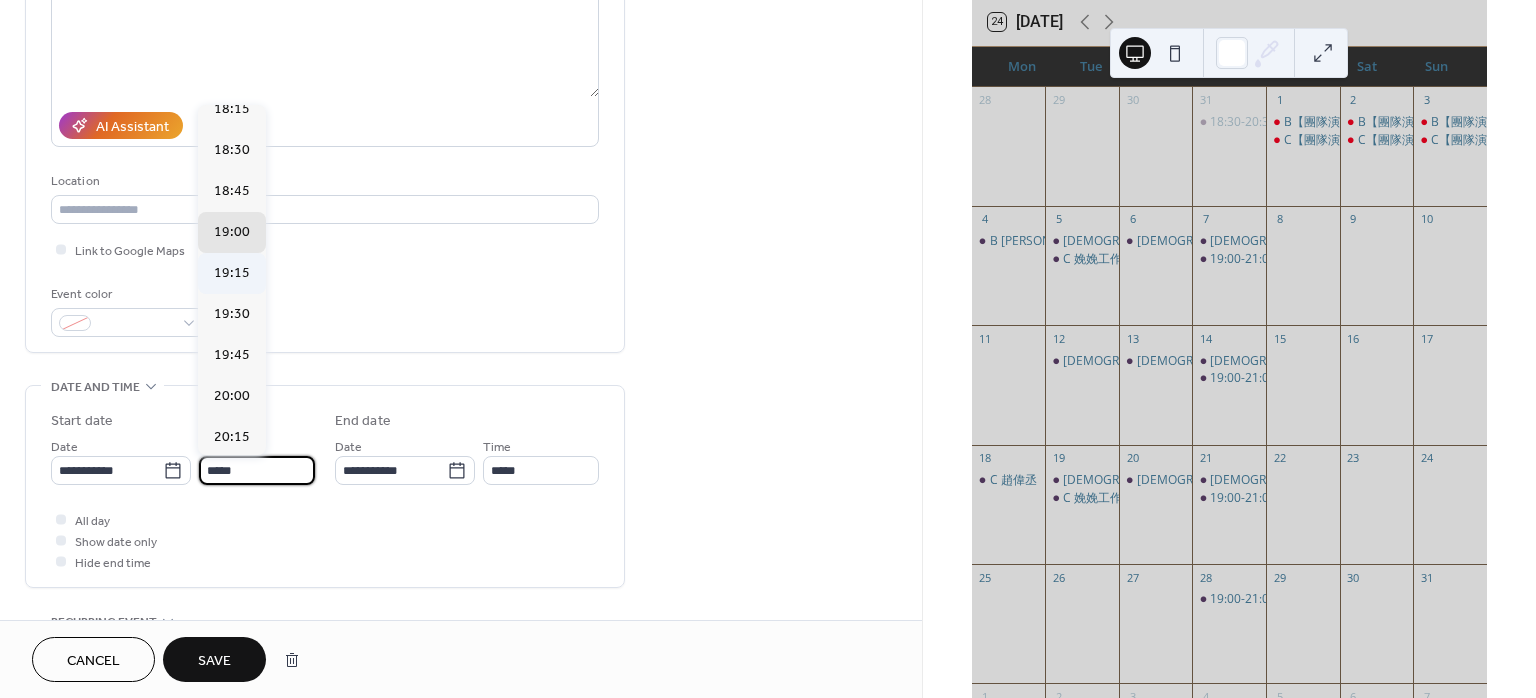 scroll, scrollTop: 2949, scrollLeft: 0, axis: vertical 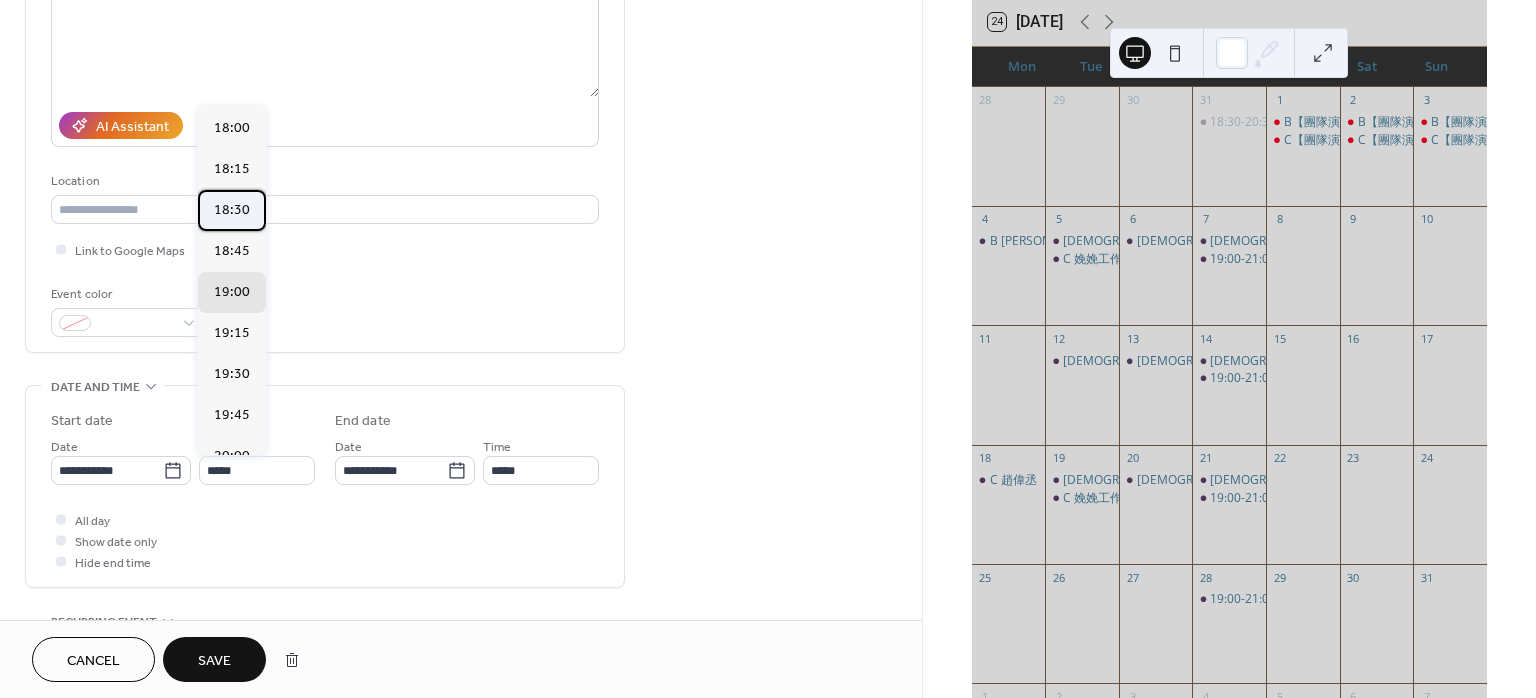 click on "18:30" at bounding box center (232, 209) 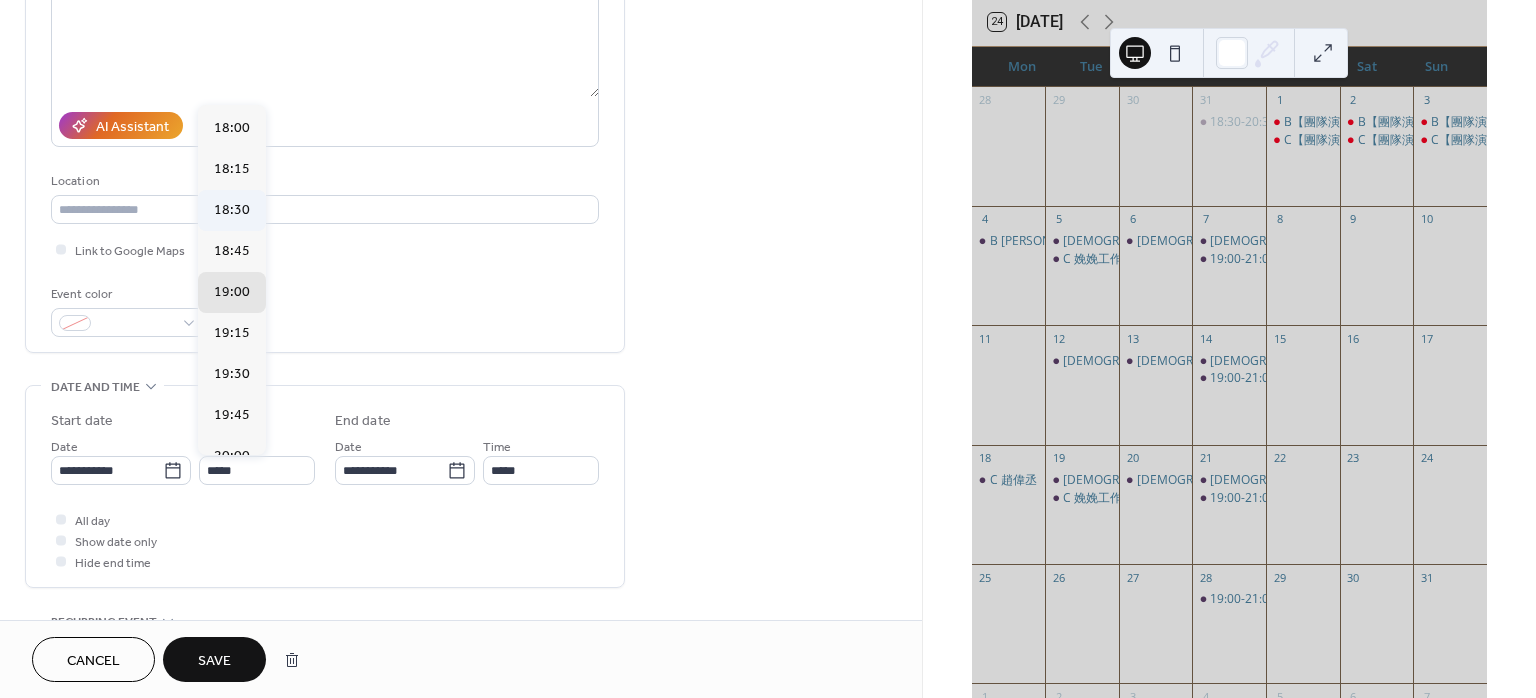 type on "*****" 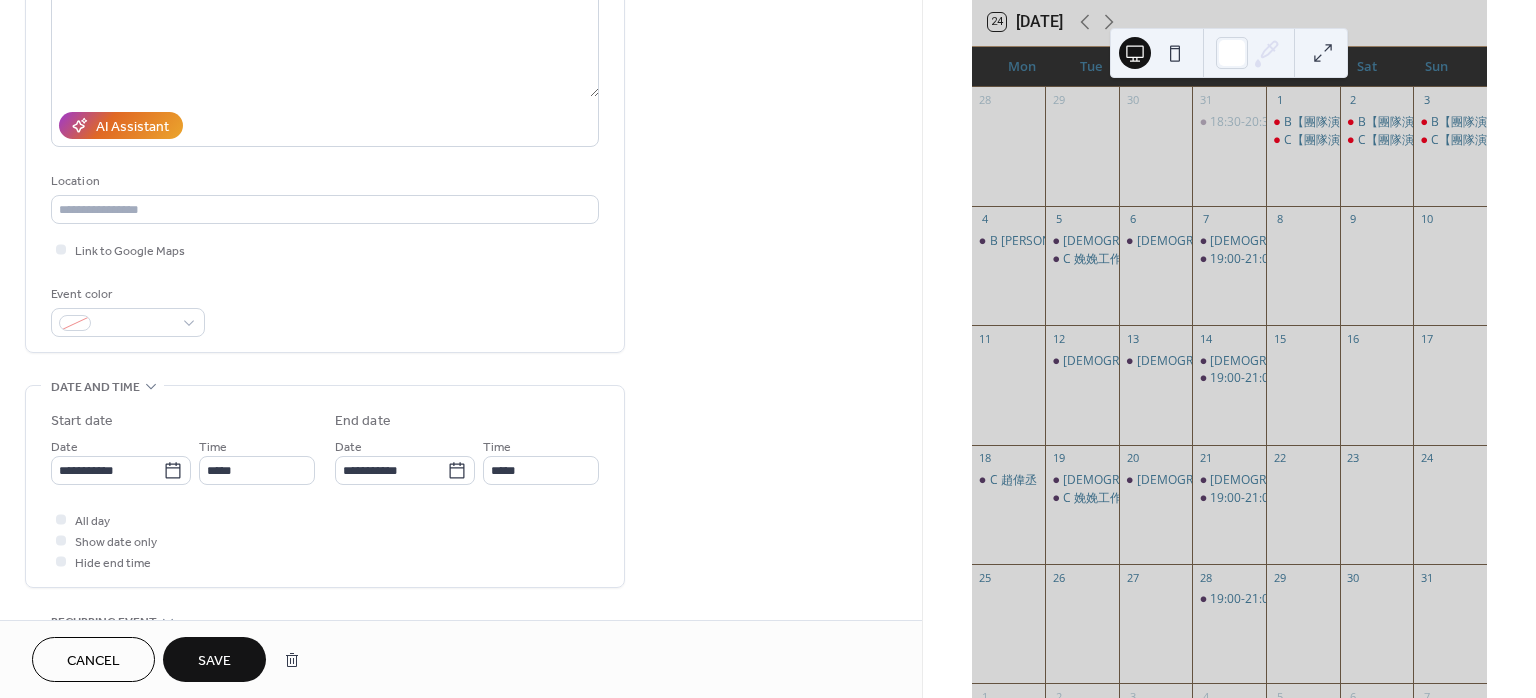click on "Save" at bounding box center [214, 659] 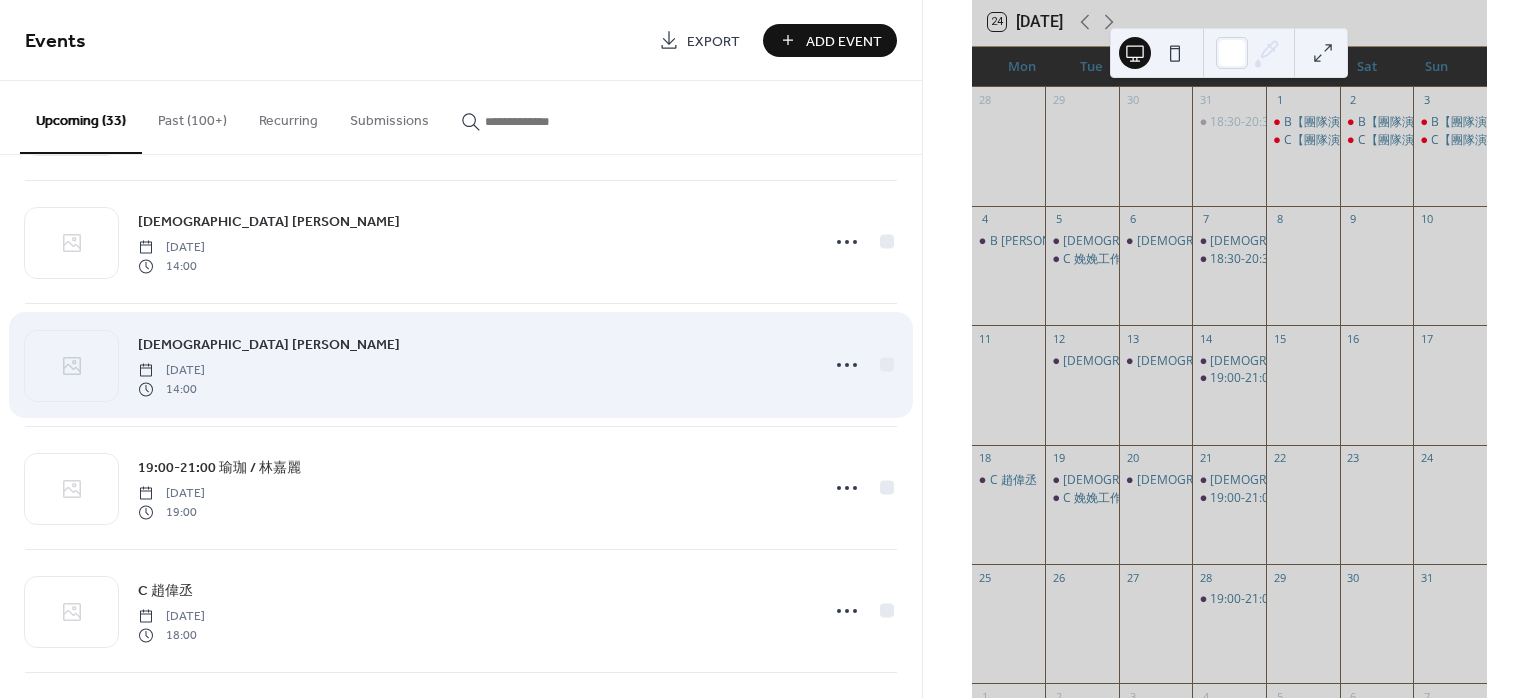 scroll, scrollTop: 2133, scrollLeft: 0, axis: vertical 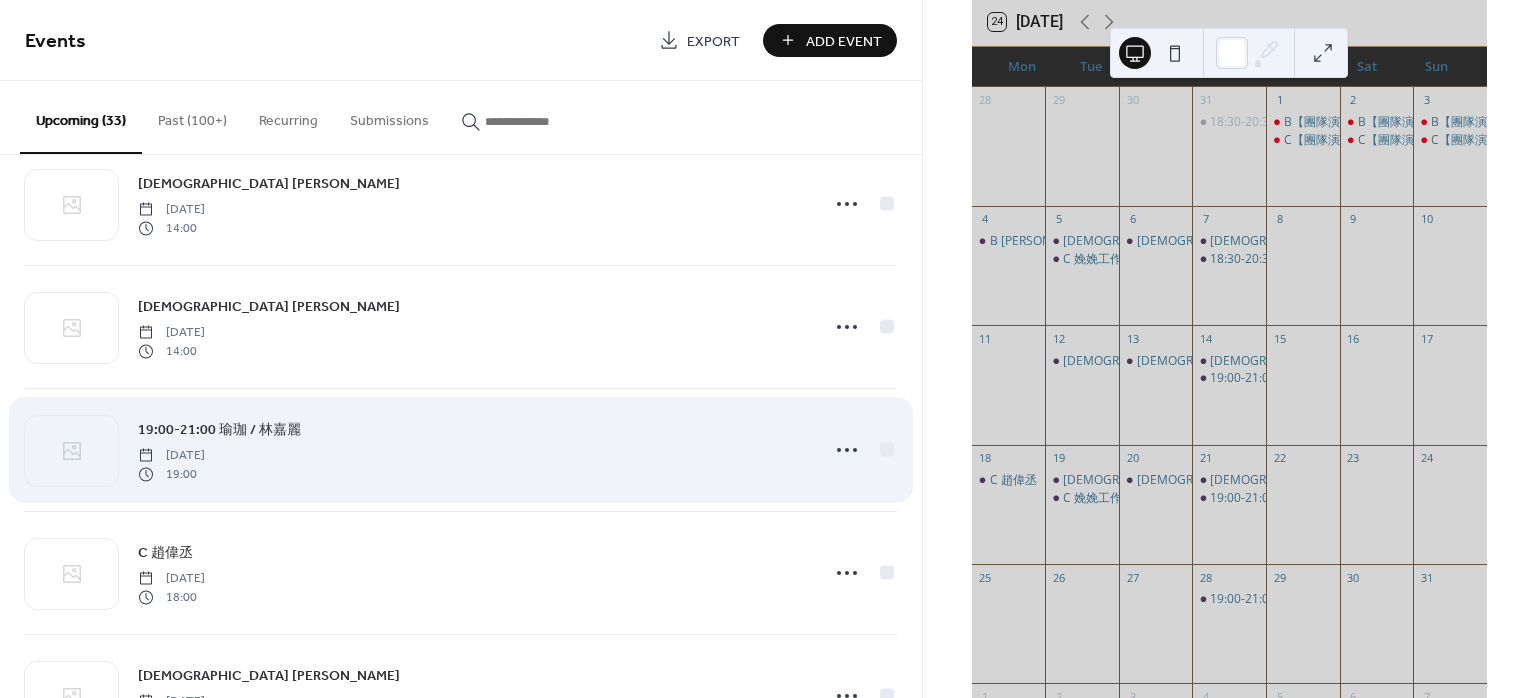 click on "19:00-21:00 瑜珈 / 林嘉麗" at bounding box center [219, 430] 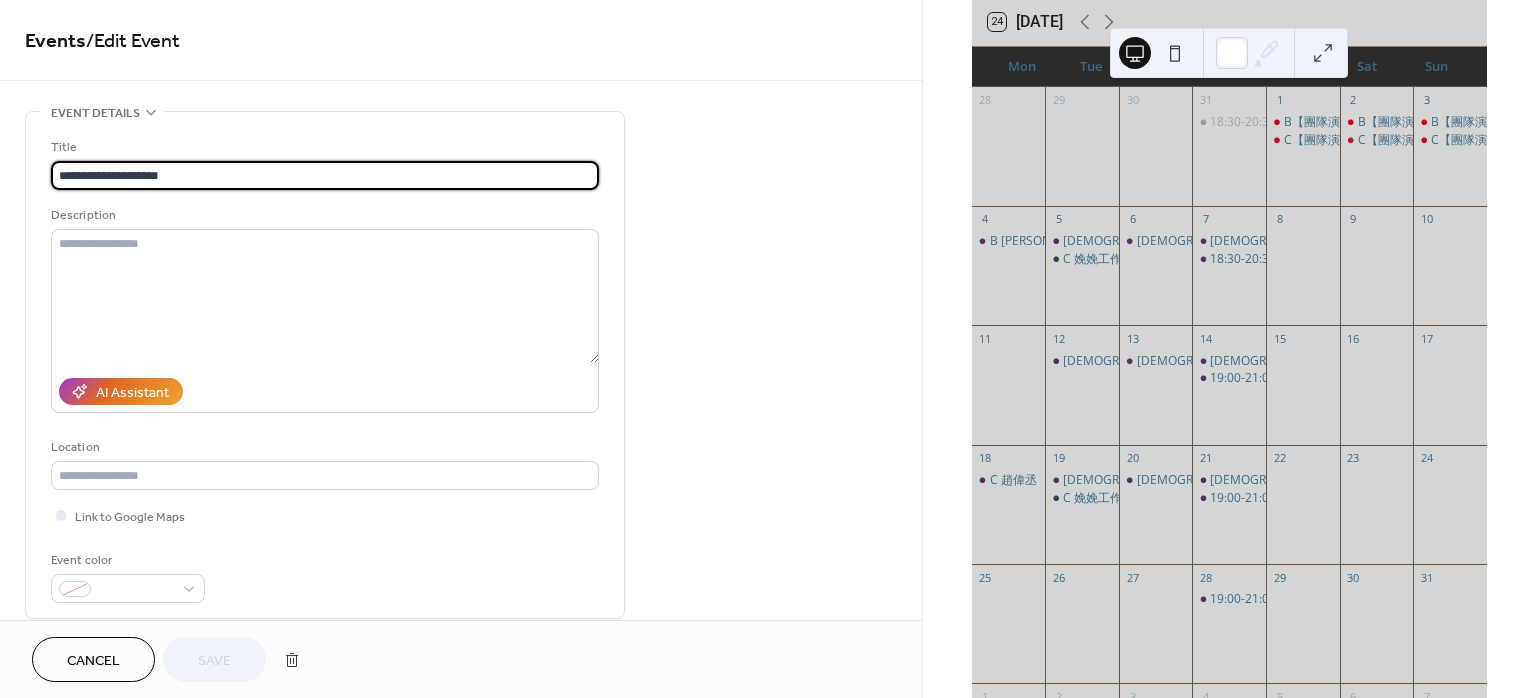 drag, startPoint x: 60, startPoint y: 178, endPoint x: 122, endPoint y: 170, distance: 62.514 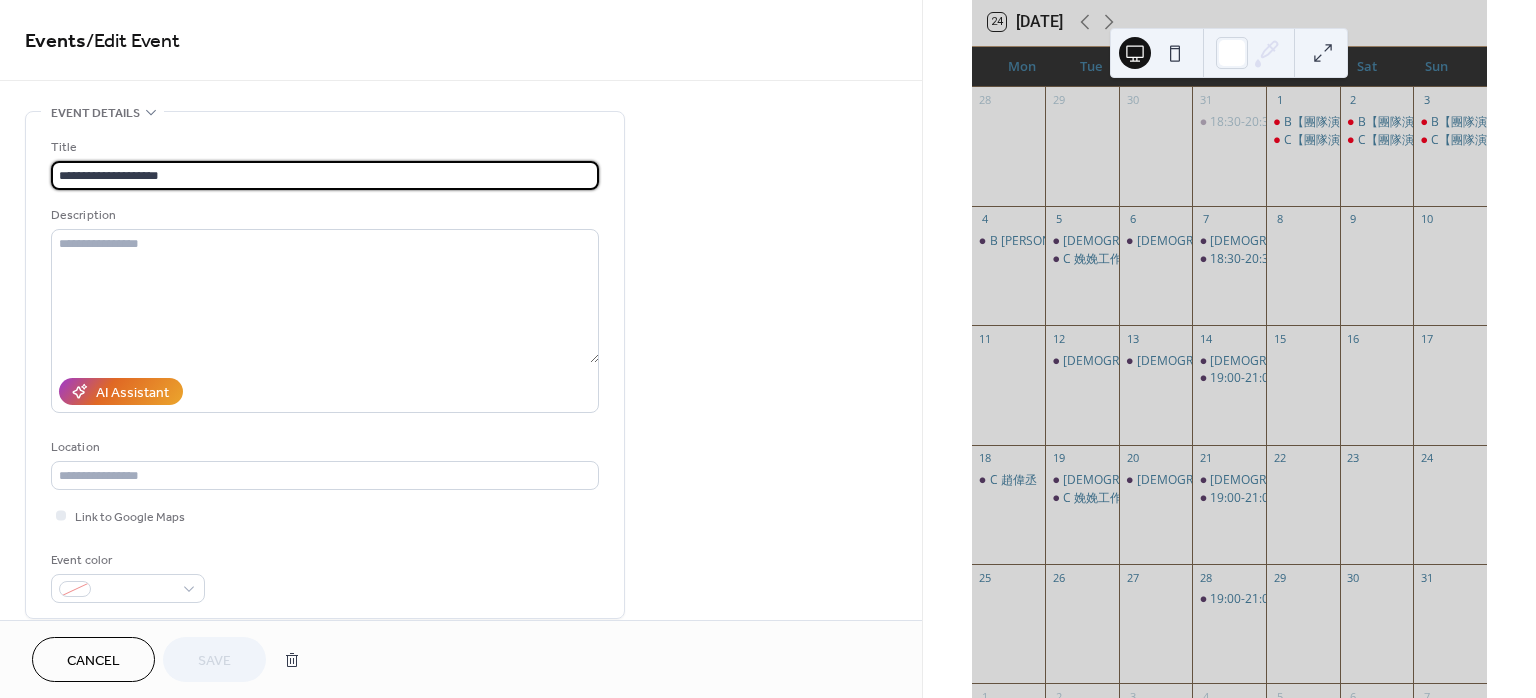 click on "**********" at bounding box center (325, 175) 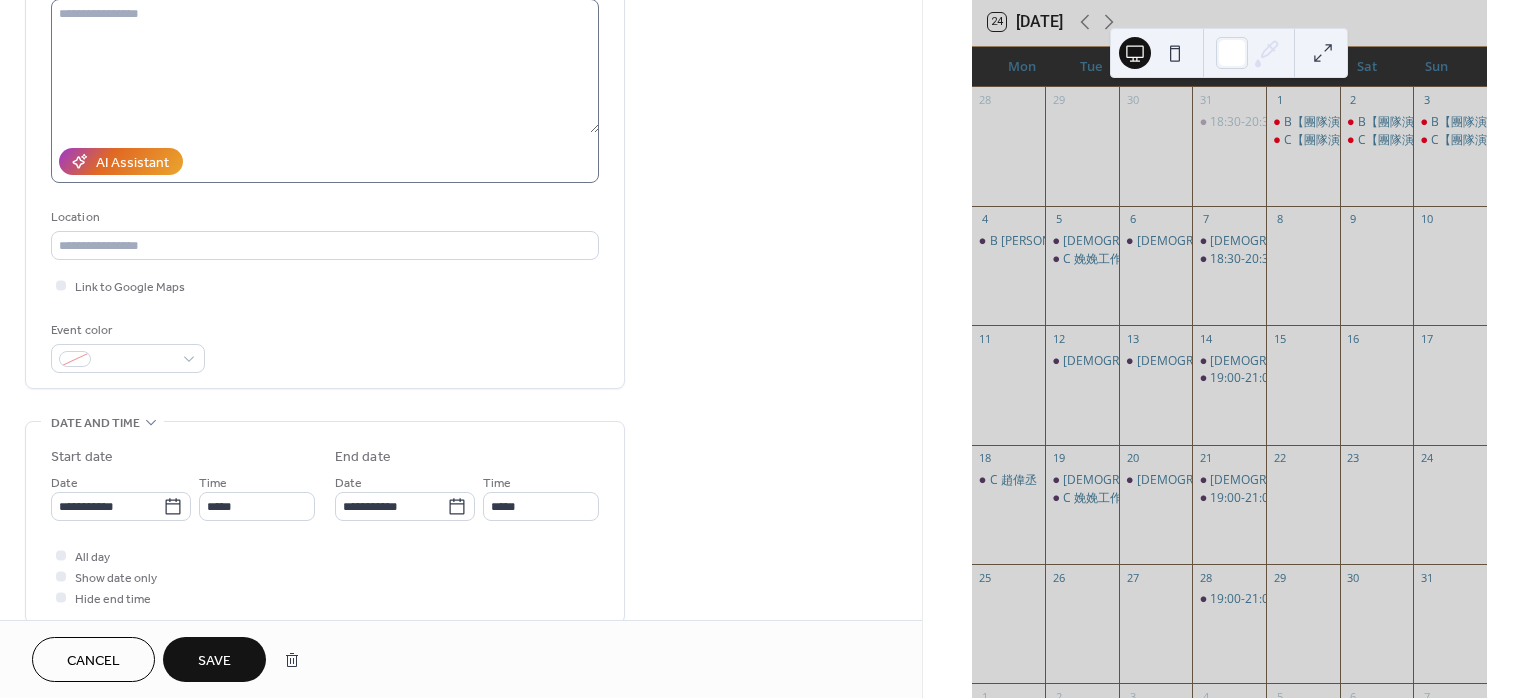 scroll, scrollTop: 266, scrollLeft: 0, axis: vertical 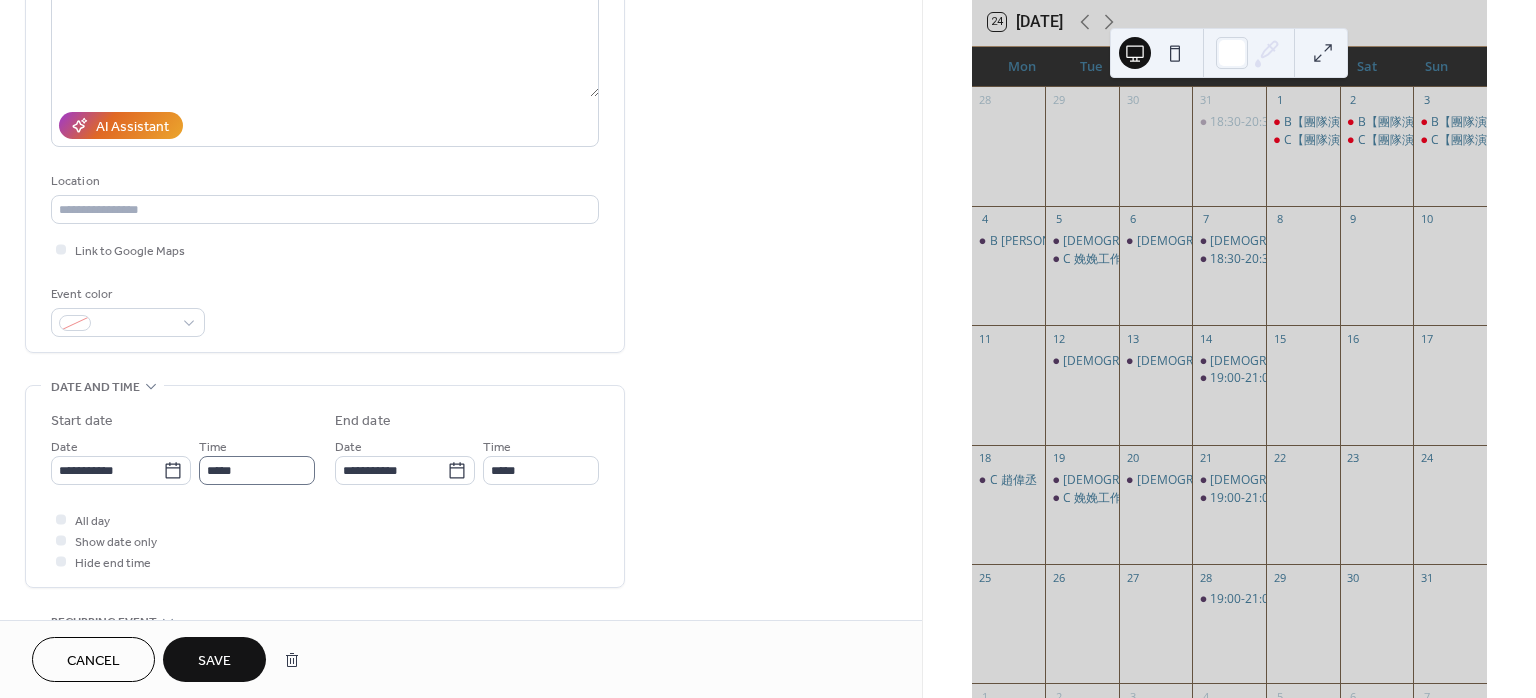 type on "**********" 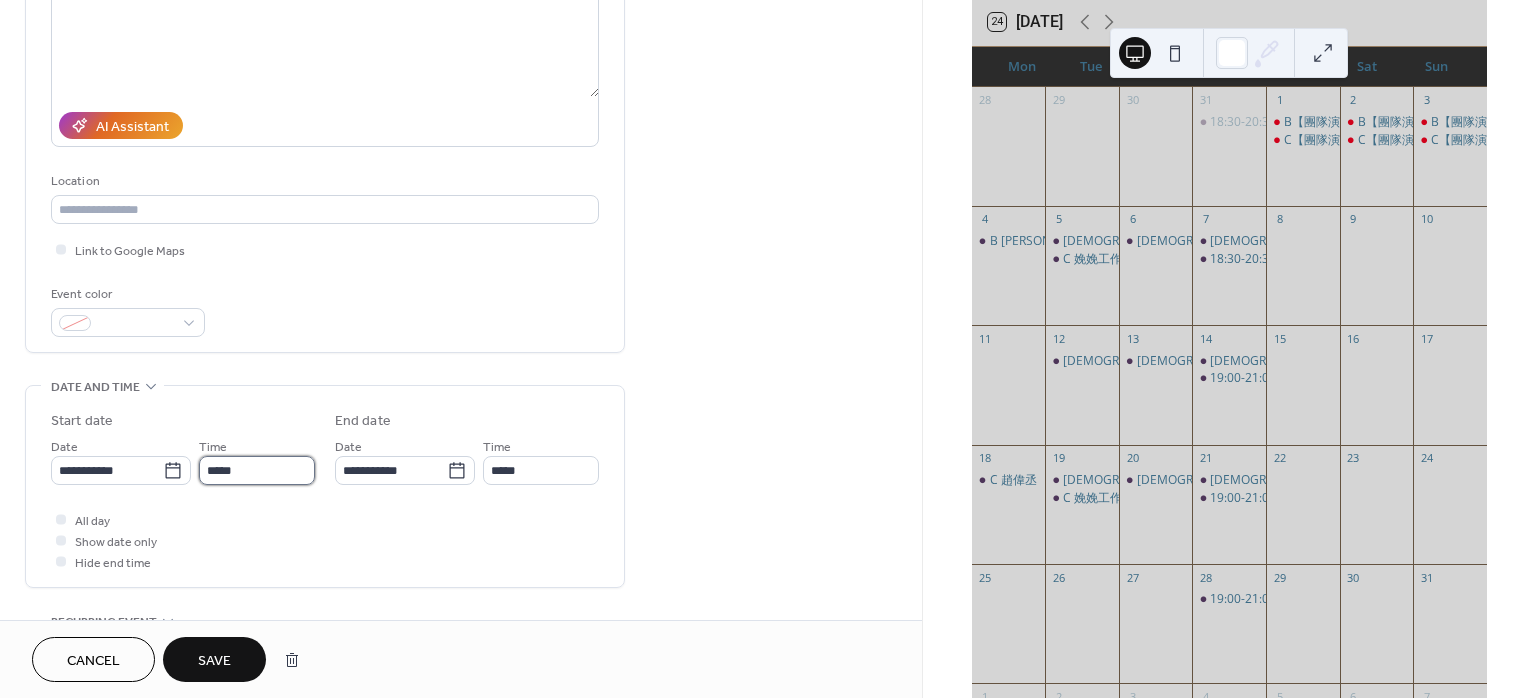 click on "*****" at bounding box center [257, 470] 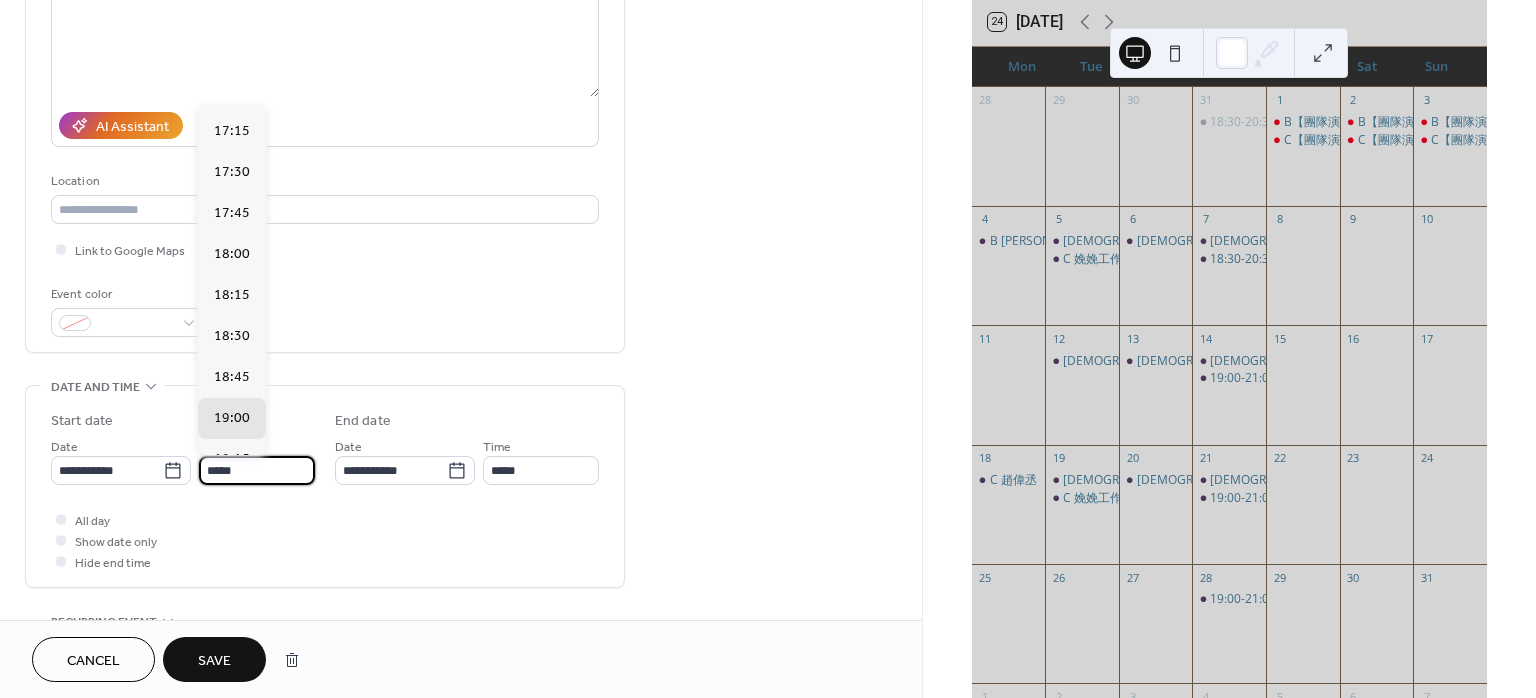 scroll, scrollTop: 2816, scrollLeft: 0, axis: vertical 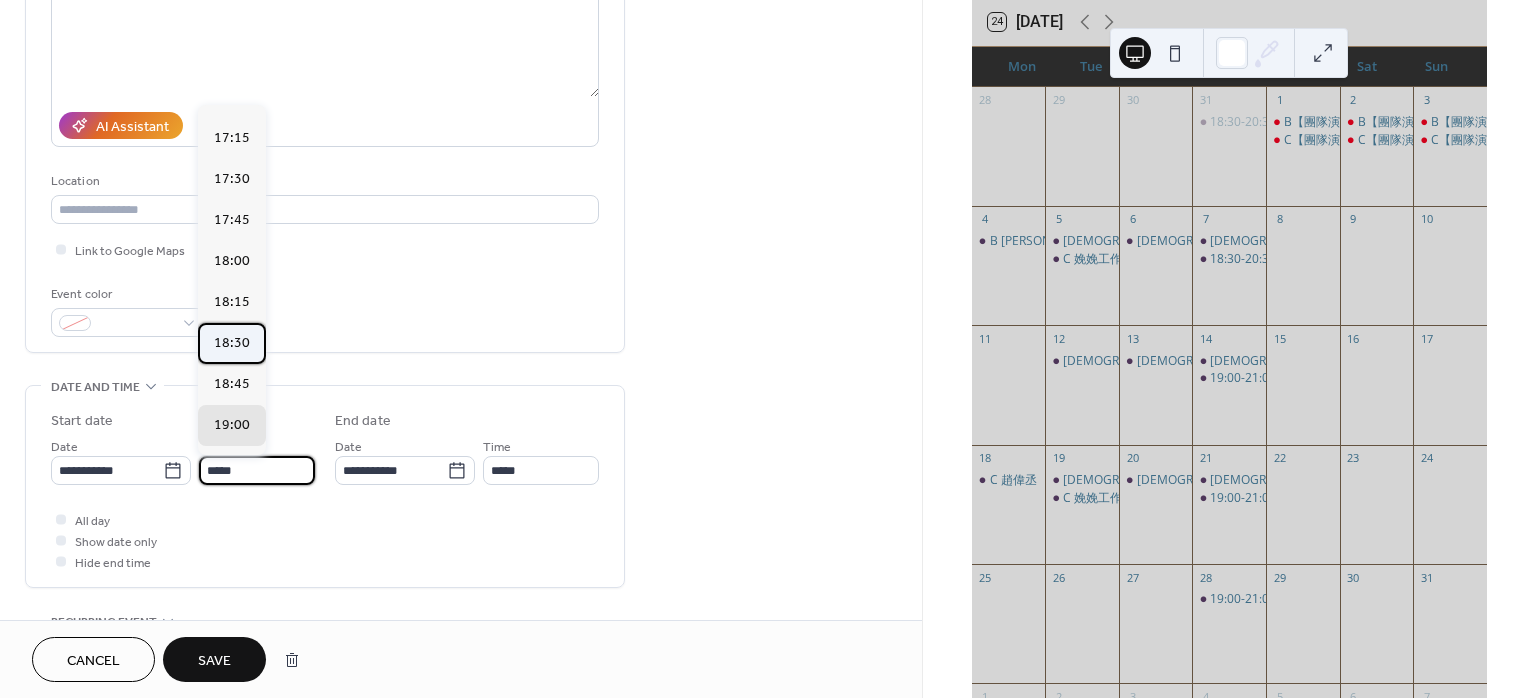 click on "18:30" at bounding box center (232, 342) 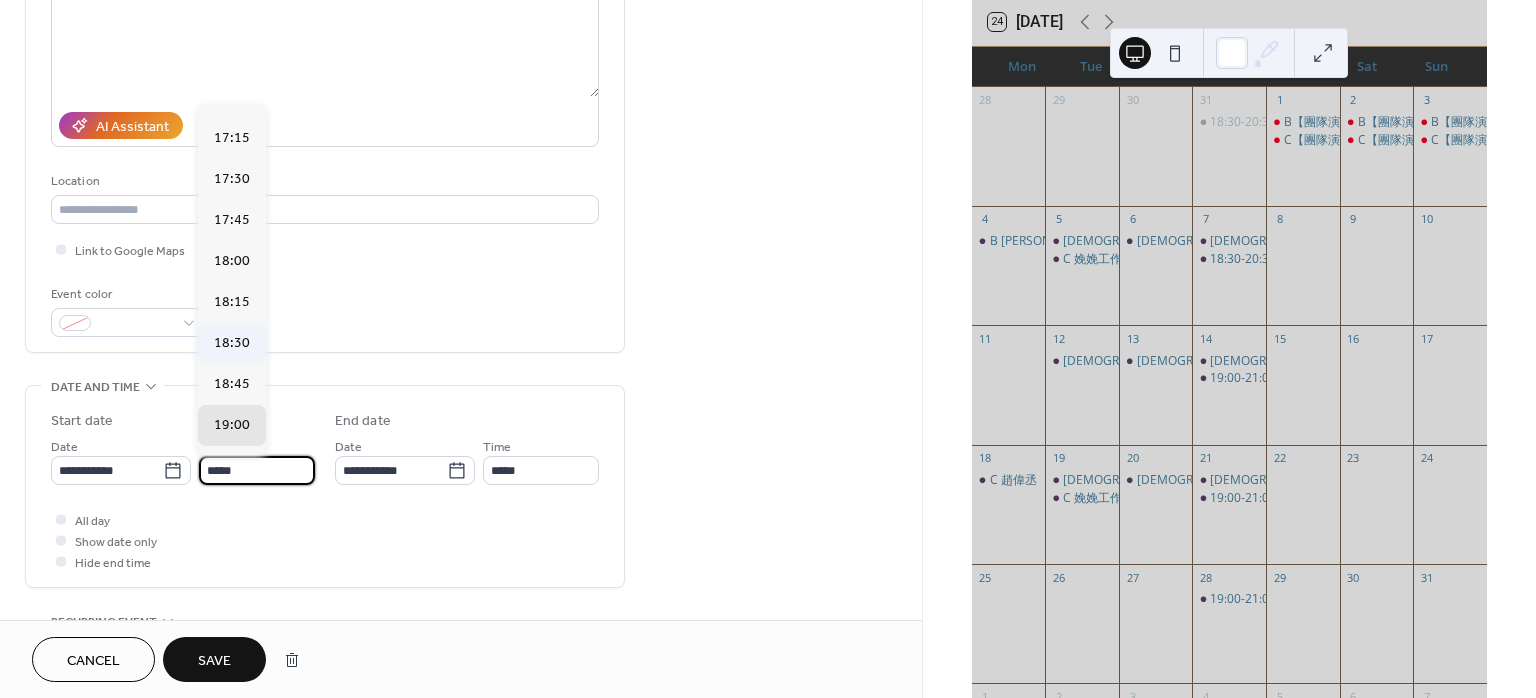 type on "*****" 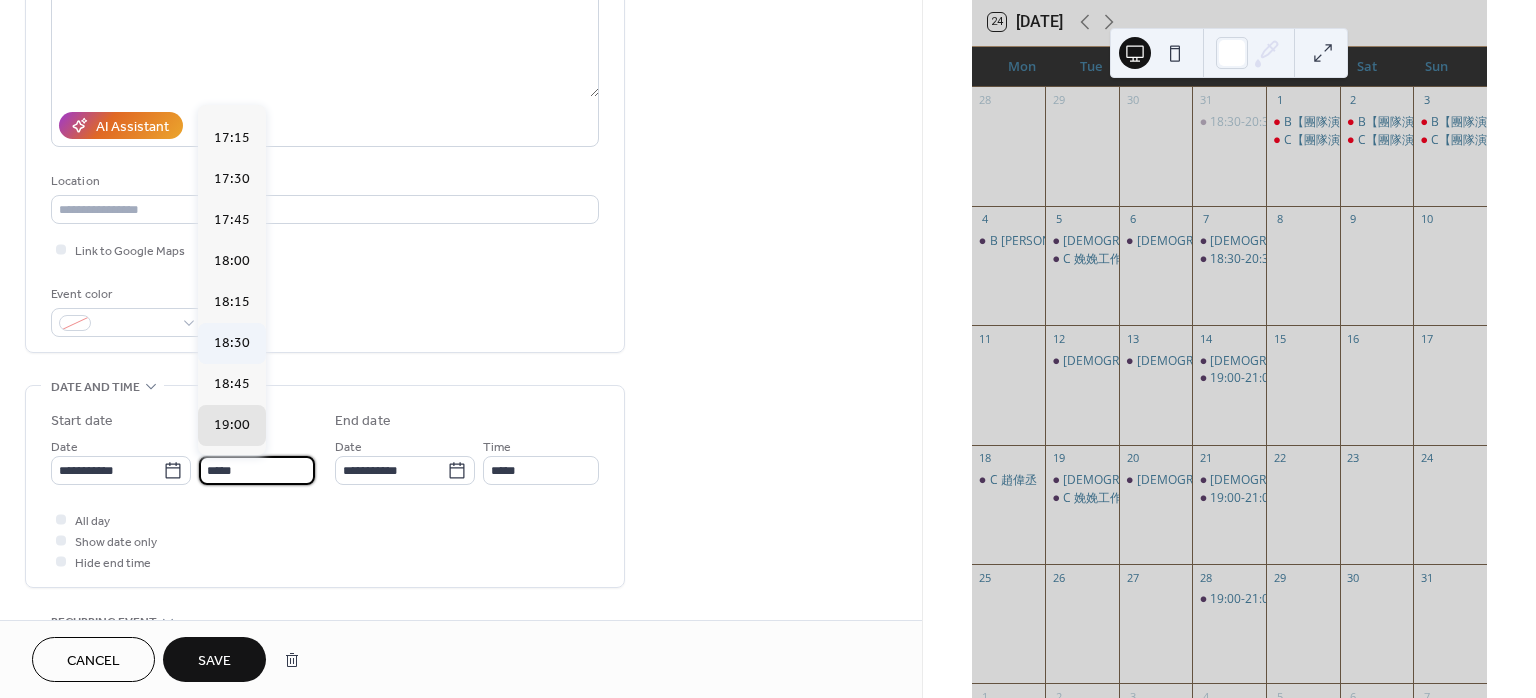 type on "*****" 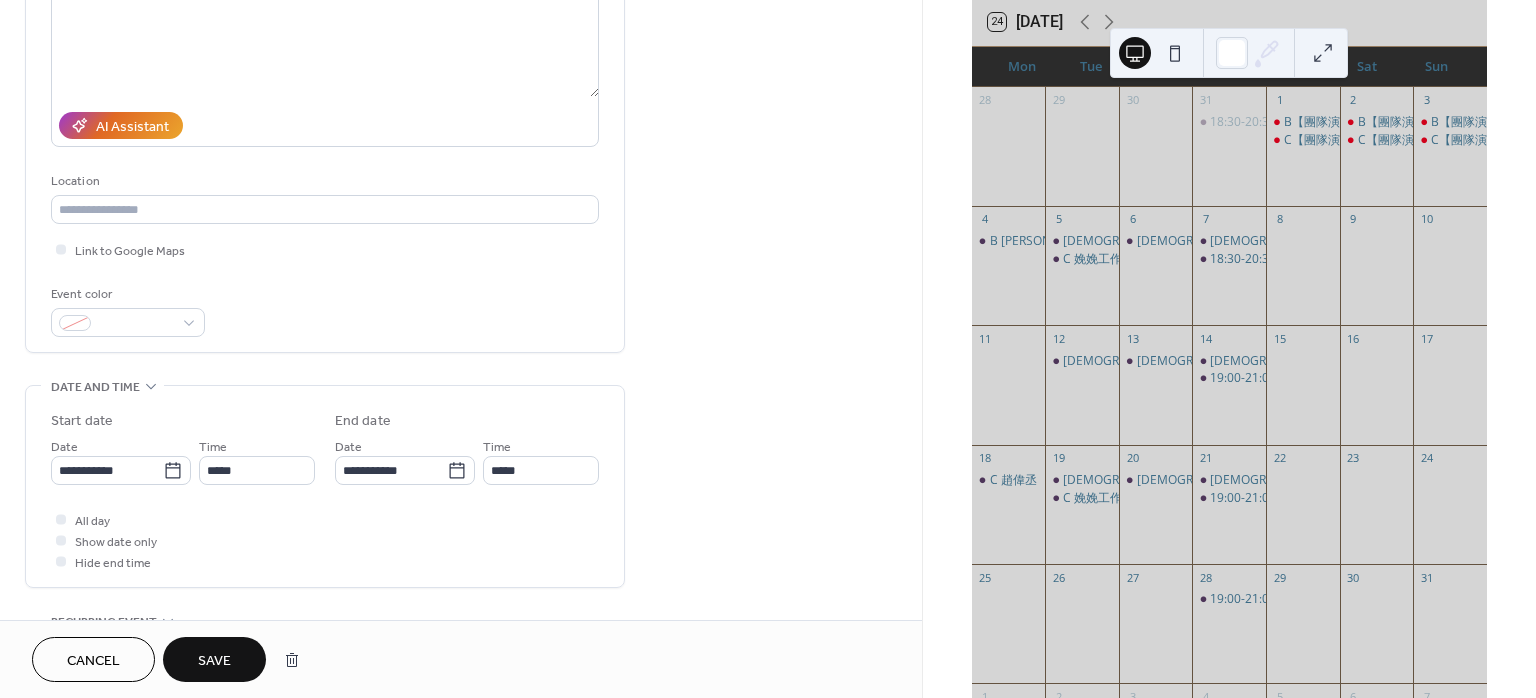 click on "Save" at bounding box center (214, 661) 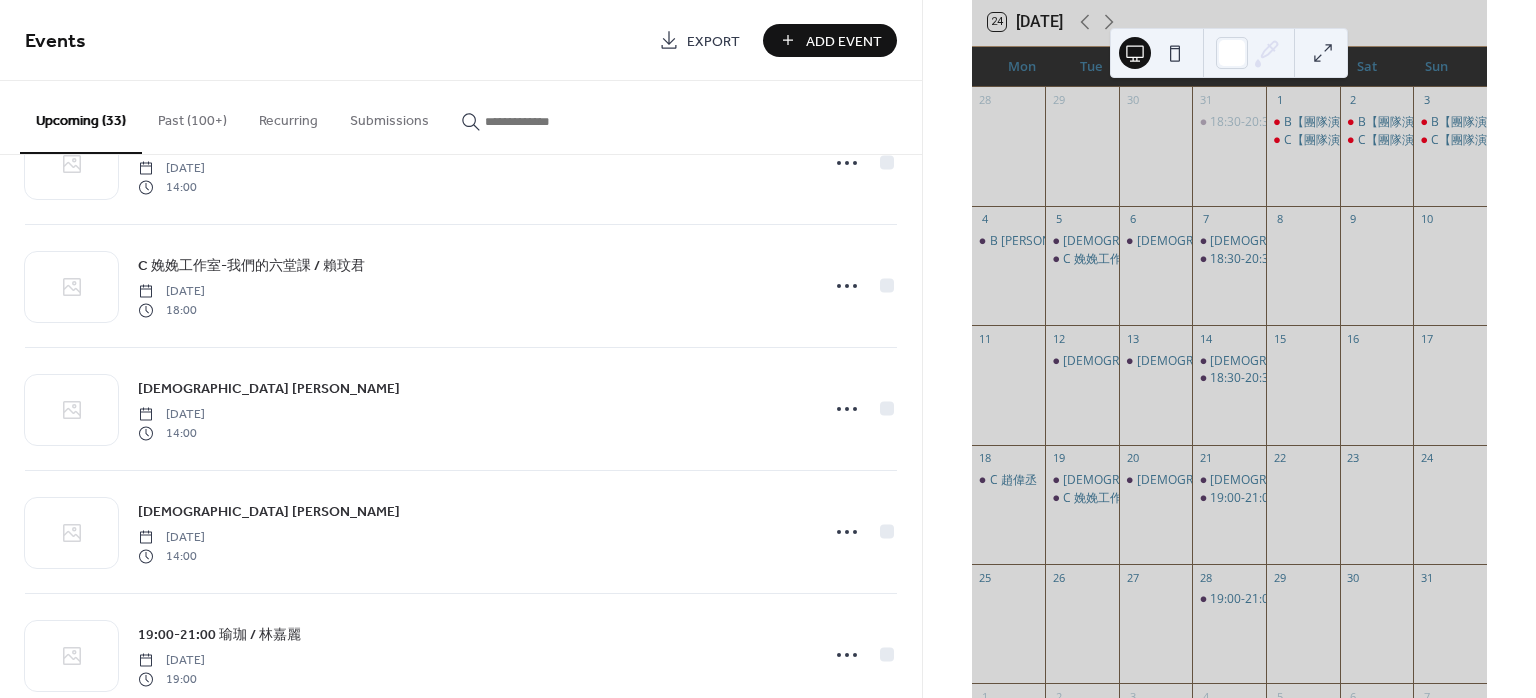 scroll, scrollTop: 2800, scrollLeft: 0, axis: vertical 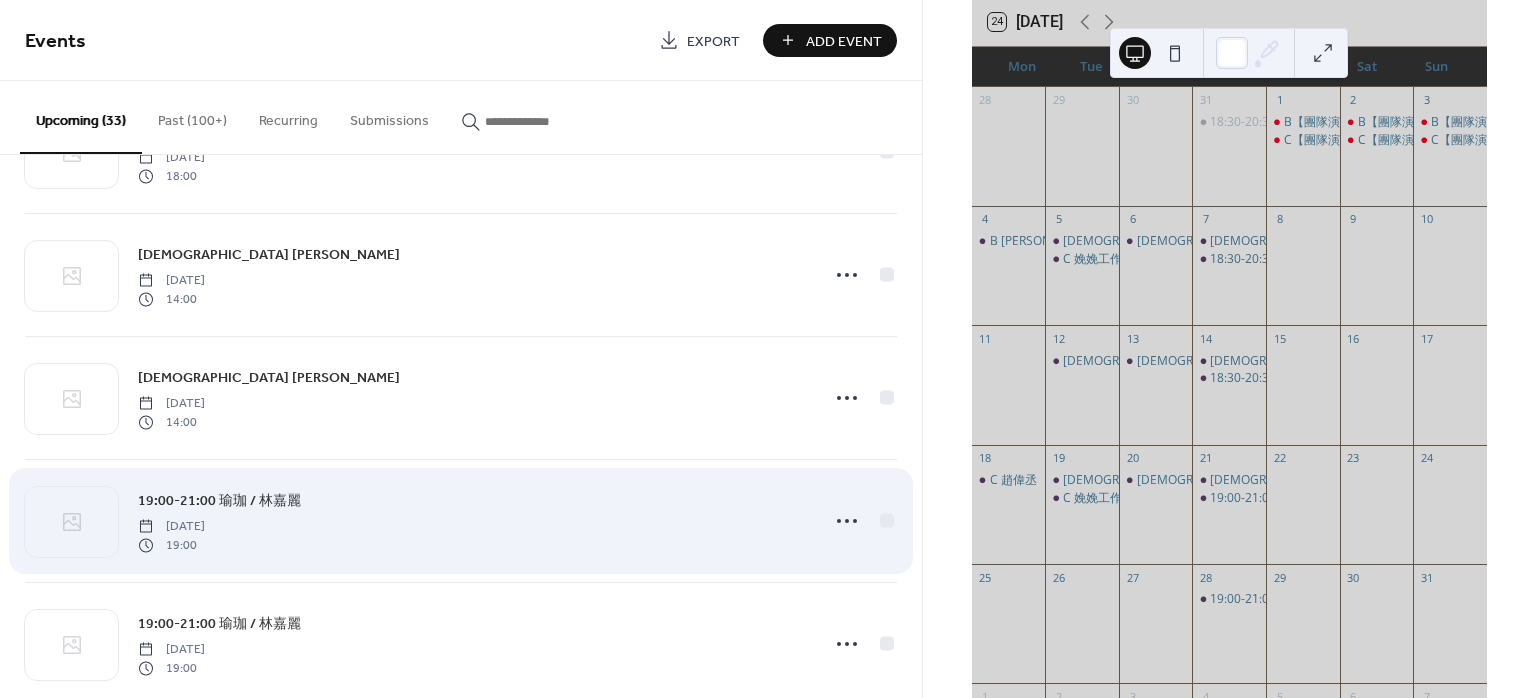 click on "19:00-21:00 瑜珈 / 林嘉麗" at bounding box center (219, 501) 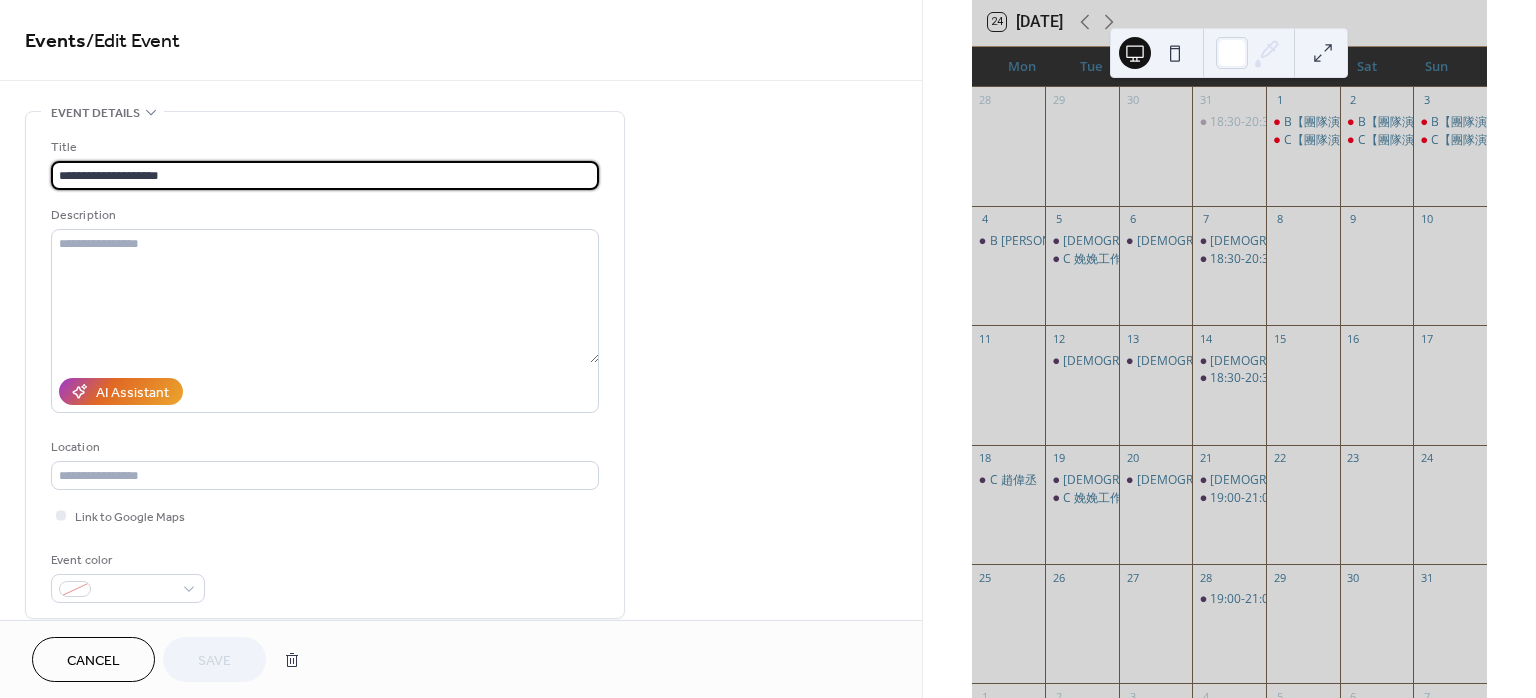drag, startPoint x: 59, startPoint y: 179, endPoint x: 120, endPoint y: 168, distance: 61.983868 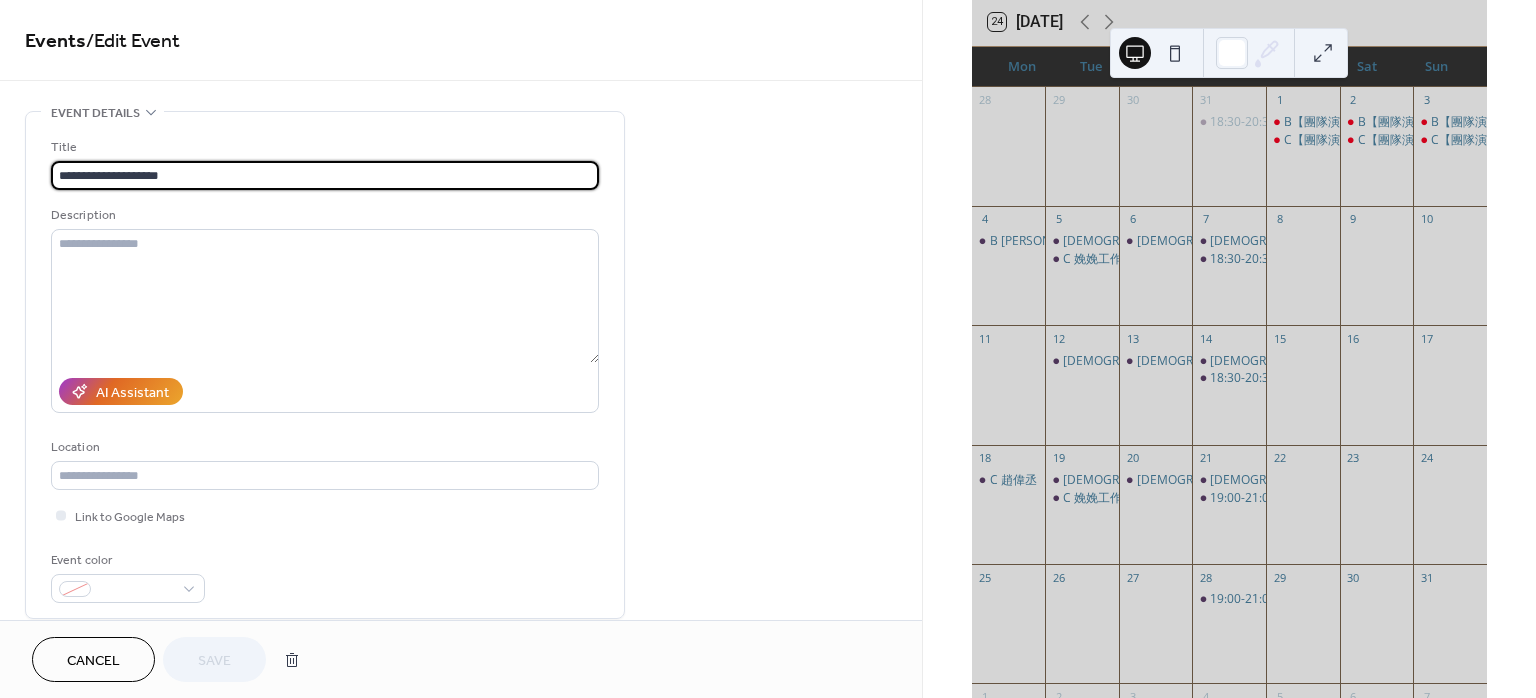 click on "**********" at bounding box center [325, 175] 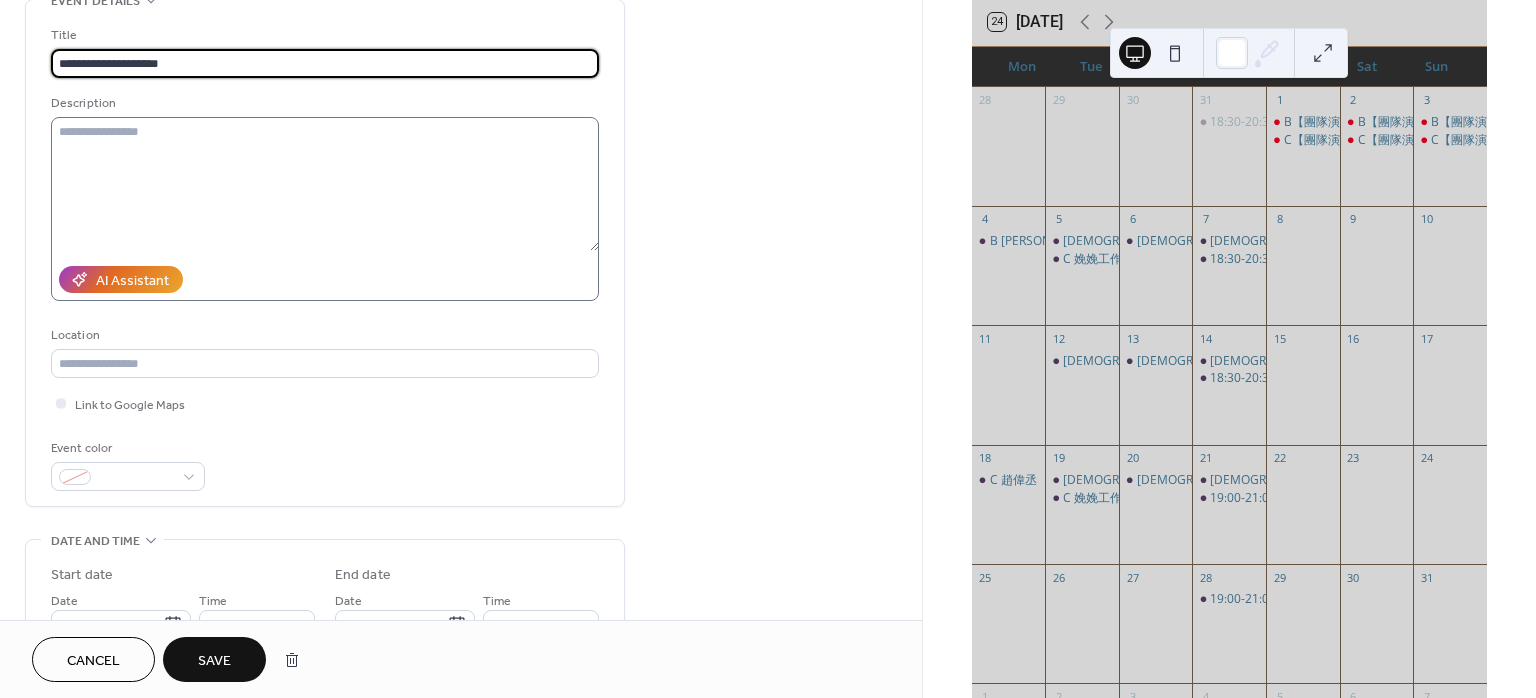 scroll, scrollTop: 266, scrollLeft: 0, axis: vertical 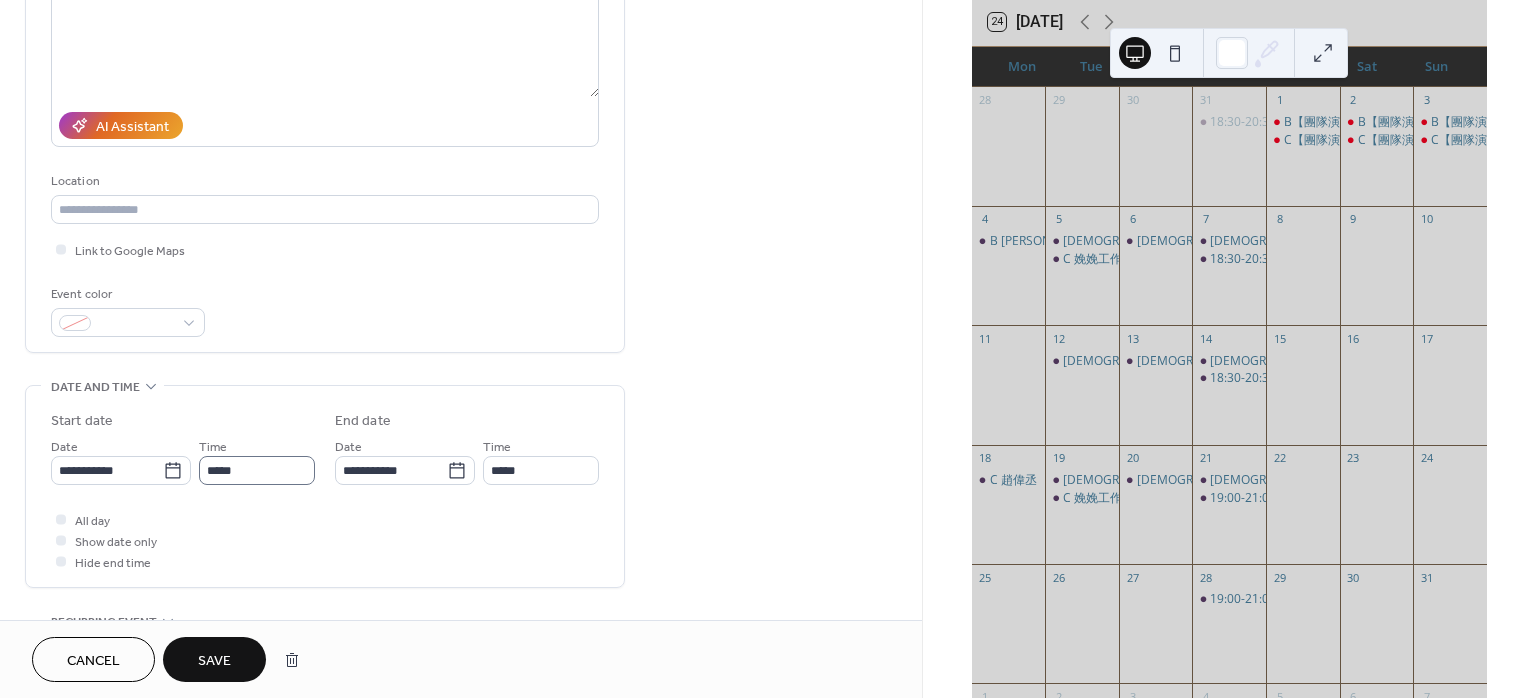 type on "**********" 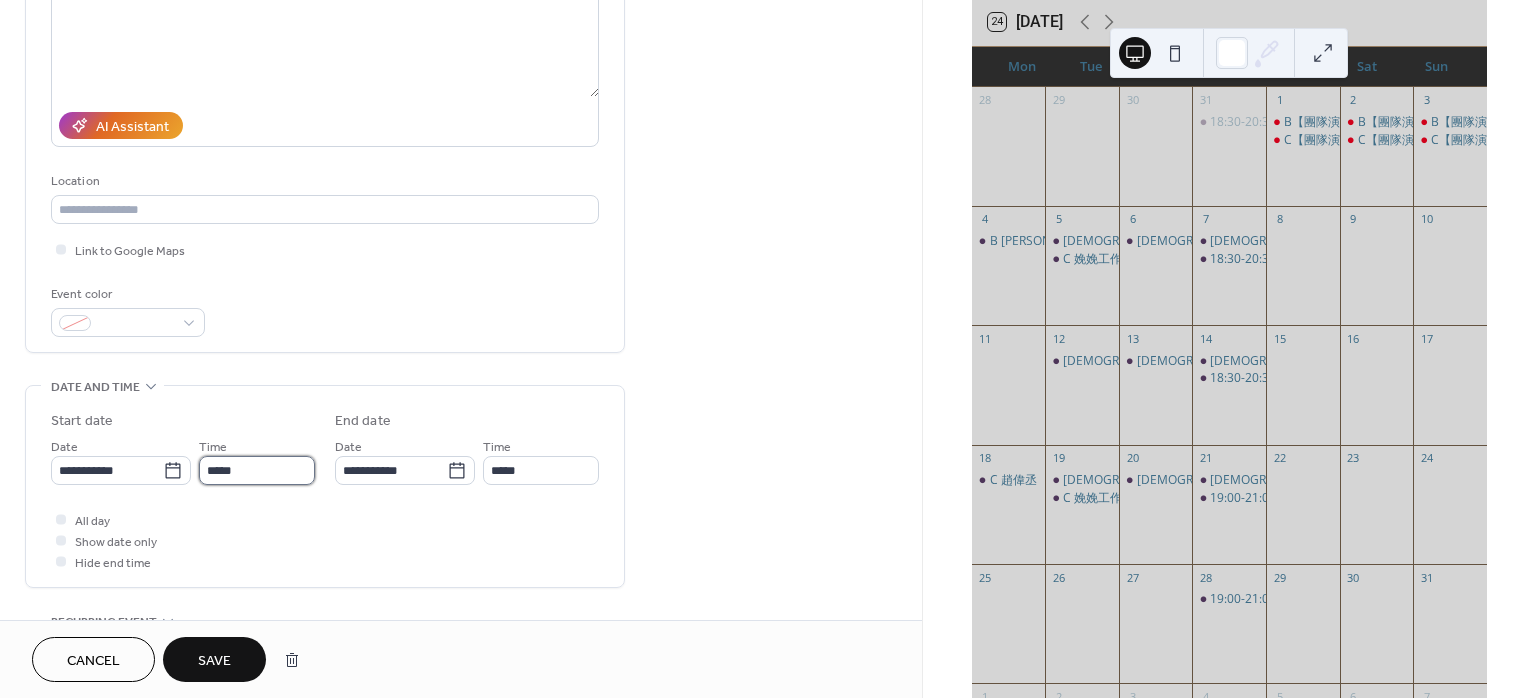 click on "*****" at bounding box center [257, 470] 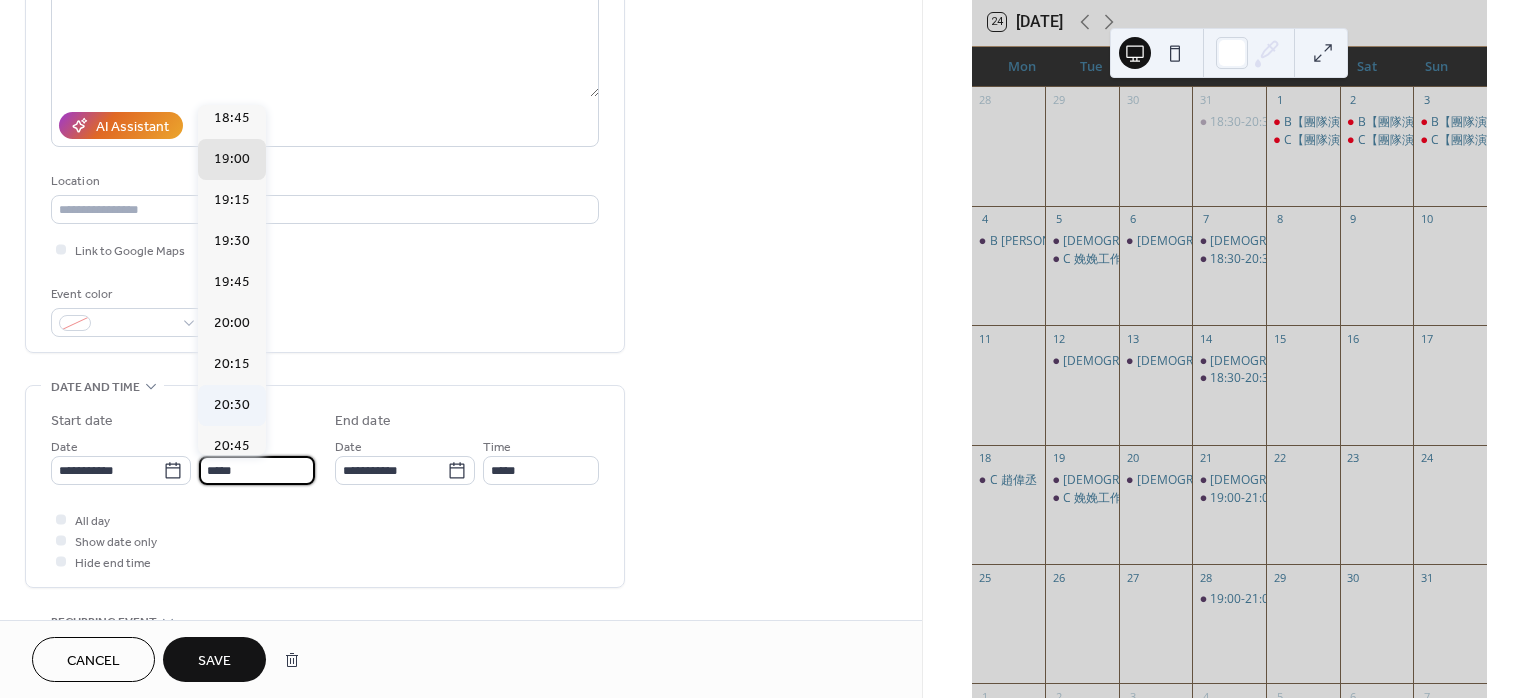 scroll, scrollTop: 2816, scrollLeft: 0, axis: vertical 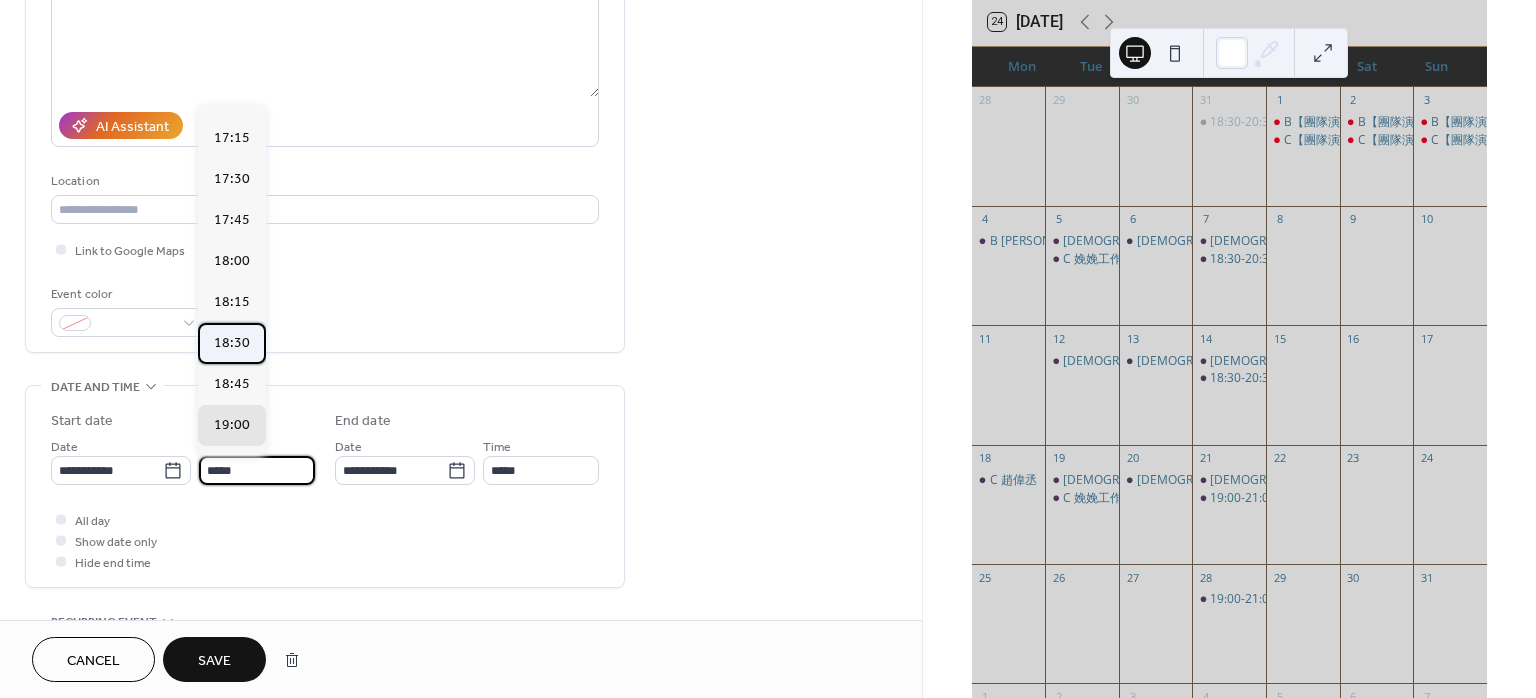 click on "18:30" at bounding box center (232, 342) 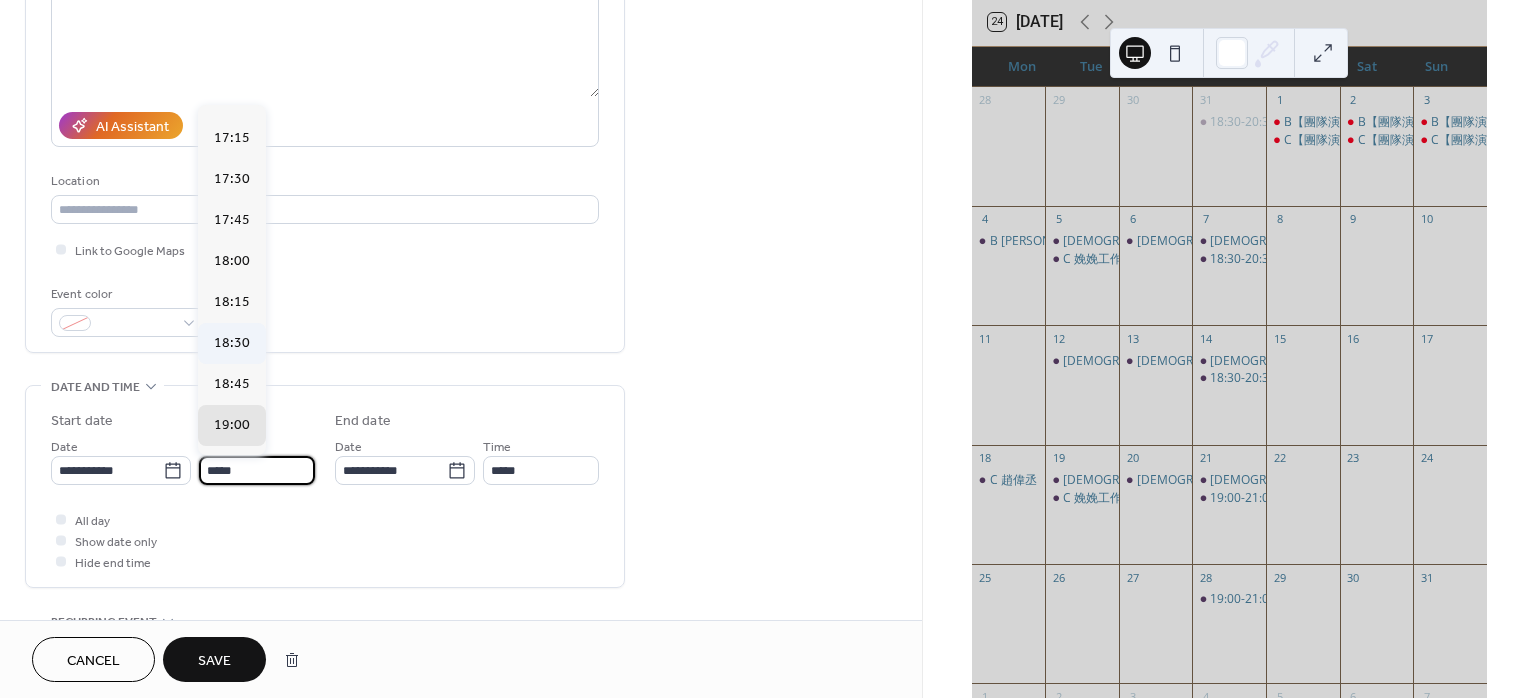 type on "*****" 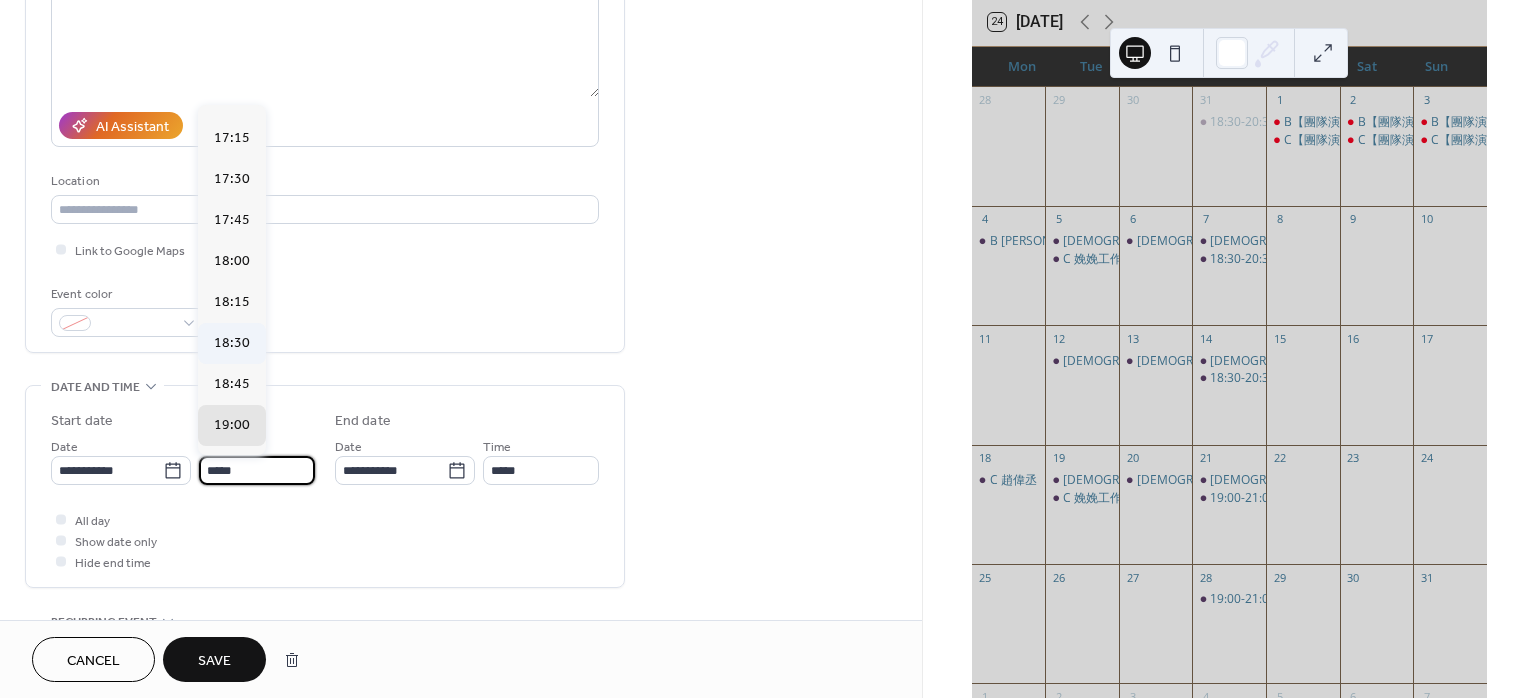 type on "*****" 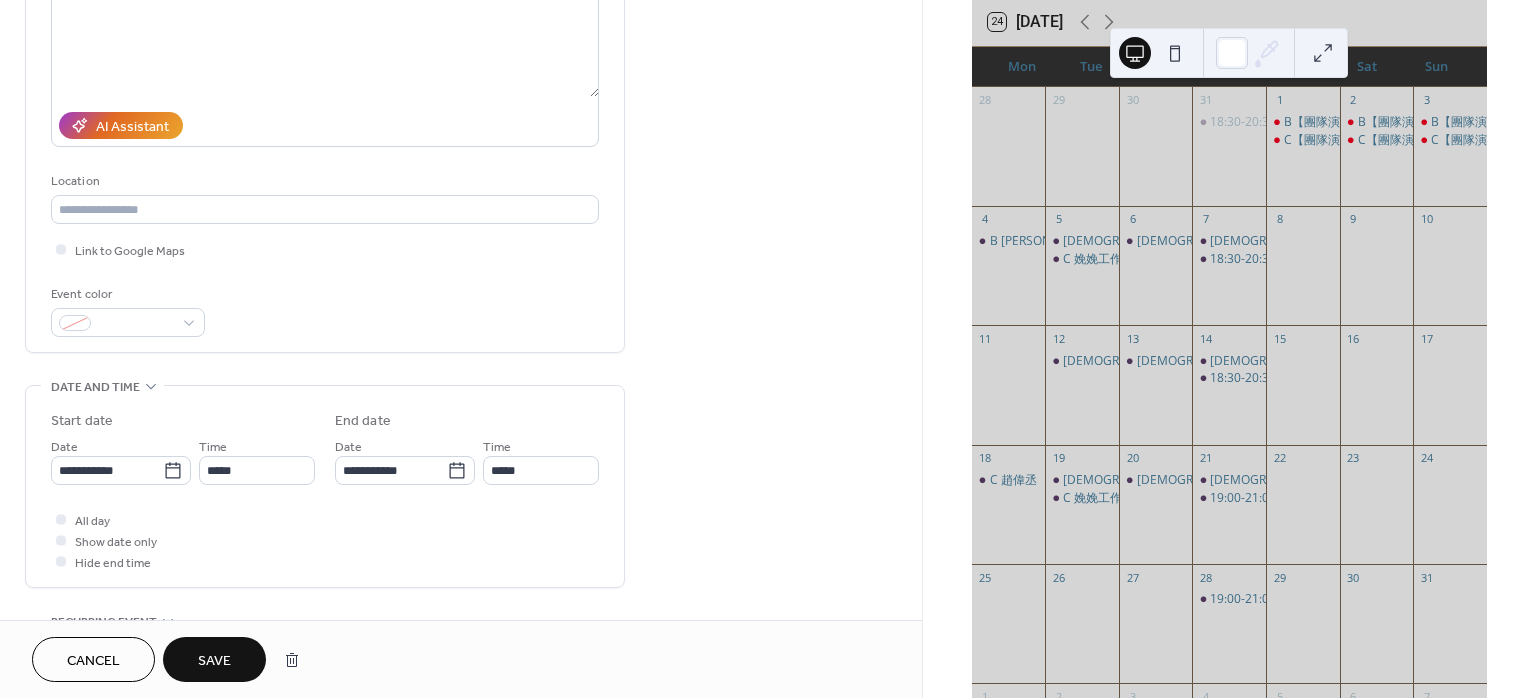 click on "Save" at bounding box center [214, 661] 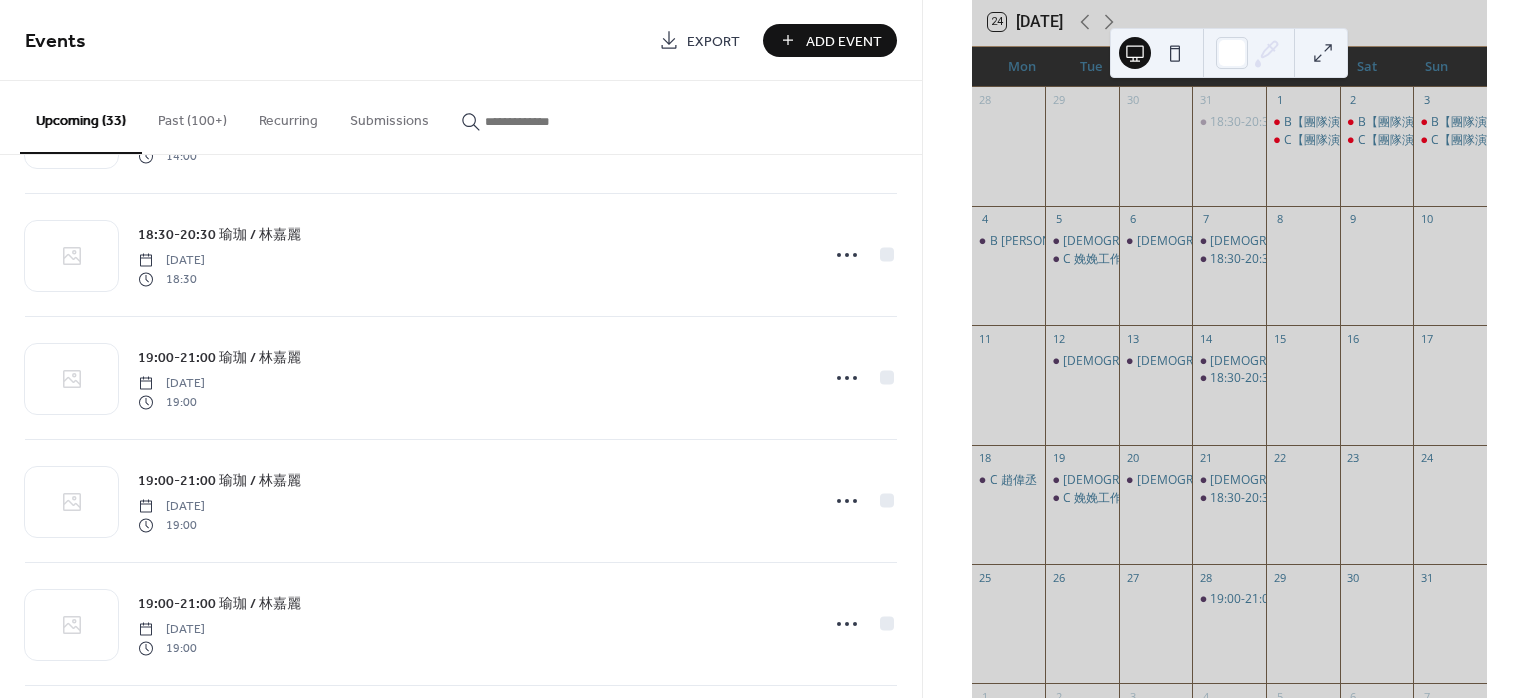 scroll, scrollTop: 3200, scrollLeft: 0, axis: vertical 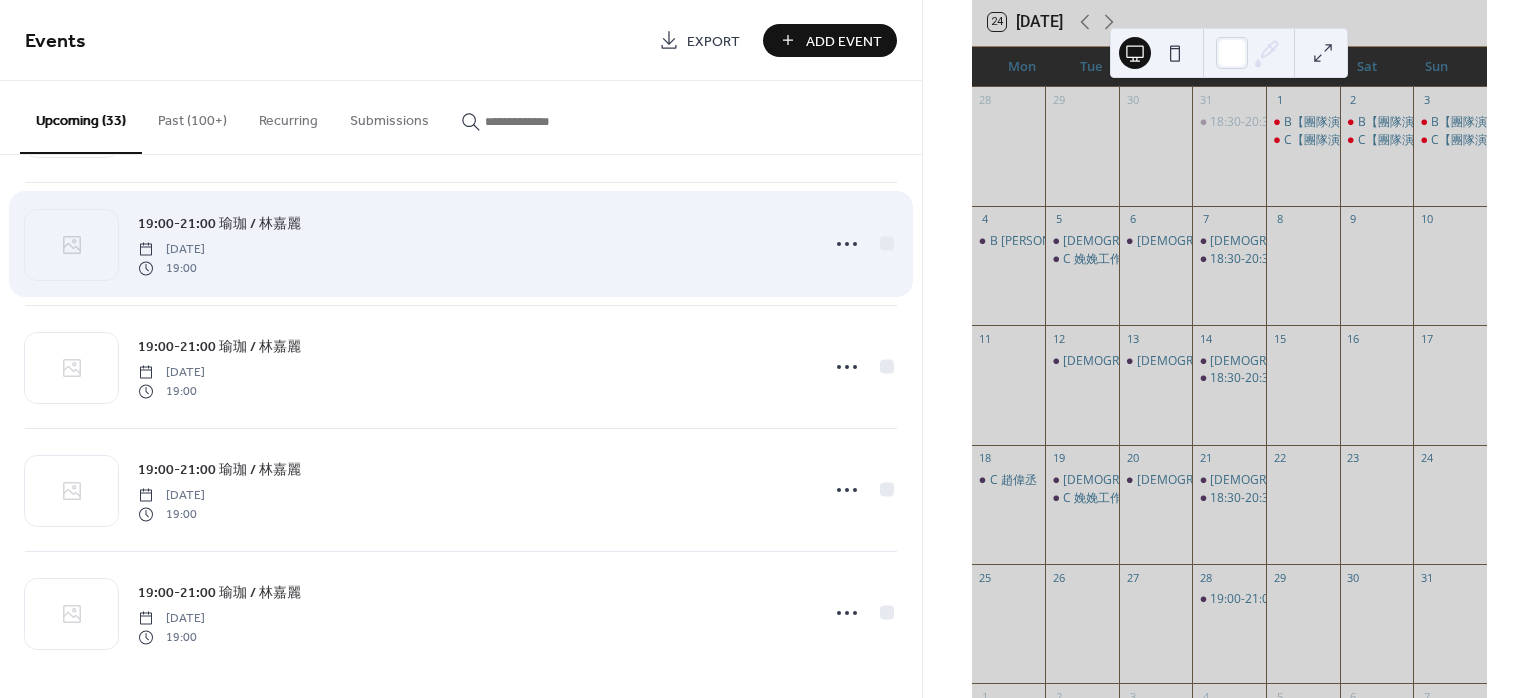 click on "19:00-21:00 瑜珈 / 林嘉麗" at bounding box center [219, 224] 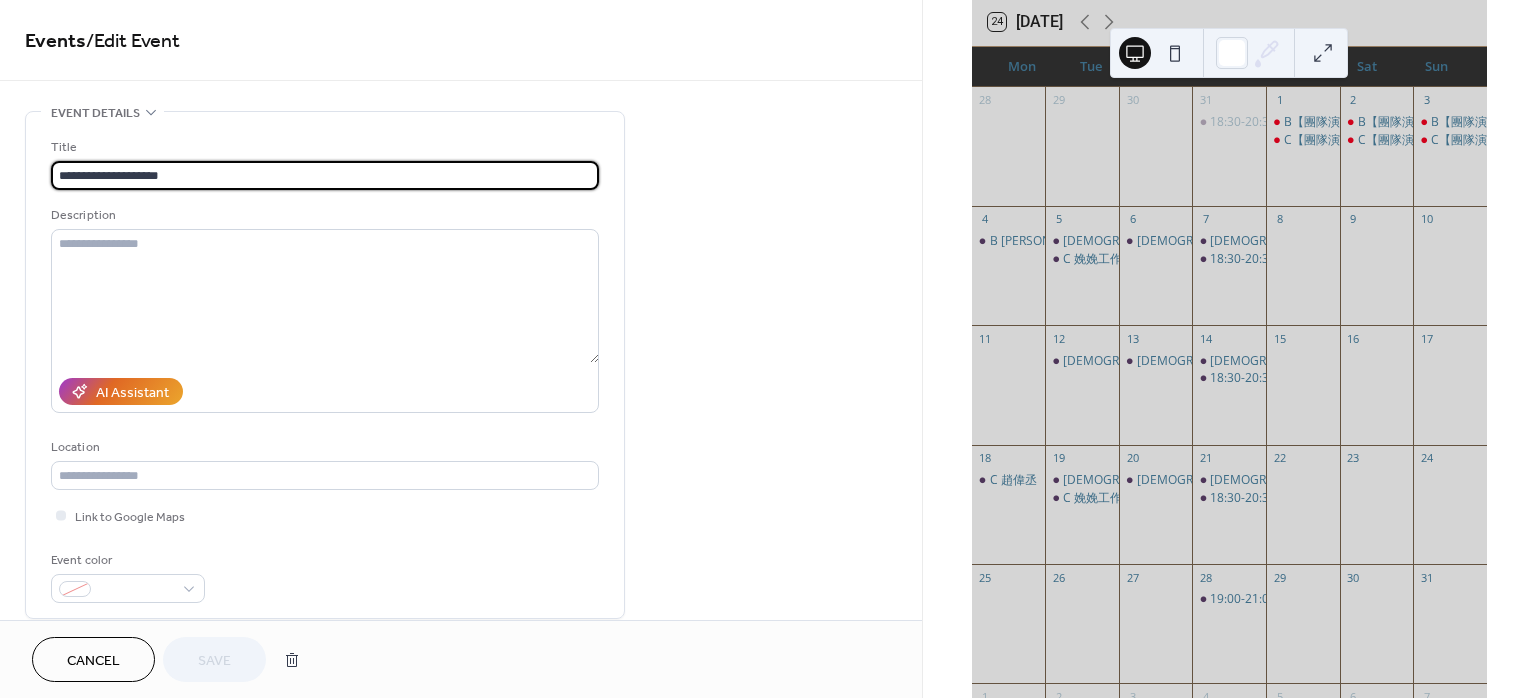drag, startPoint x: 56, startPoint y: 178, endPoint x: 120, endPoint y: 172, distance: 64.28063 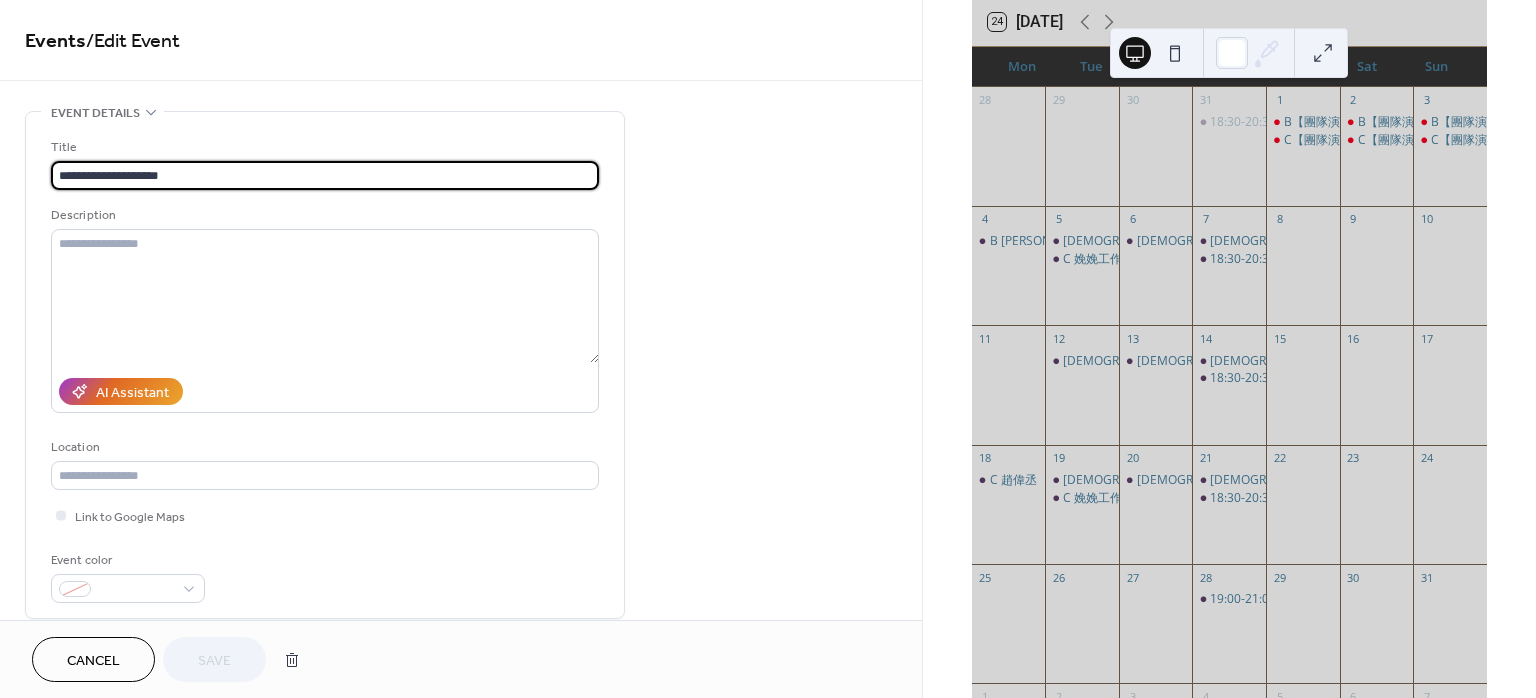 click on "**********" at bounding box center (325, 175) 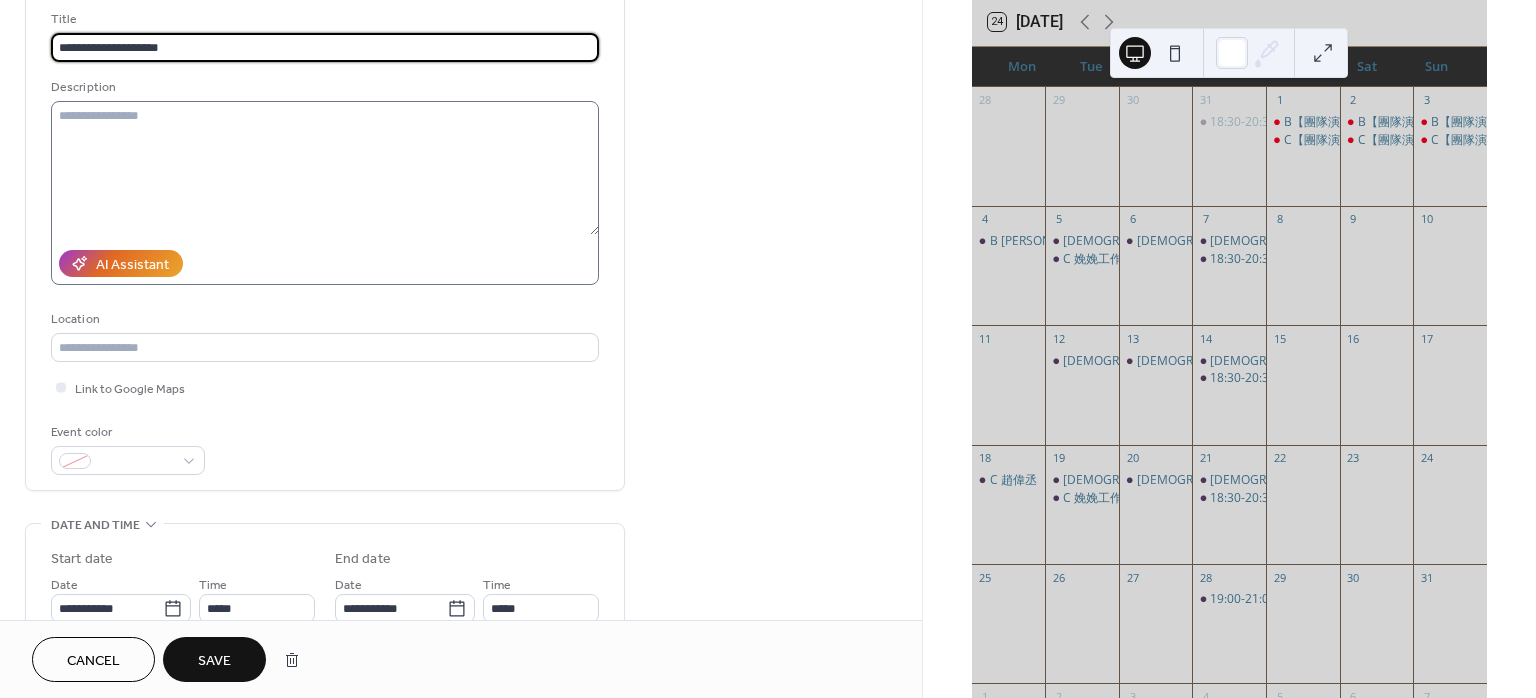 scroll, scrollTop: 266, scrollLeft: 0, axis: vertical 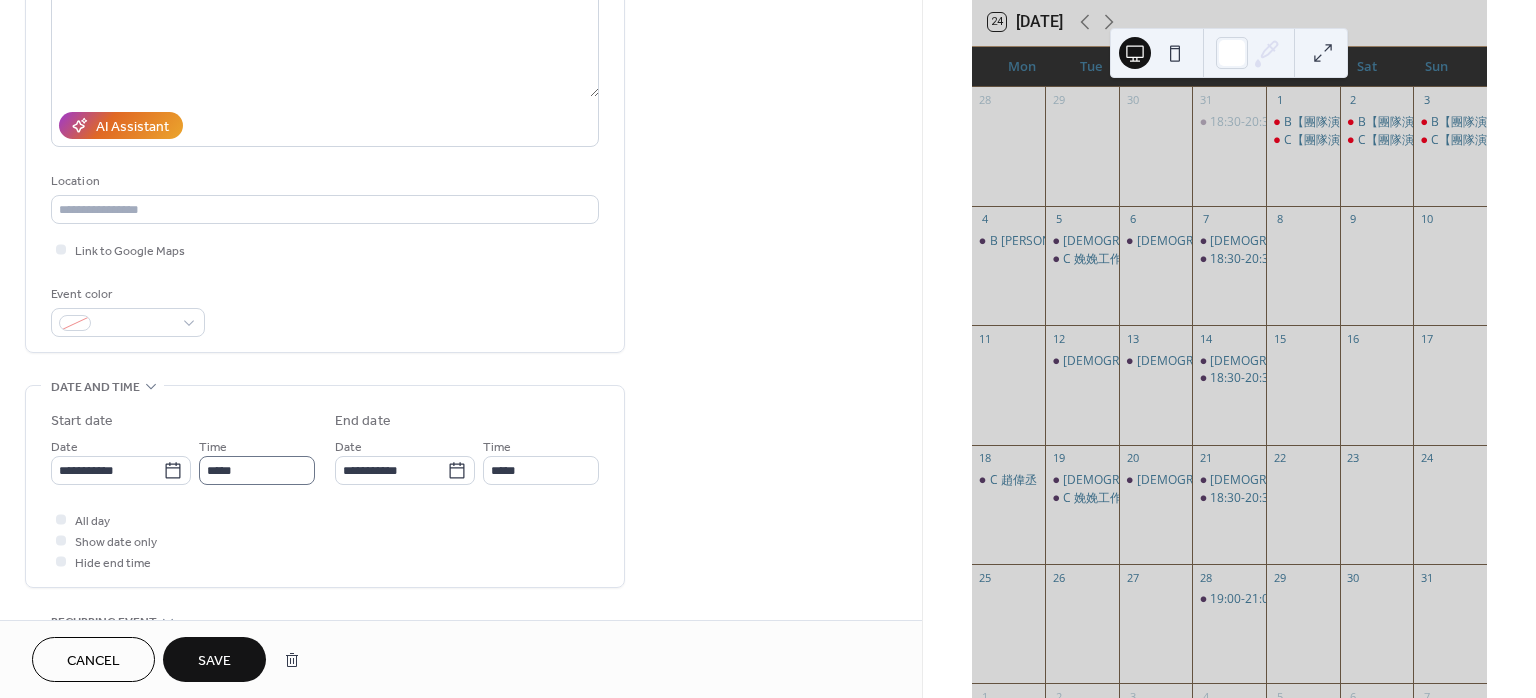 type on "**********" 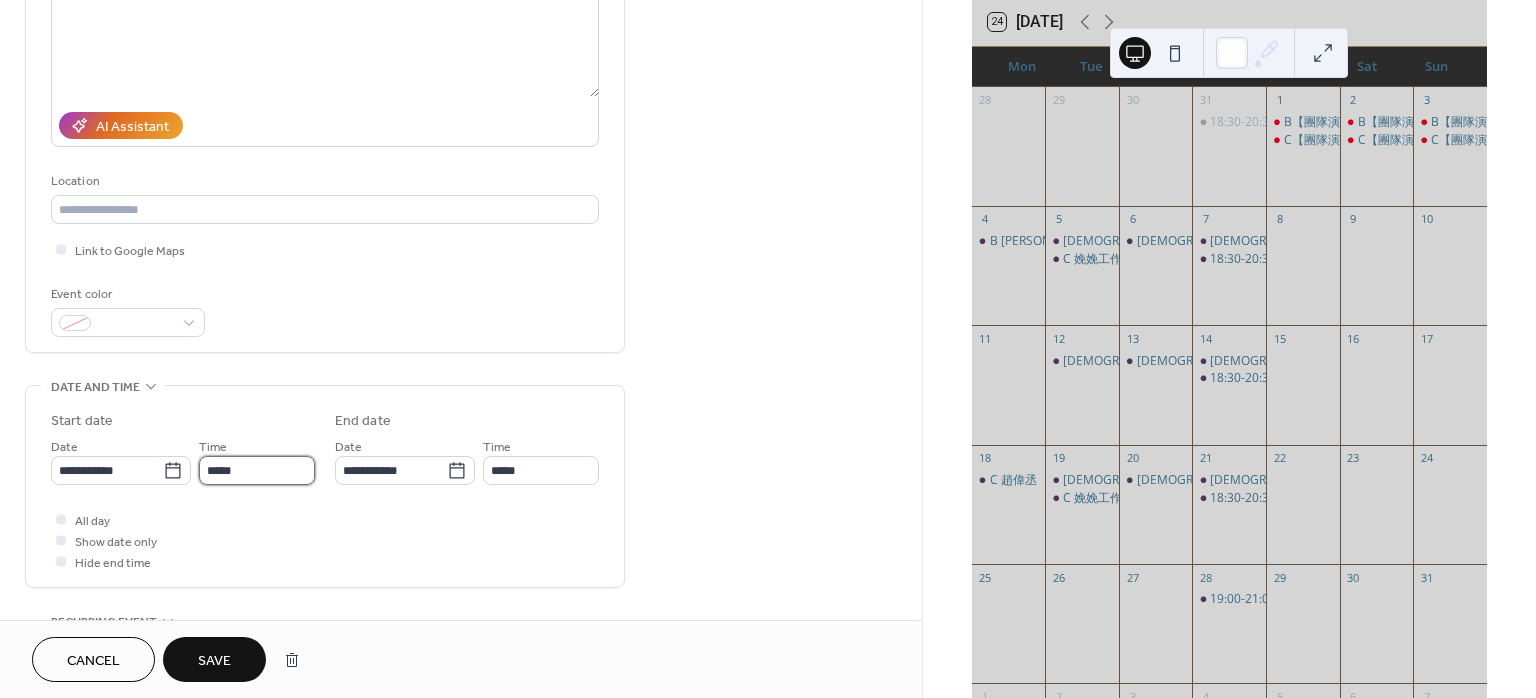 click on "*****" at bounding box center (257, 470) 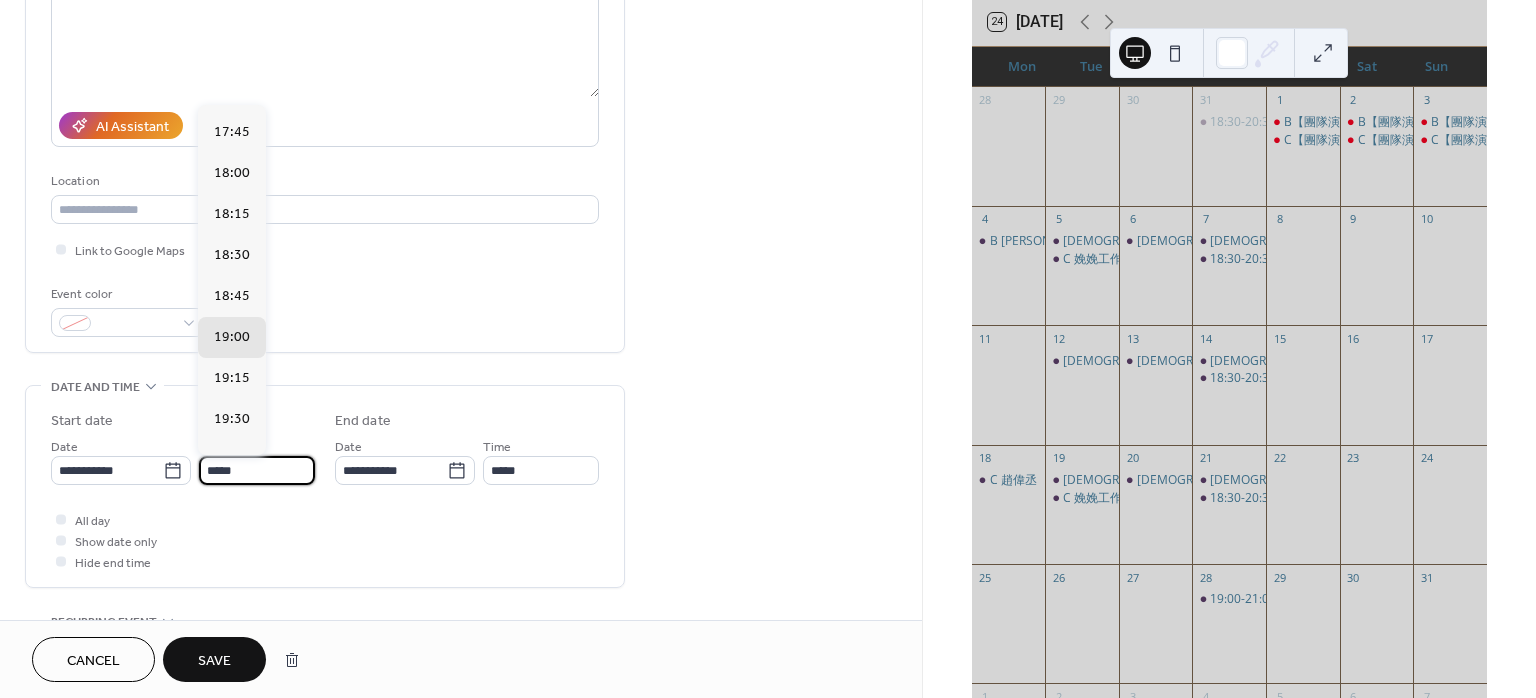 scroll, scrollTop: 2816, scrollLeft: 0, axis: vertical 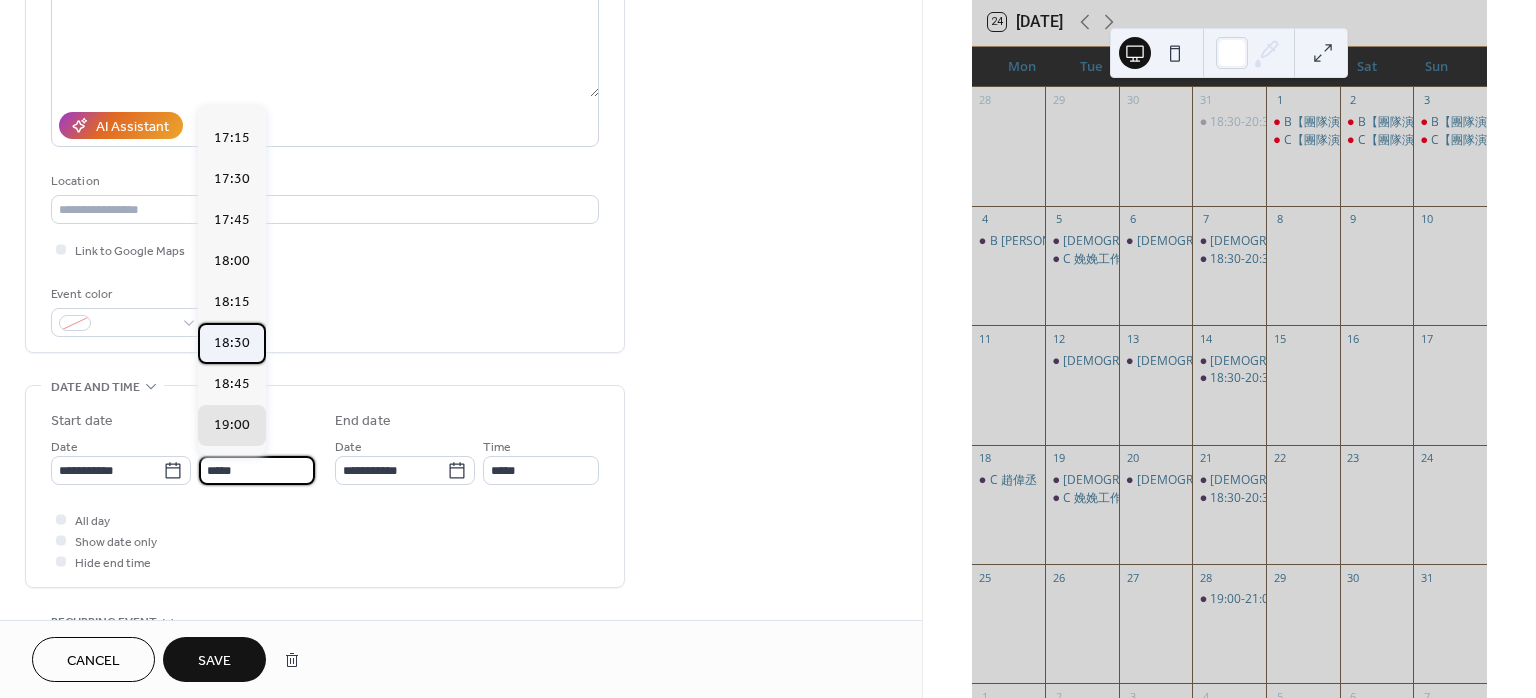 click on "18:30" at bounding box center (232, 342) 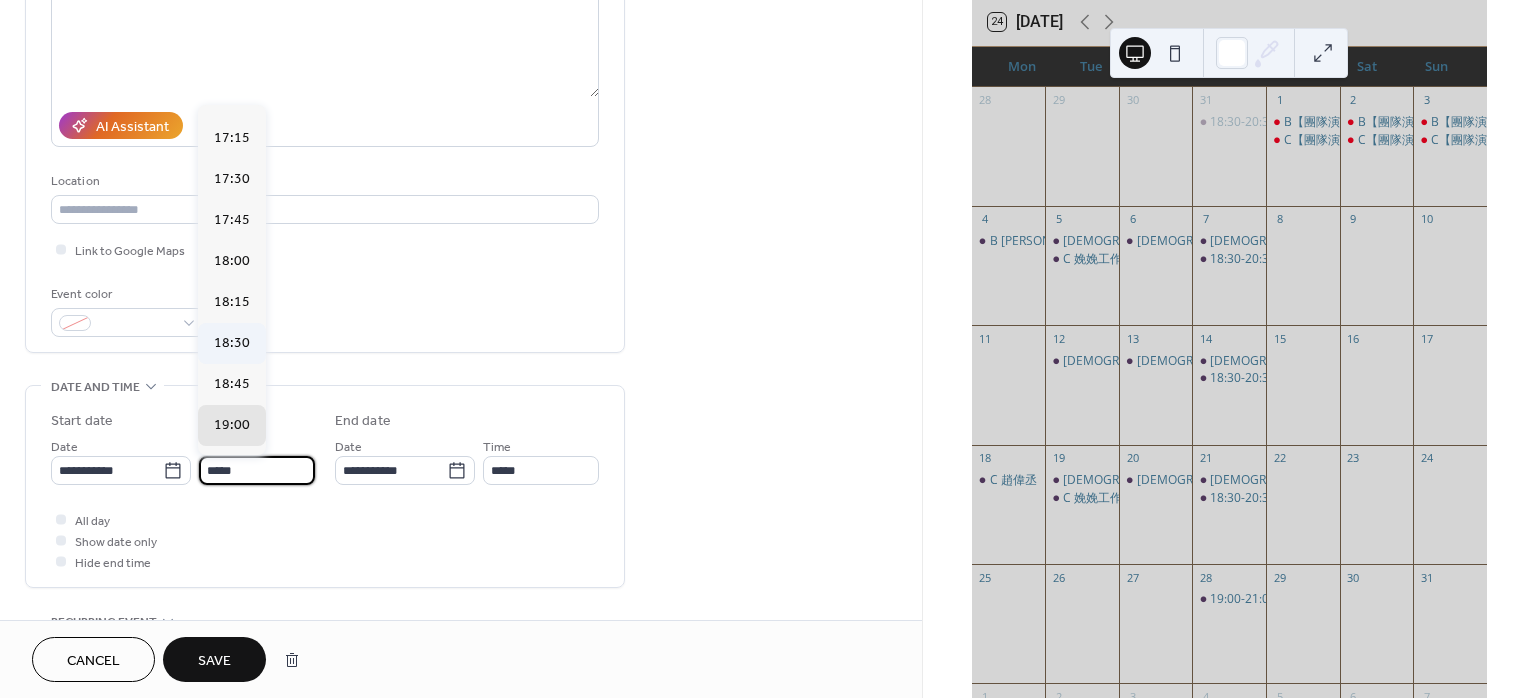 type on "*****" 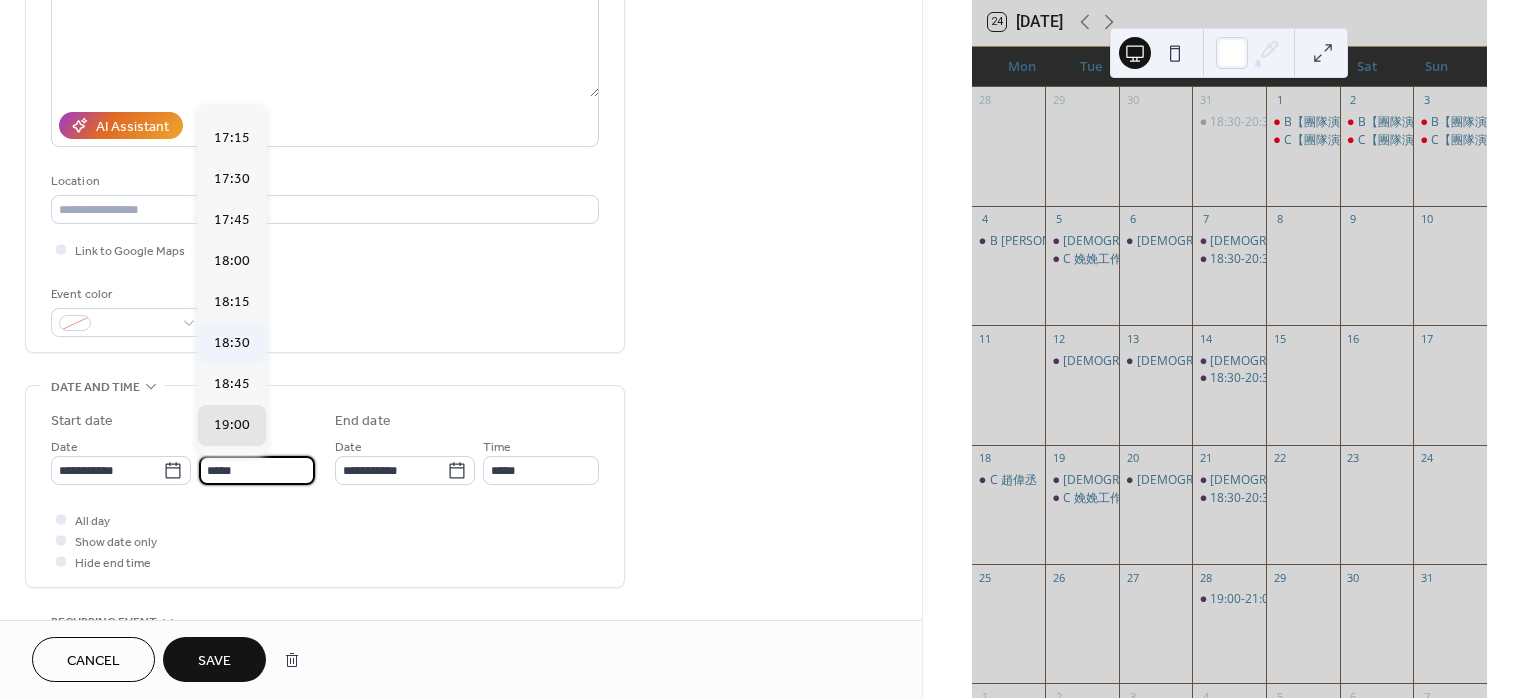 type on "*****" 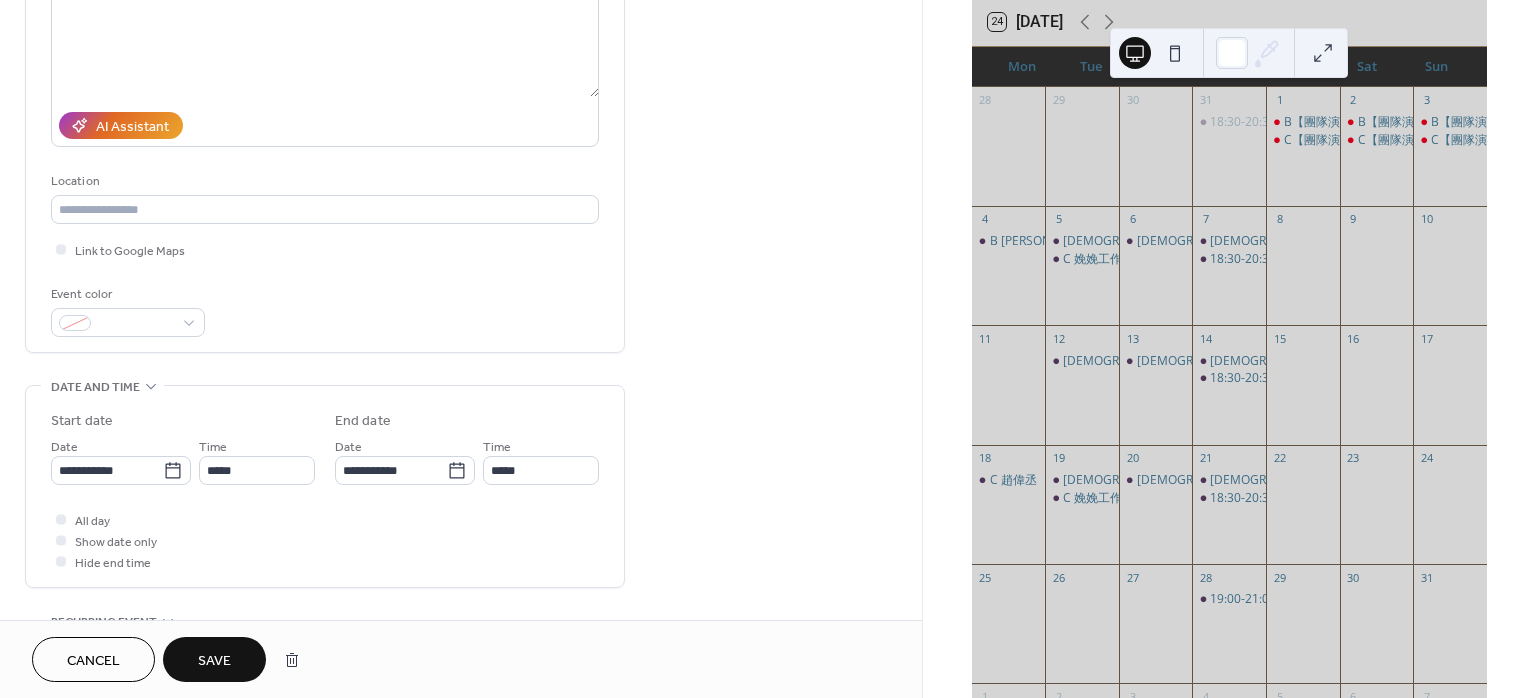 click on "Save" at bounding box center [214, 661] 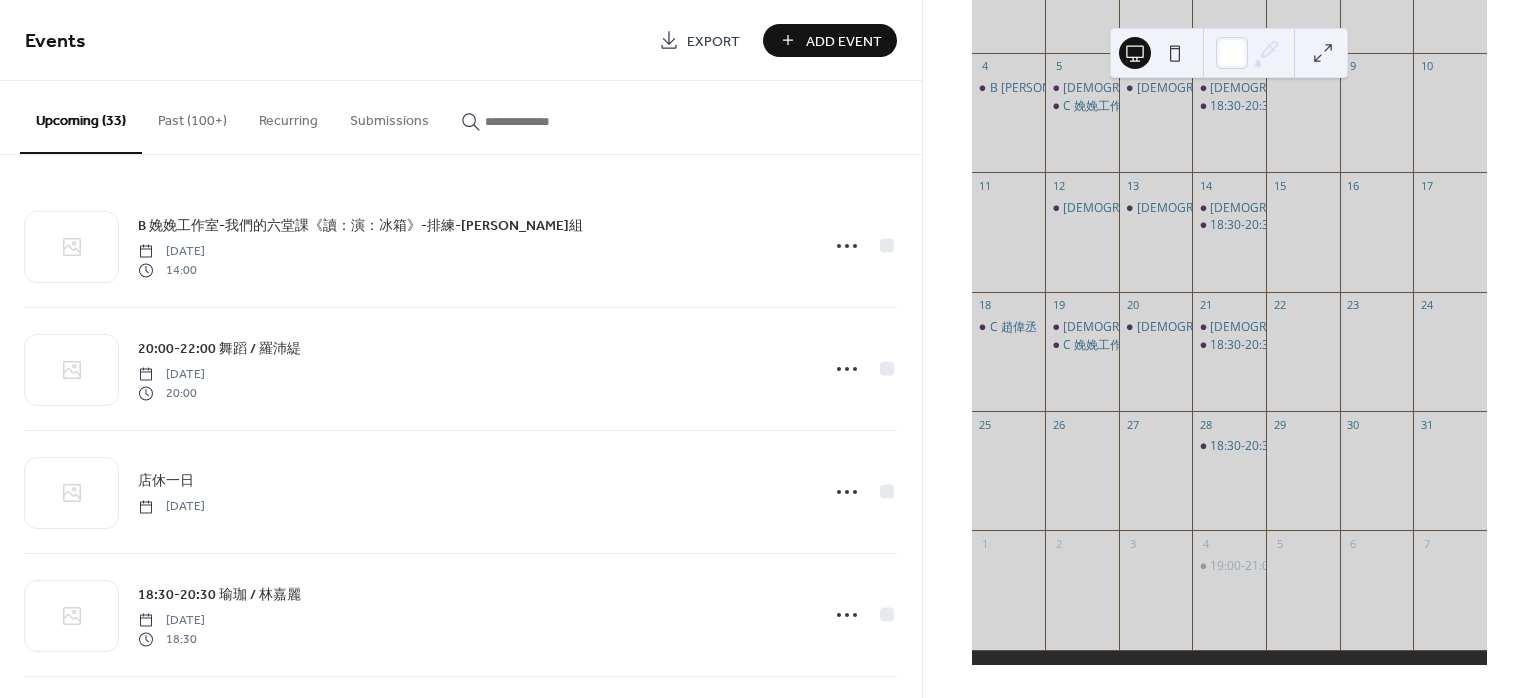 scroll, scrollTop: 31, scrollLeft: 0, axis: vertical 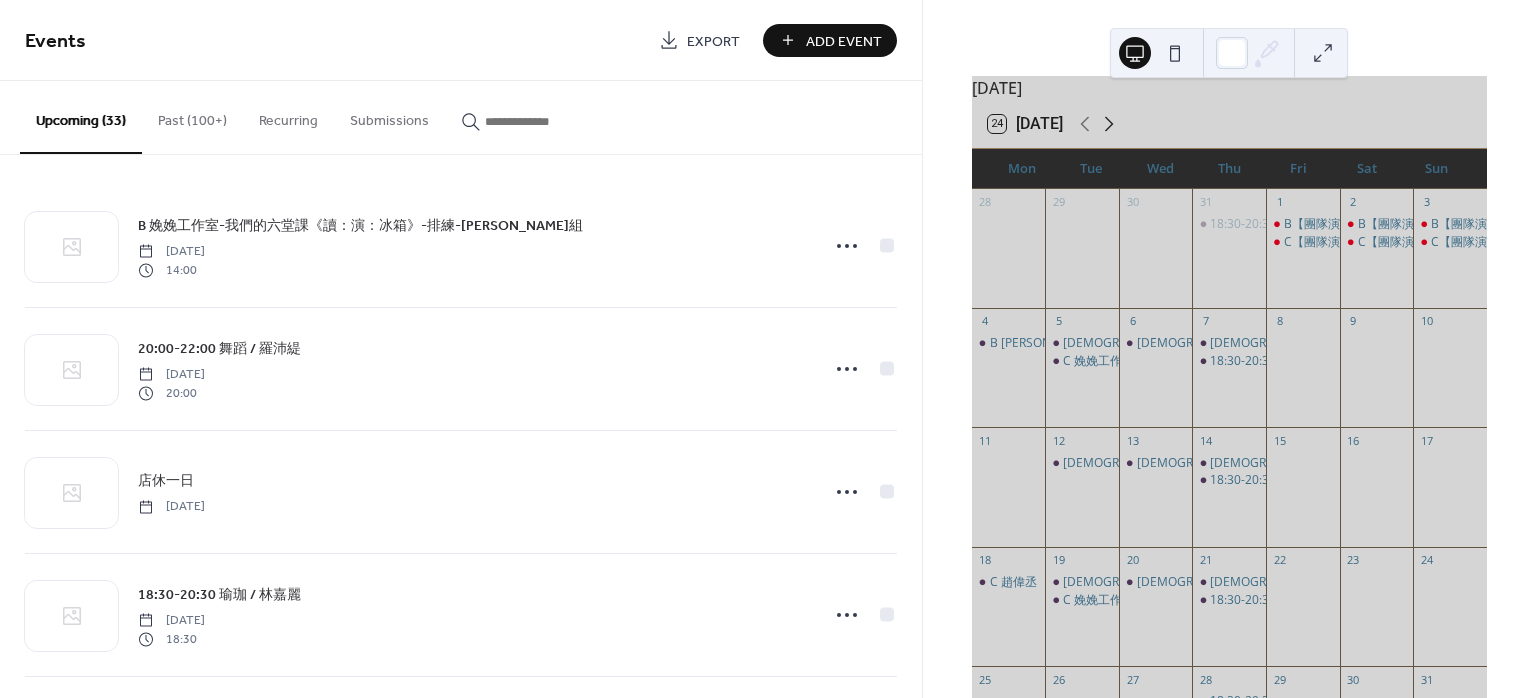 click 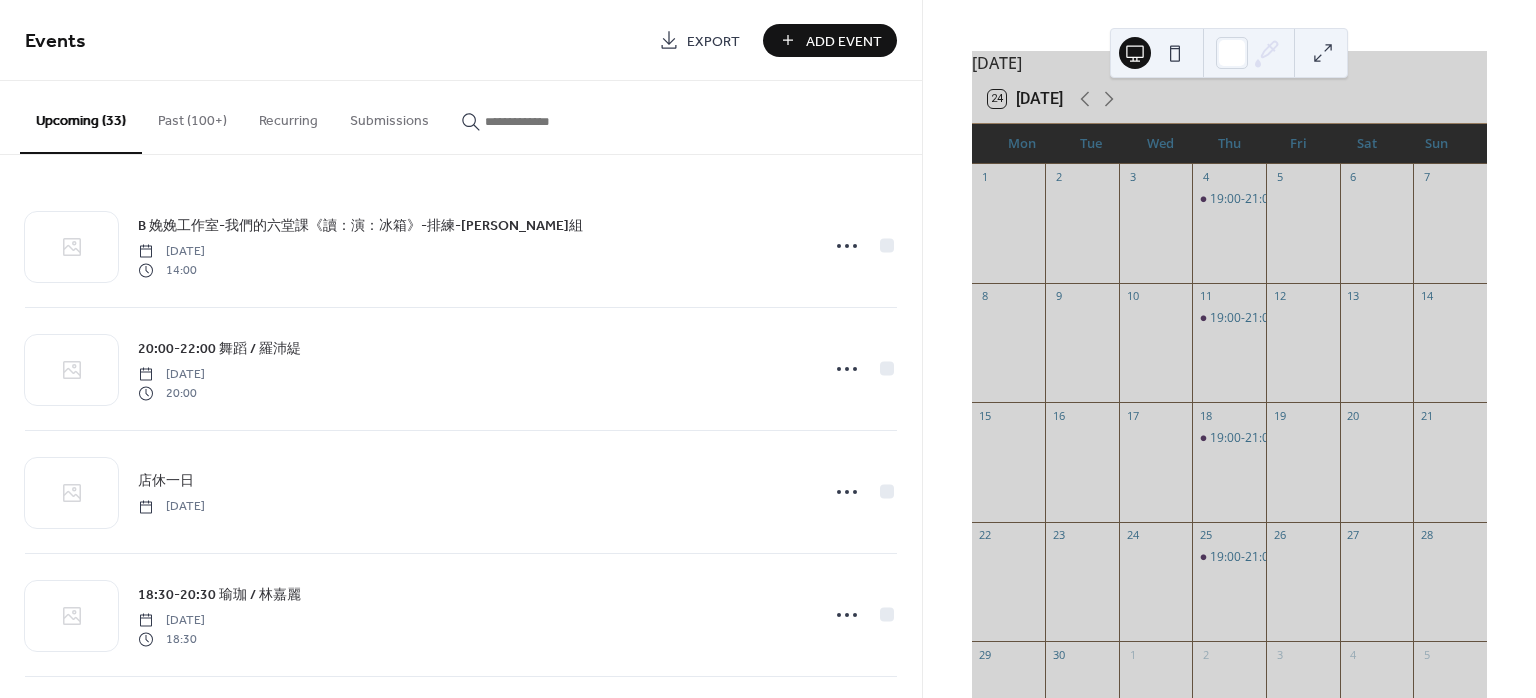 scroll, scrollTop: 31, scrollLeft: 0, axis: vertical 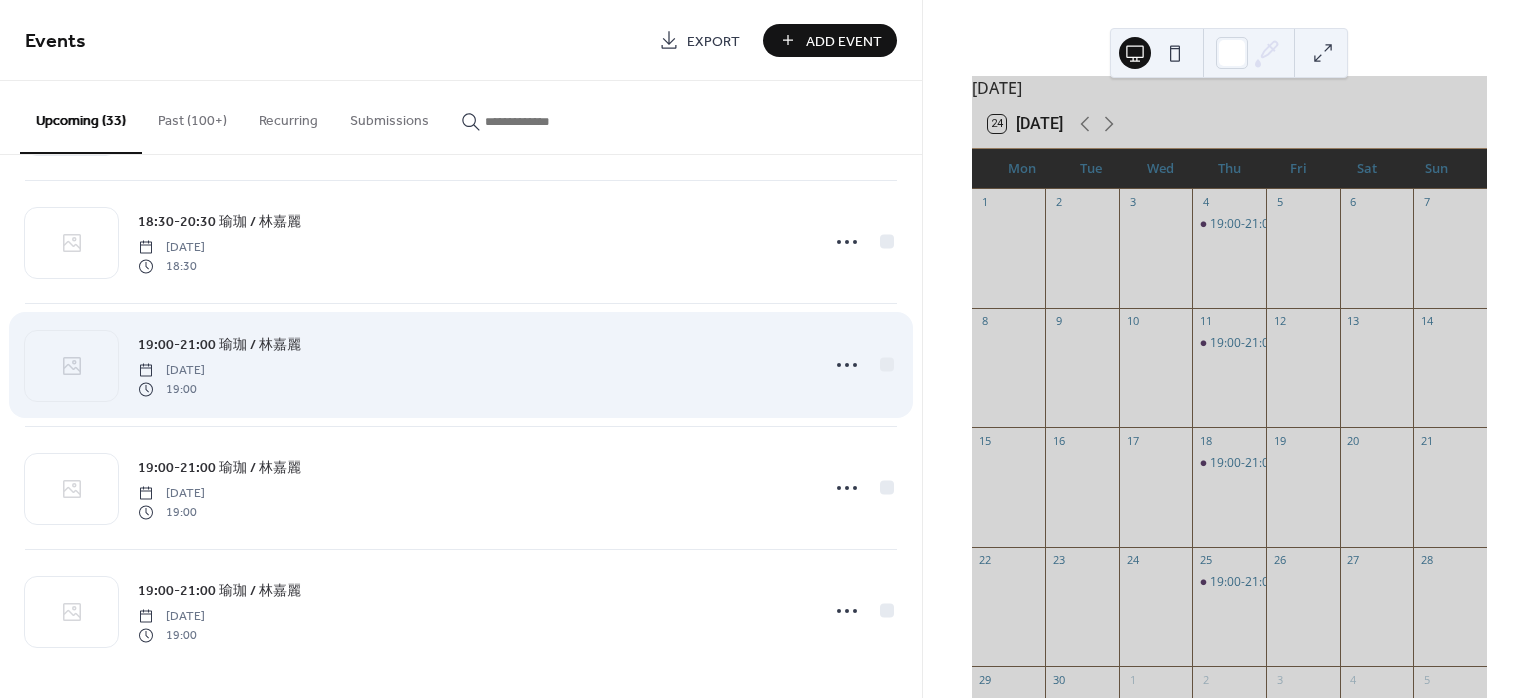 click on "19:00-21:00 瑜珈 / 林嘉麗" at bounding box center [219, 345] 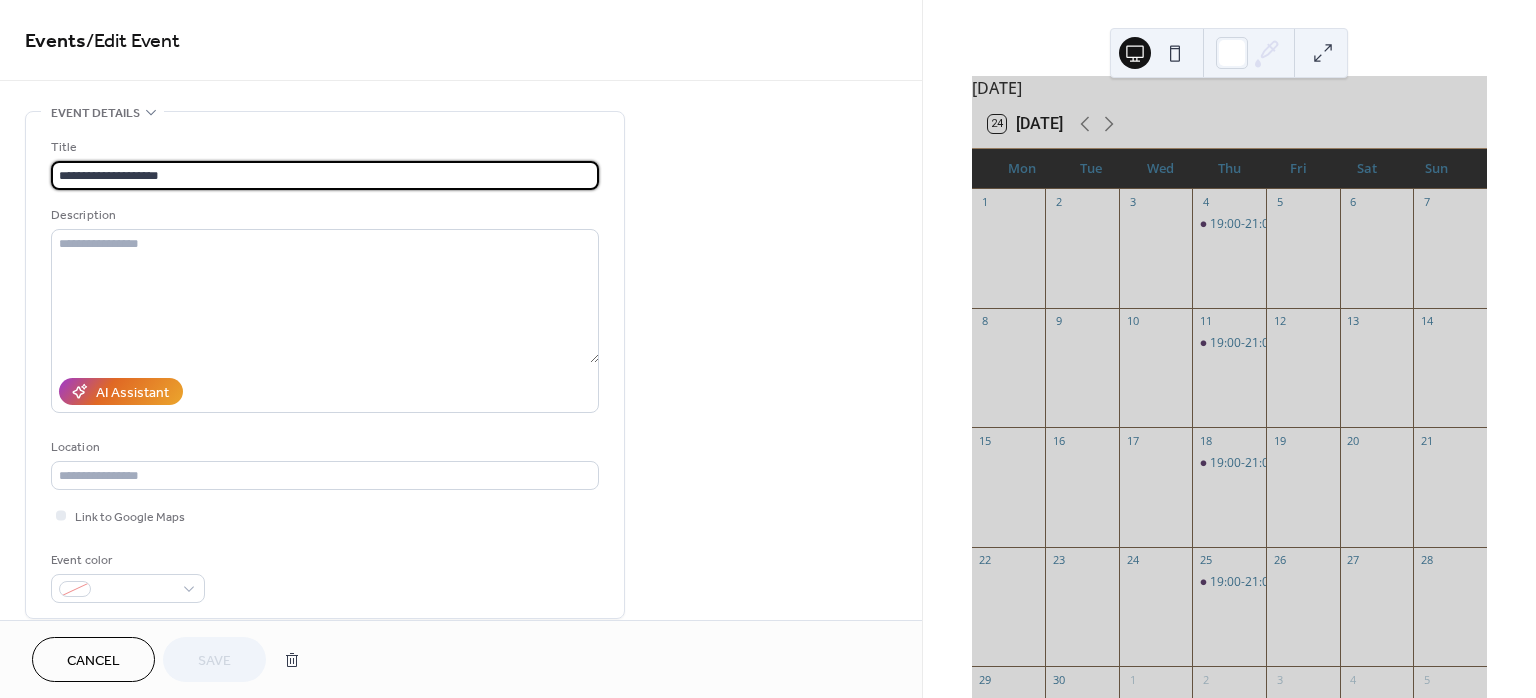 drag, startPoint x: 59, startPoint y: 170, endPoint x: 120, endPoint y: 170, distance: 61 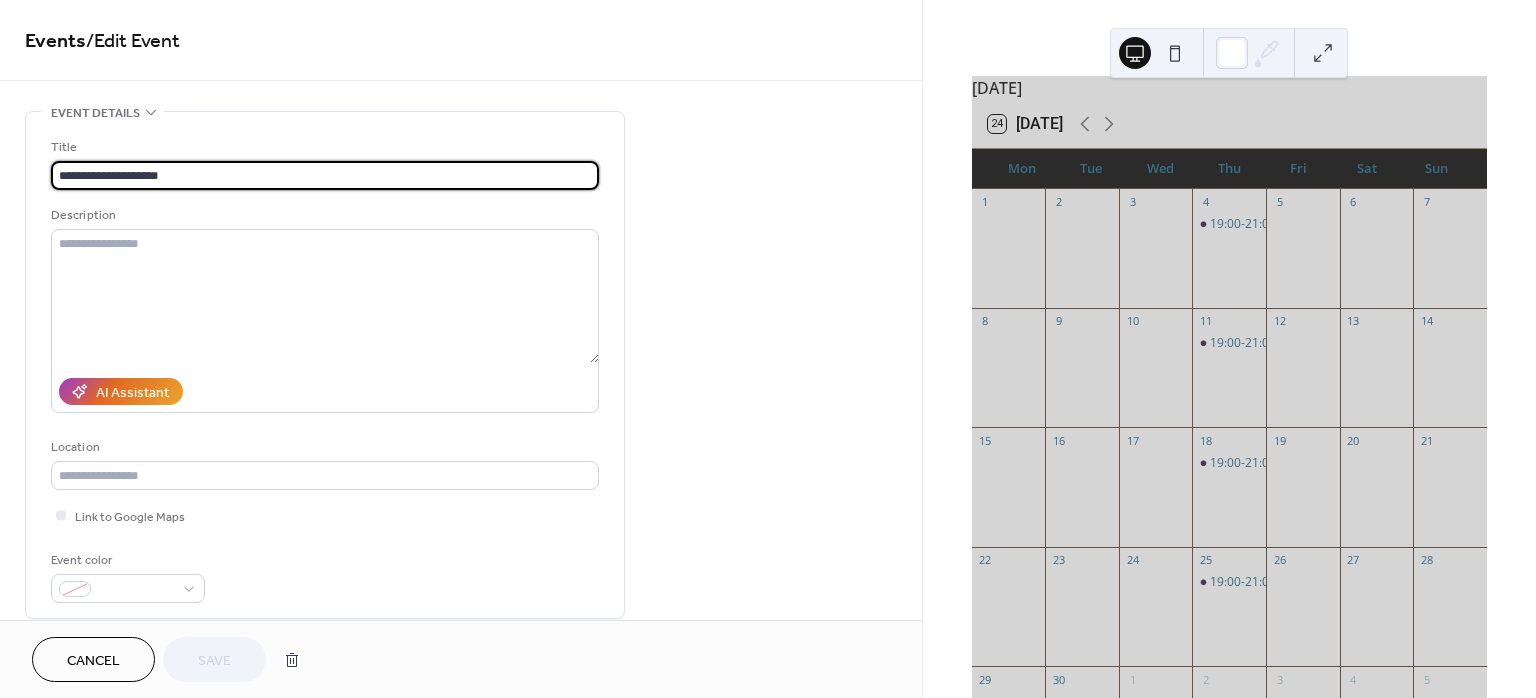 click on "**********" at bounding box center [325, 175] 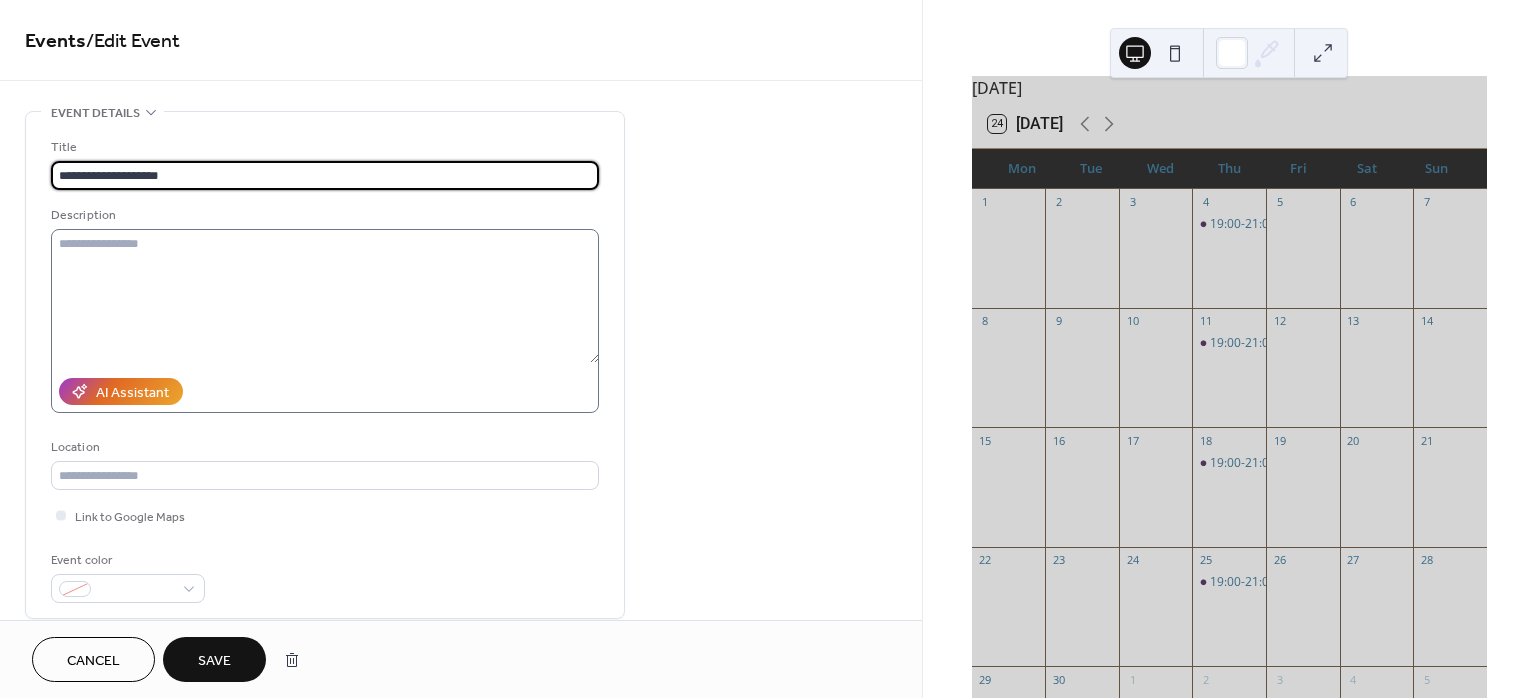 scroll, scrollTop: 533, scrollLeft: 0, axis: vertical 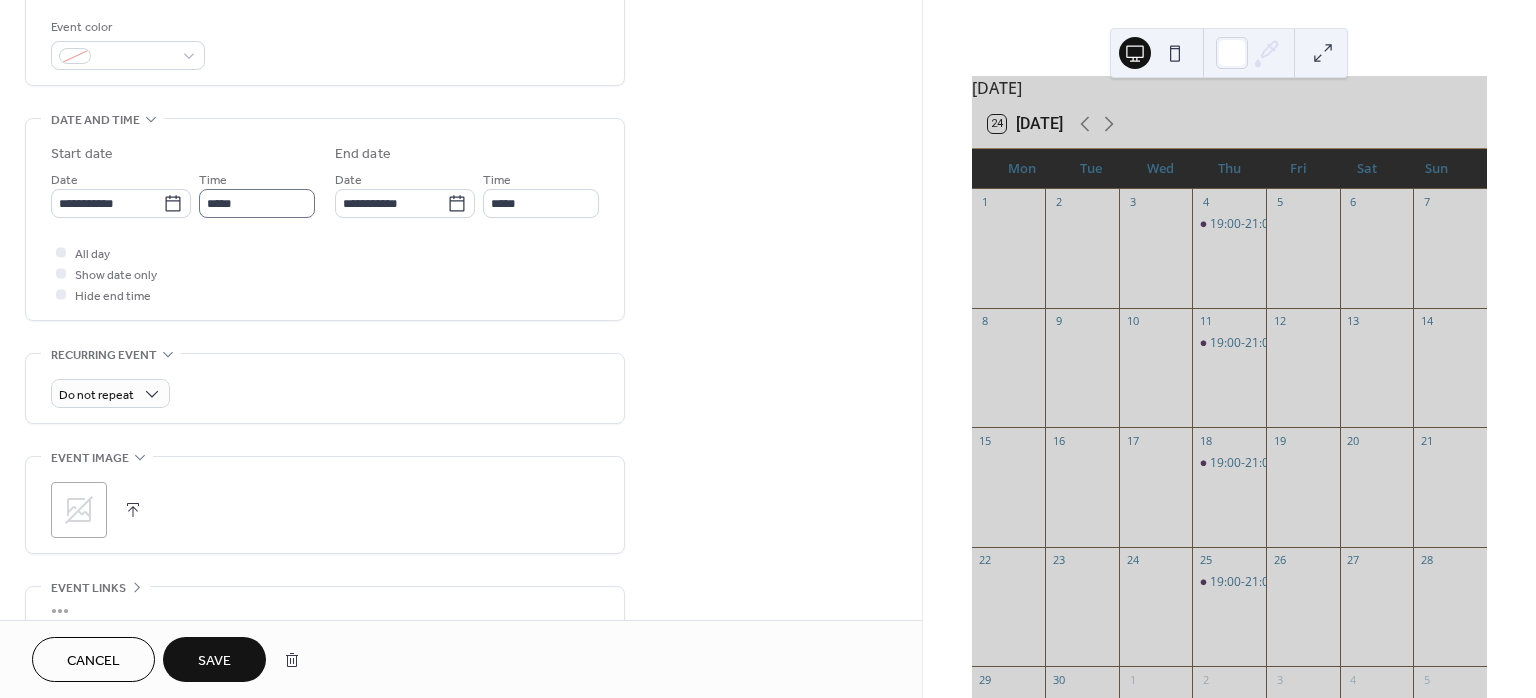 type on "**********" 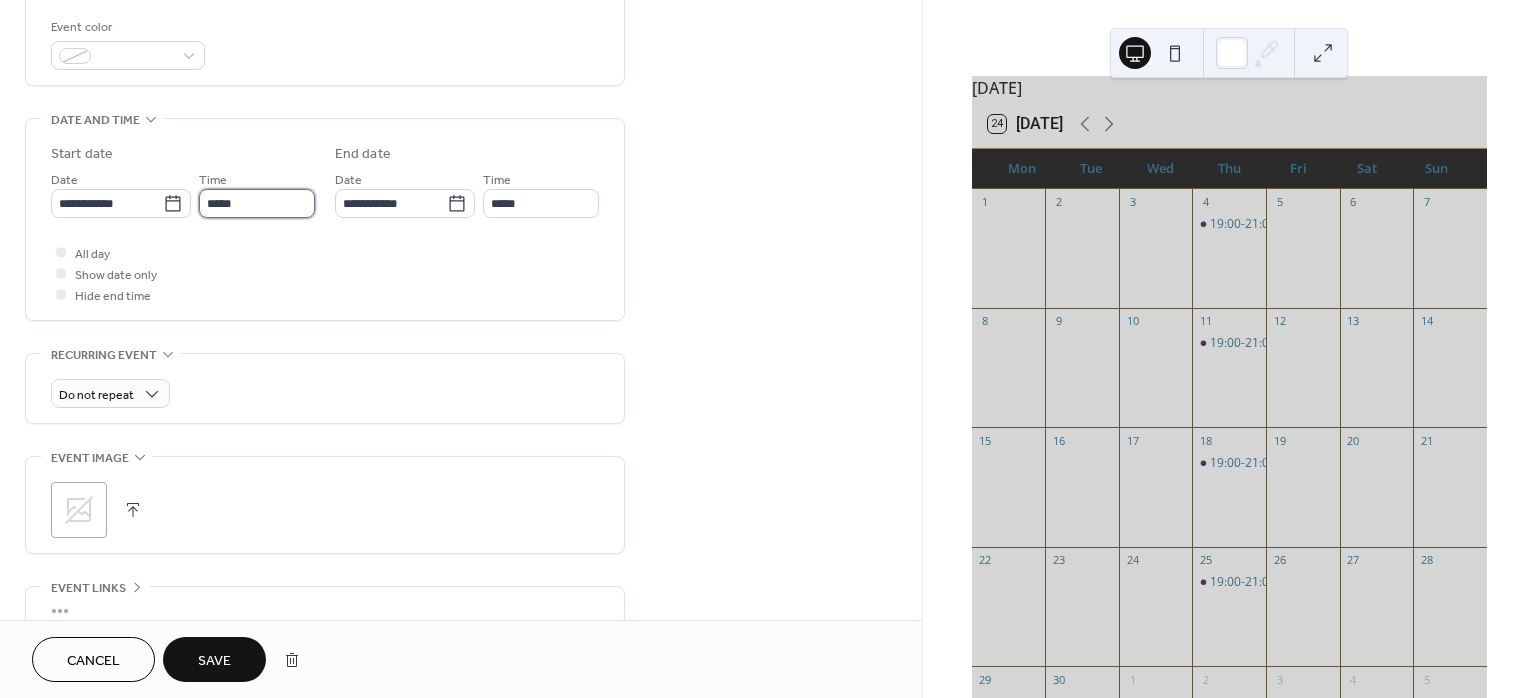 click on "*****" at bounding box center [257, 203] 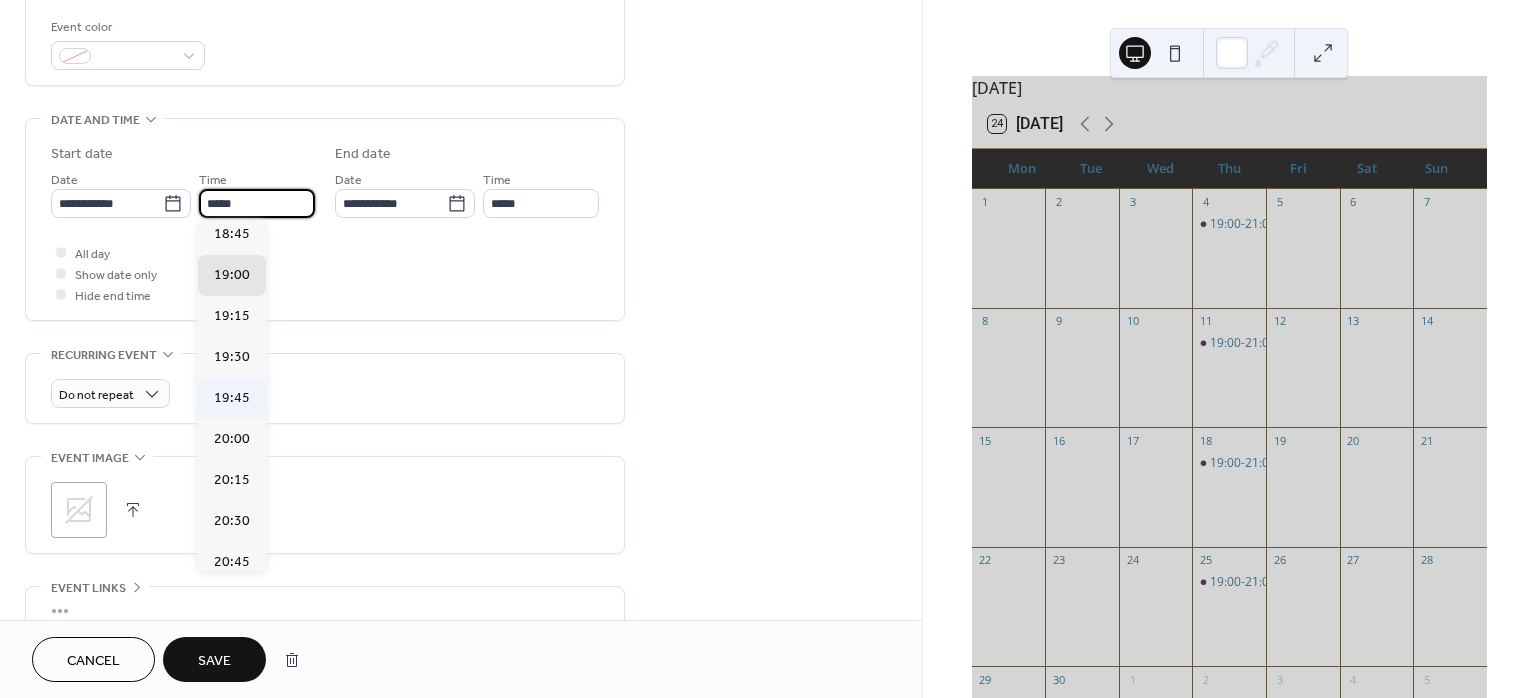 scroll, scrollTop: 2816, scrollLeft: 0, axis: vertical 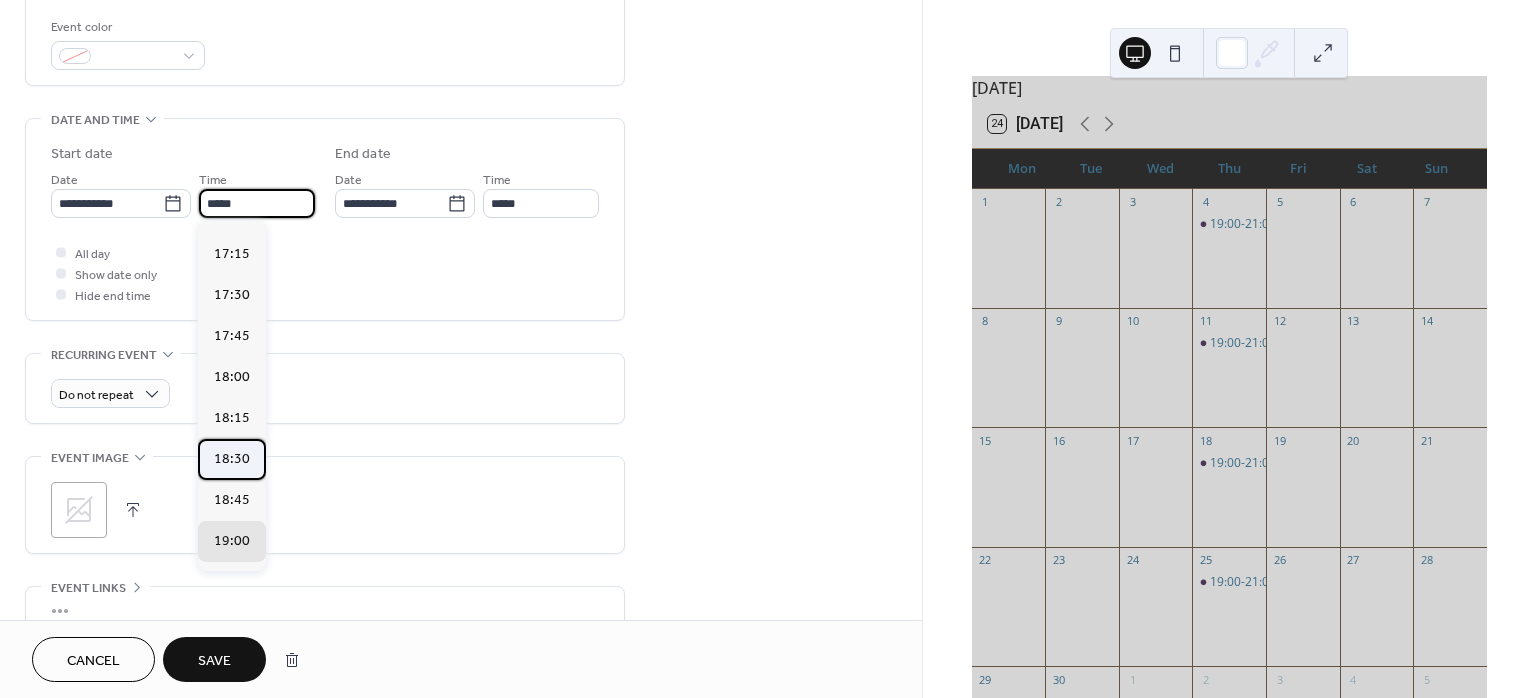 click on "18:30" at bounding box center [232, 459] 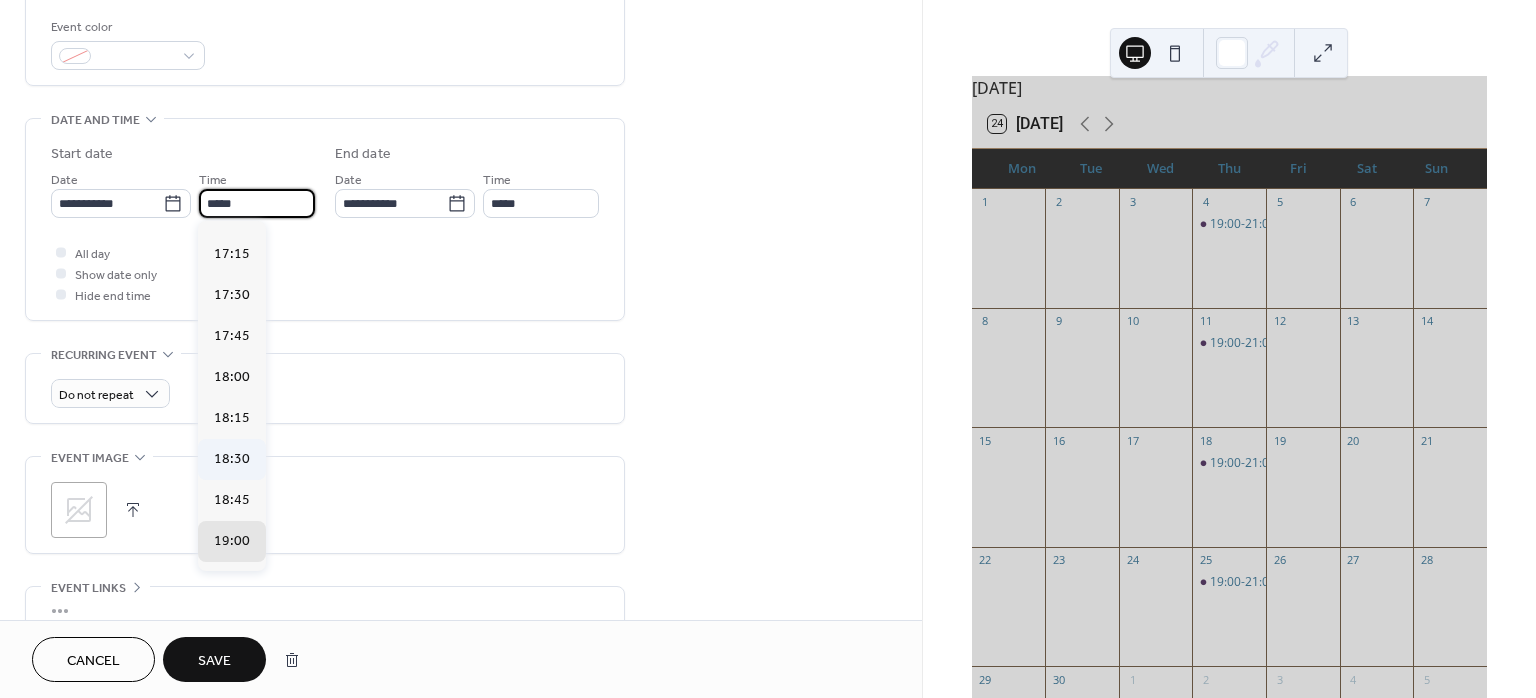 type on "*****" 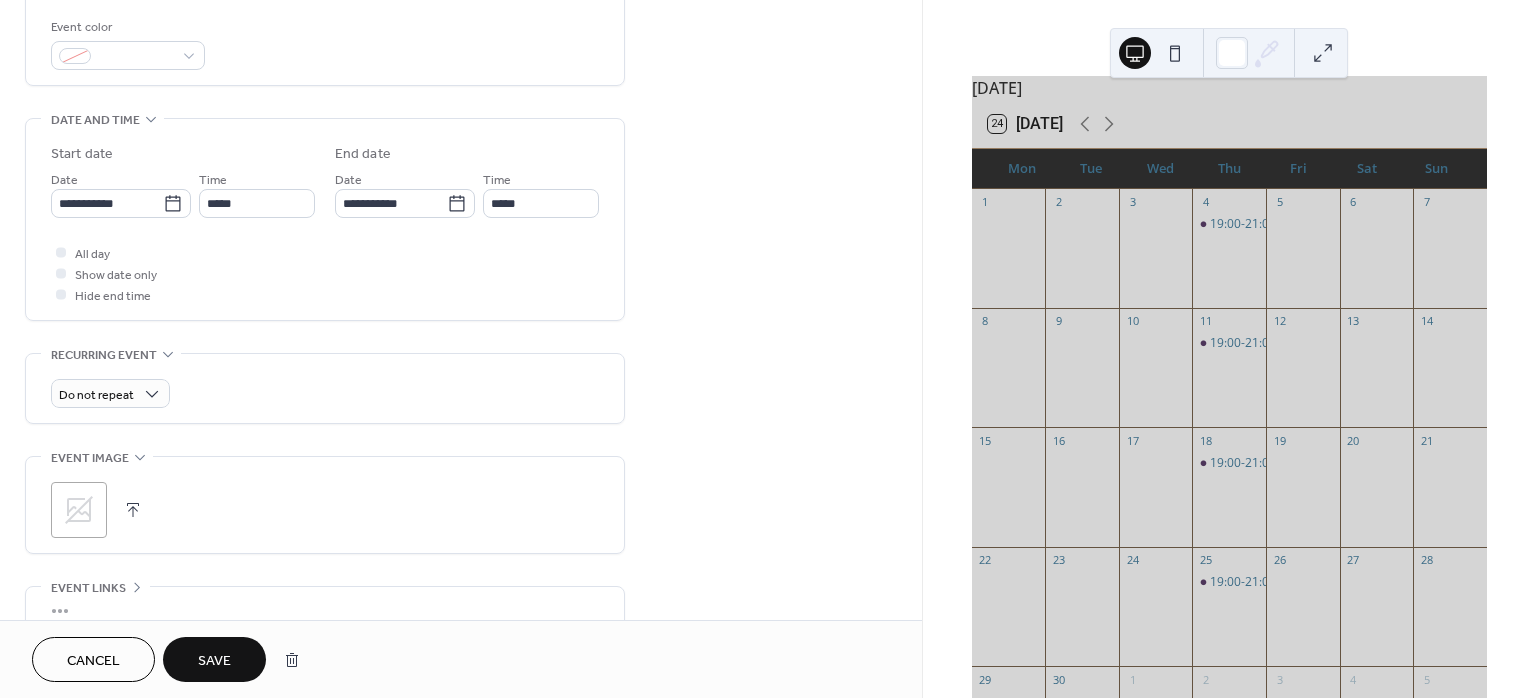 click on "Save" at bounding box center [214, 661] 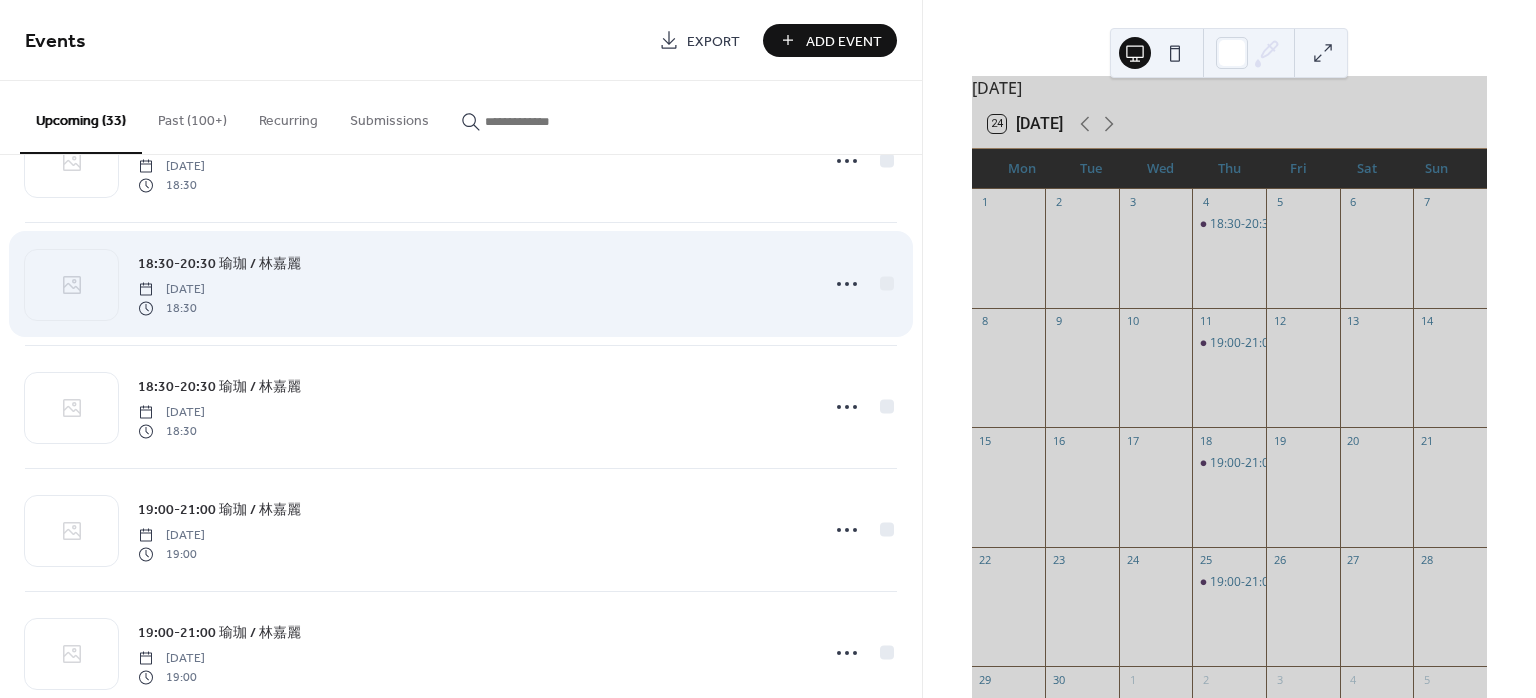 scroll, scrollTop: 3202, scrollLeft: 0, axis: vertical 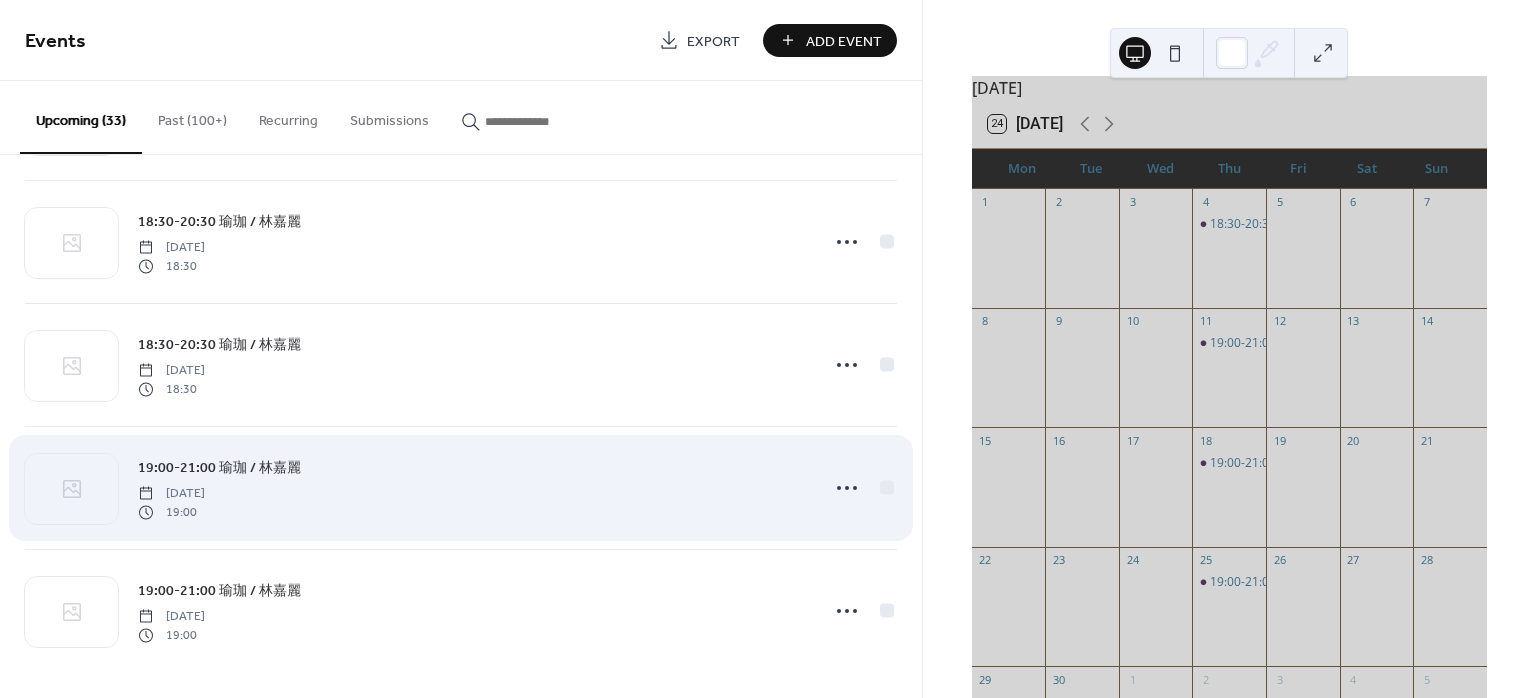 click on "19:00-21:00 瑜珈 / 林嘉麗" at bounding box center [219, 468] 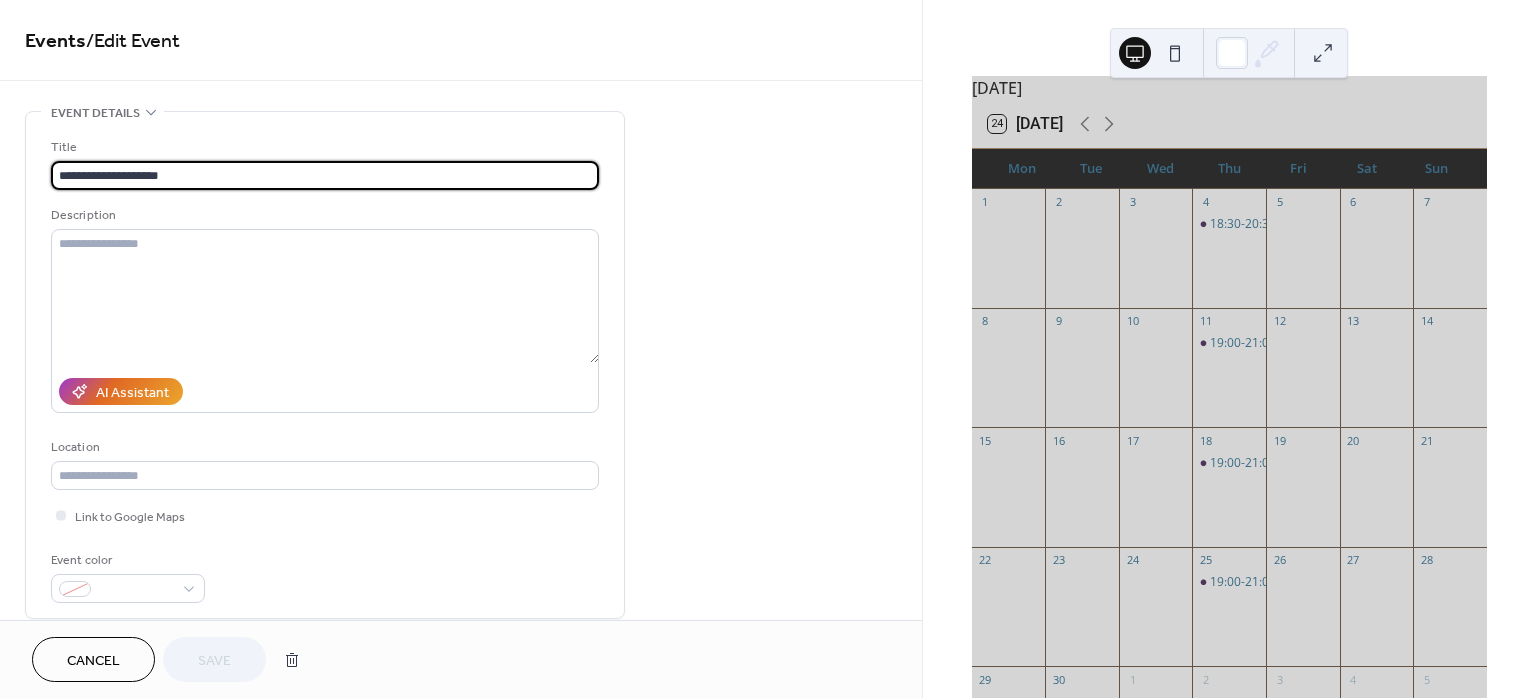 drag, startPoint x: 57, startPoint y: 170, endPoint x: 120, endPoint y: 169, distance: 63.007935 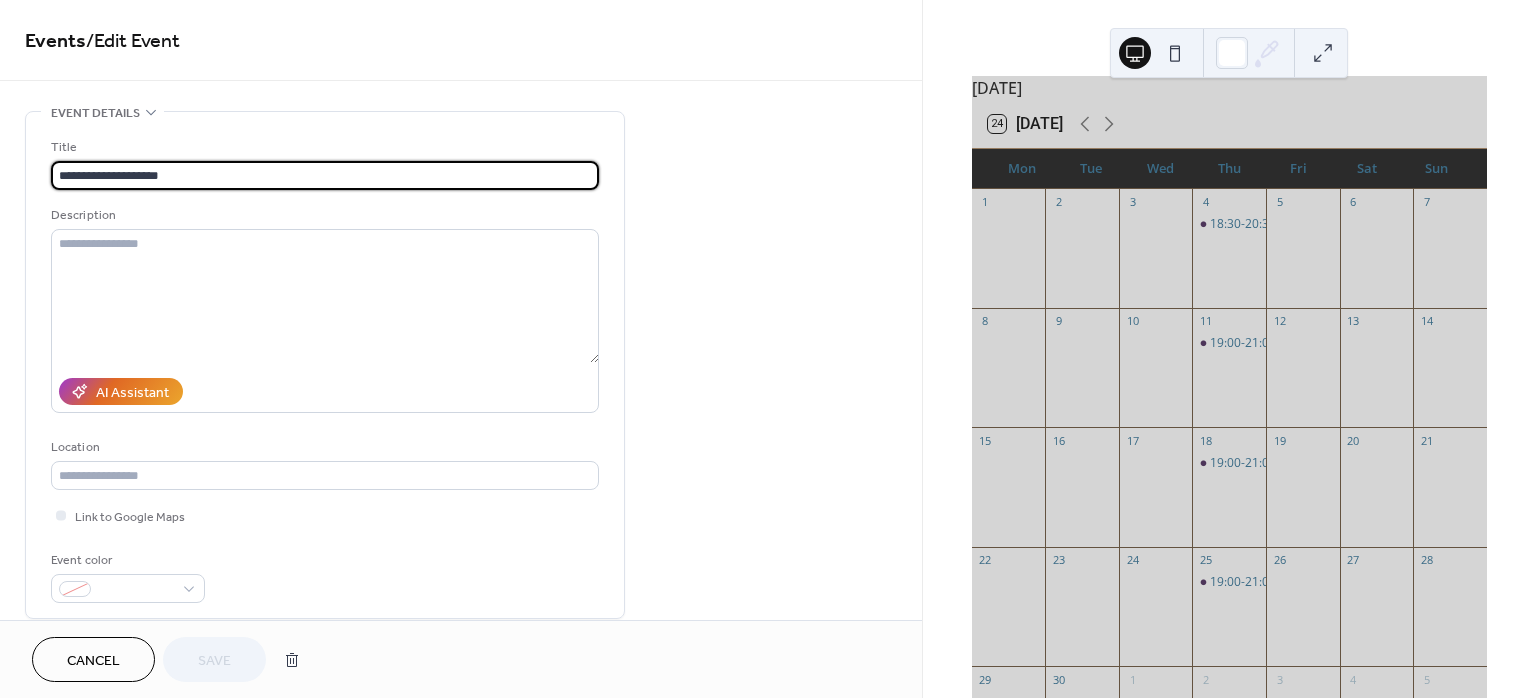 click on "**********" at bounding box center [325, 175] 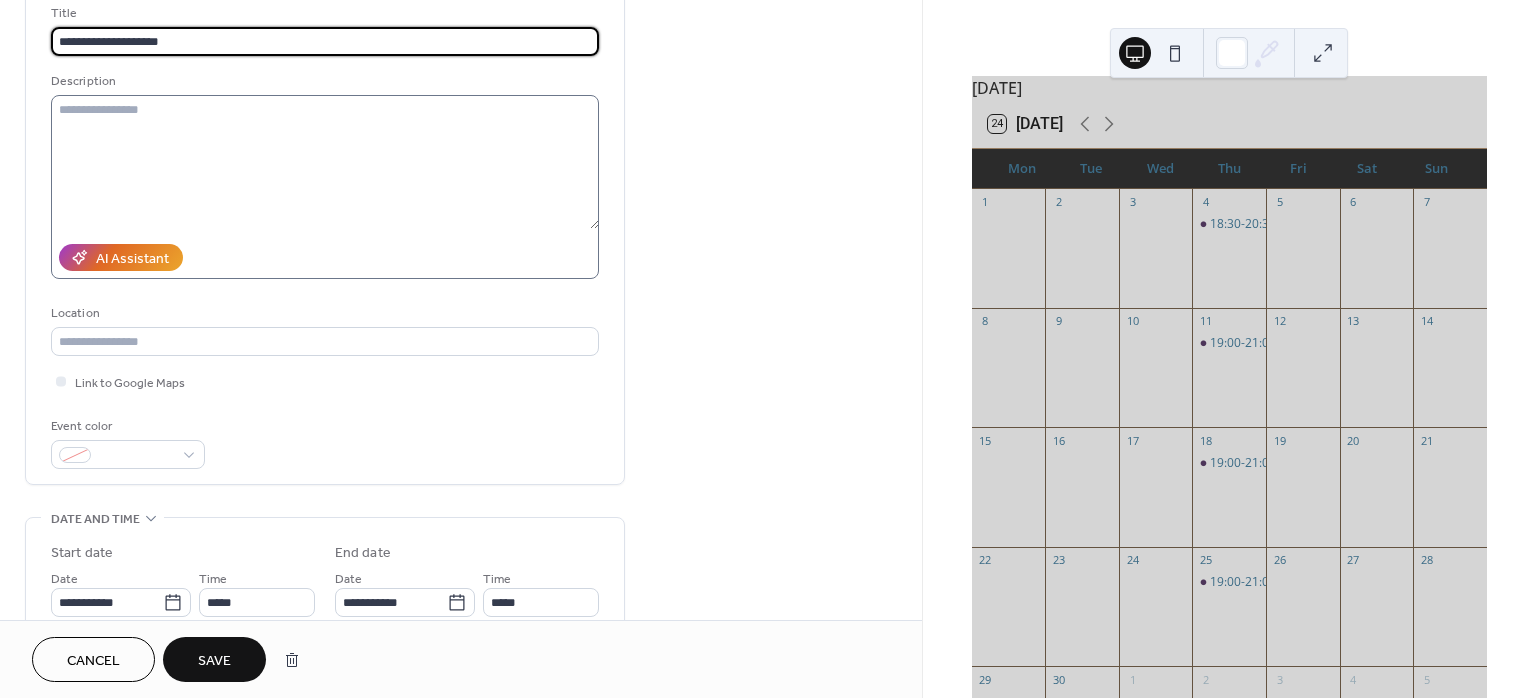 scroll, scrollTop: 266, scrollLeft: 0, axis: vertical 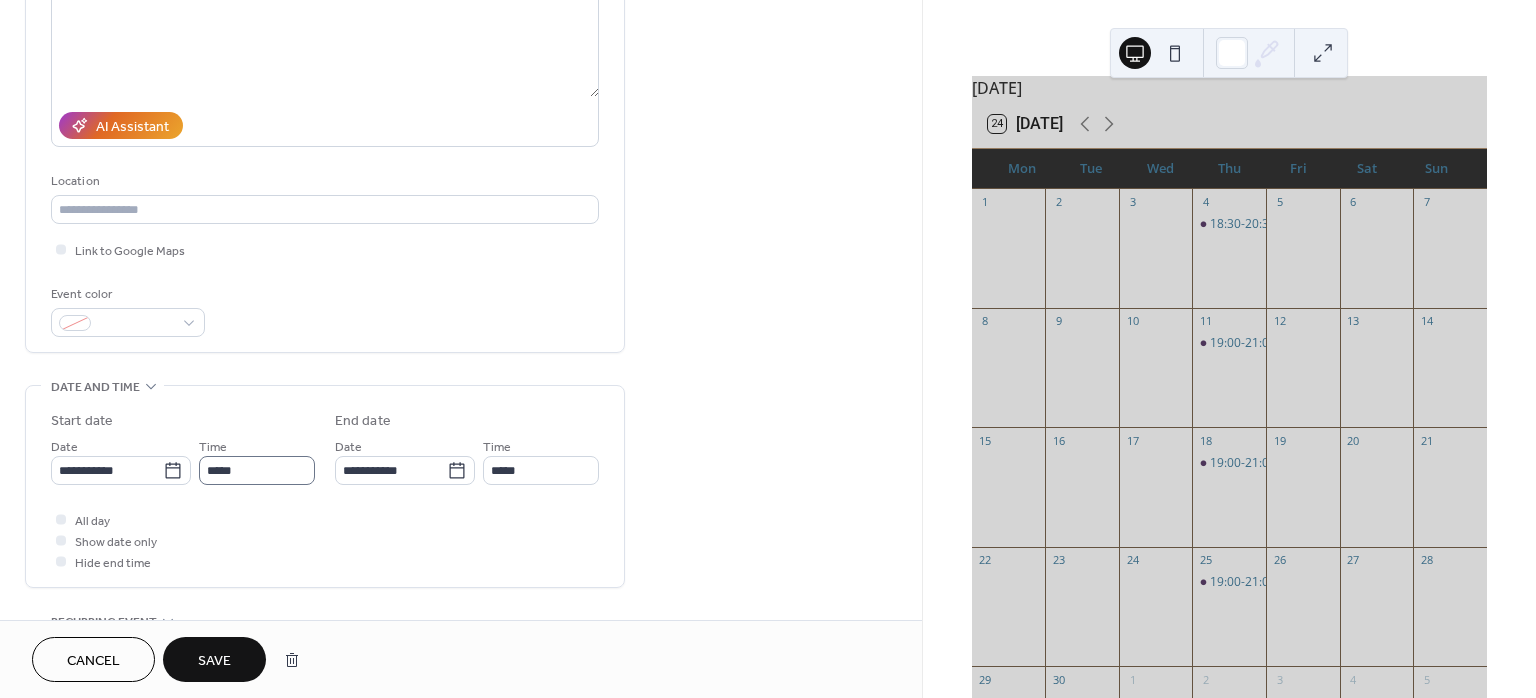 type on "**********" 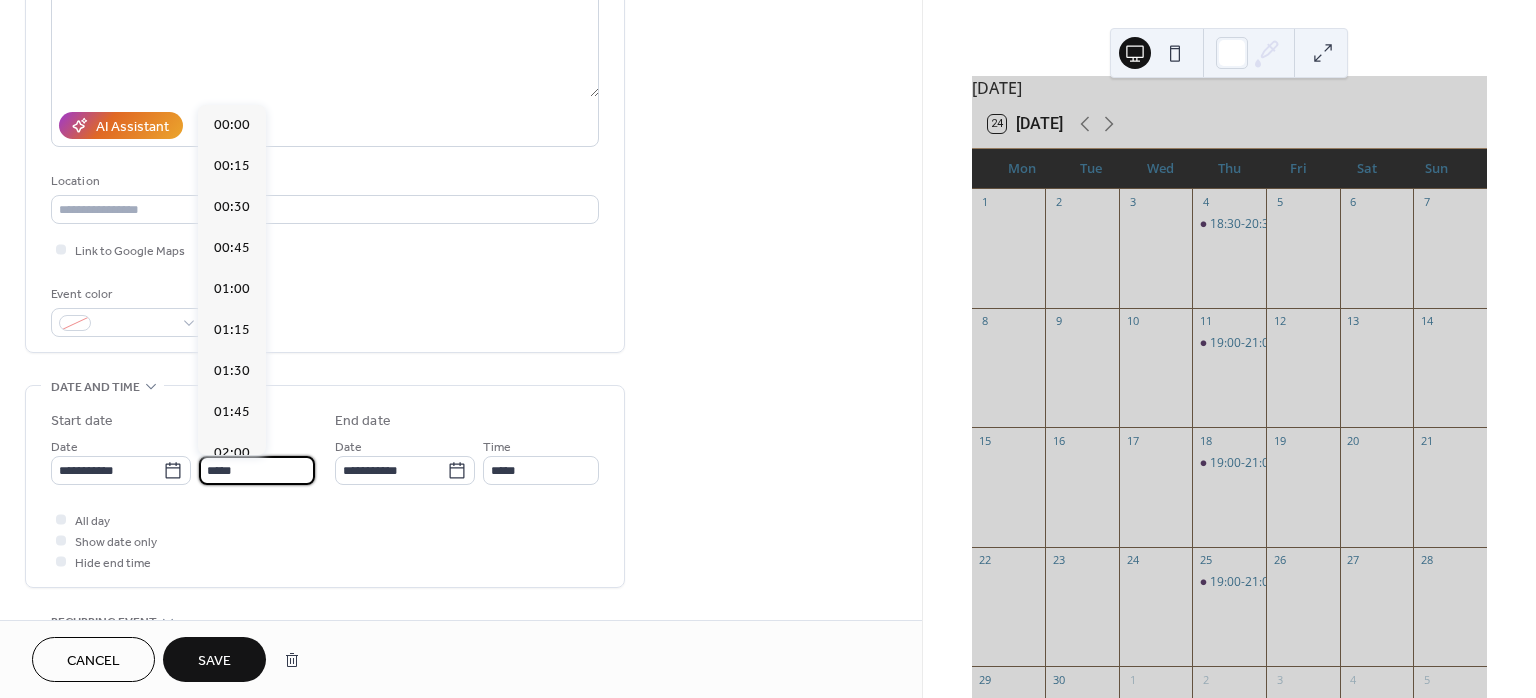 click on "*****" at bounding box center (257, 470) 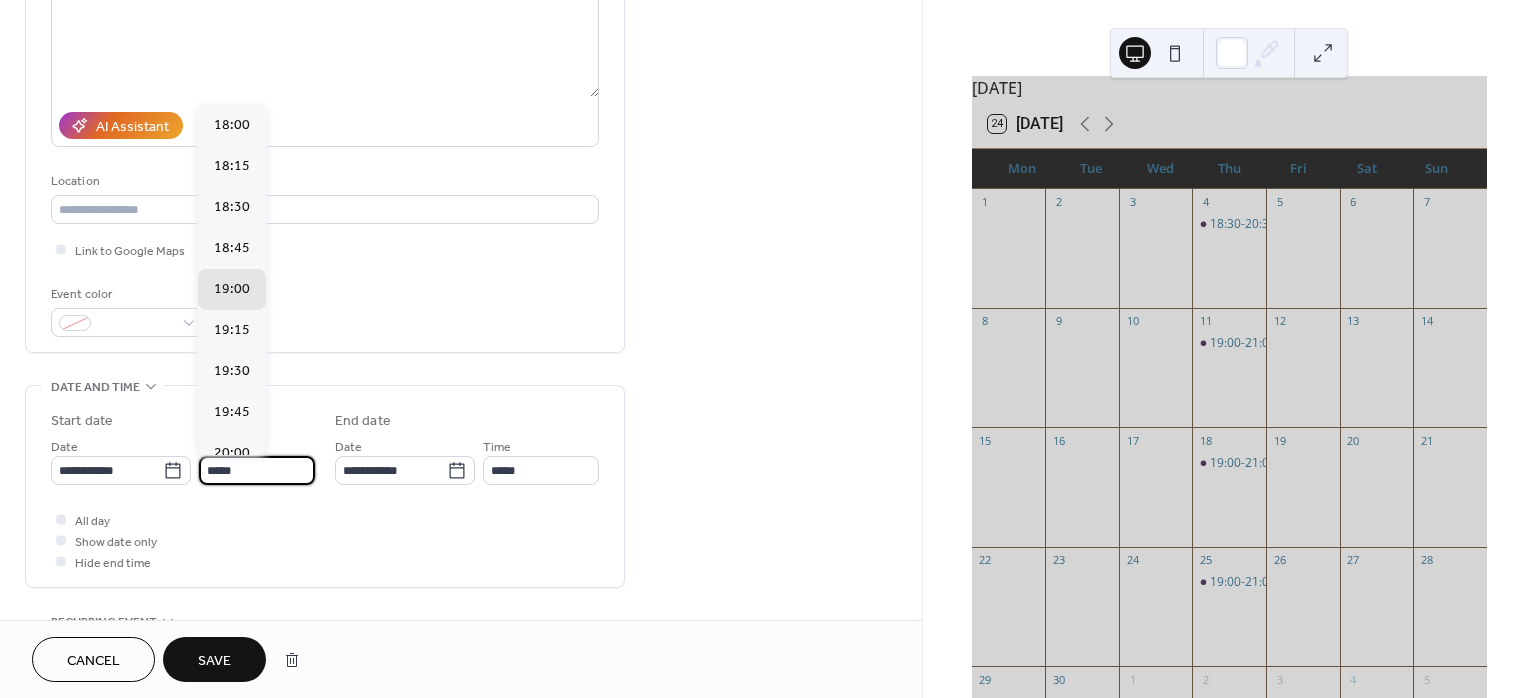 scroll, scrollTop: 2949, scrollLeft: 0, axis: vertical 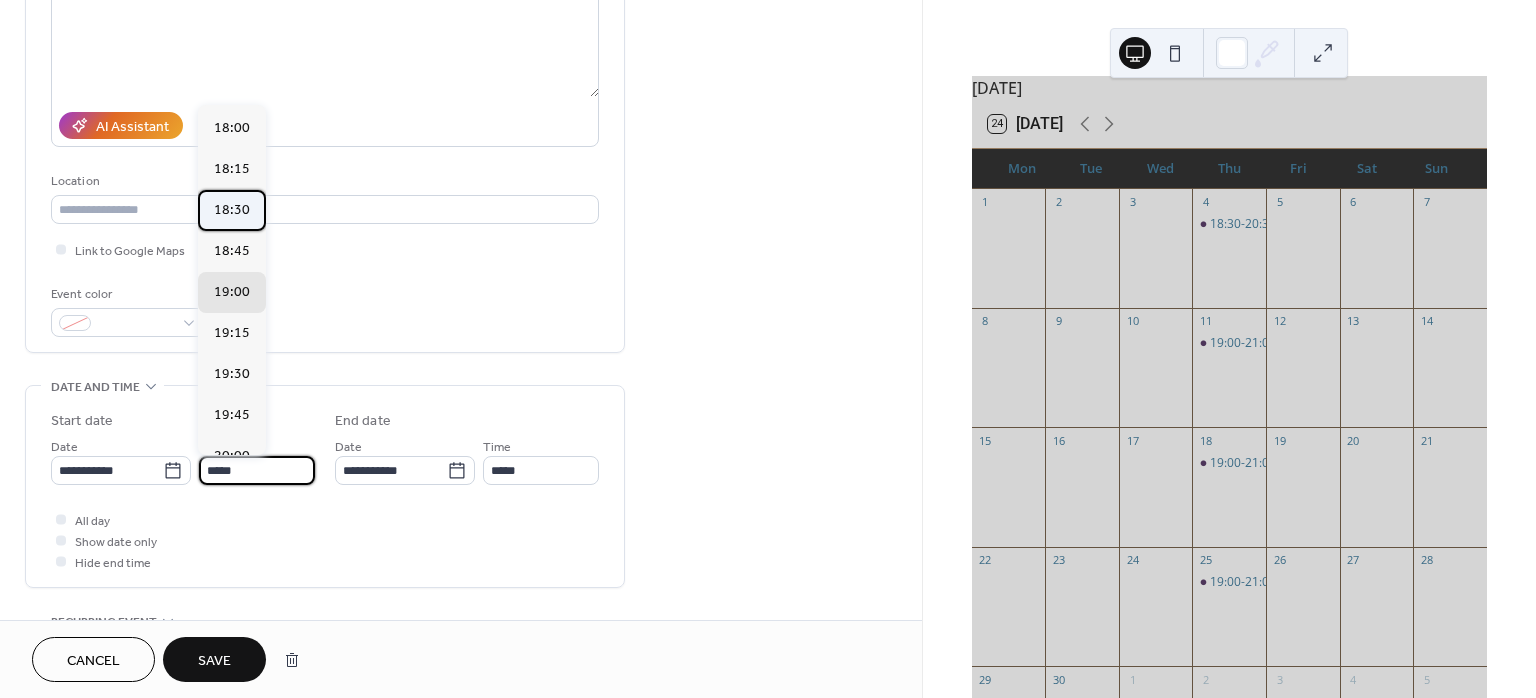 click on "18:30" at bounding box center (232, 209) 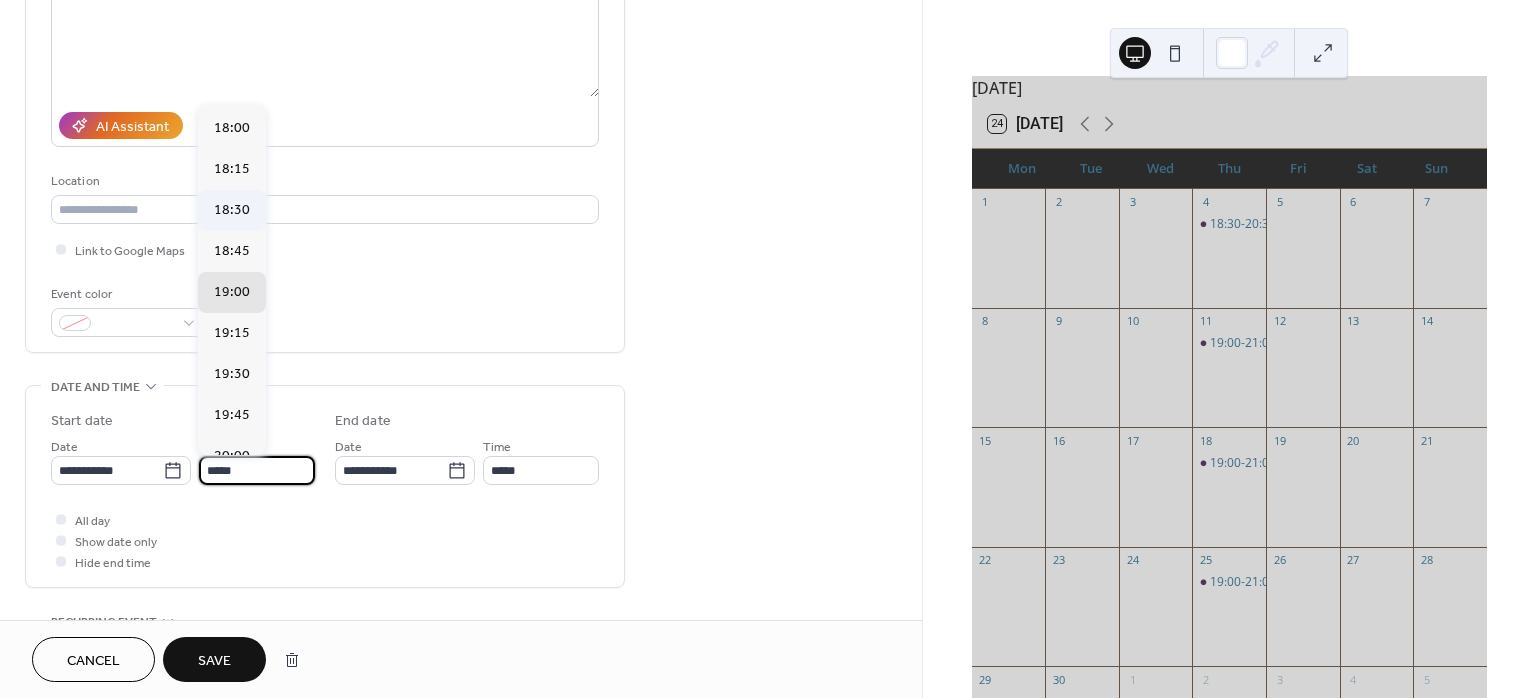 type on "*****" 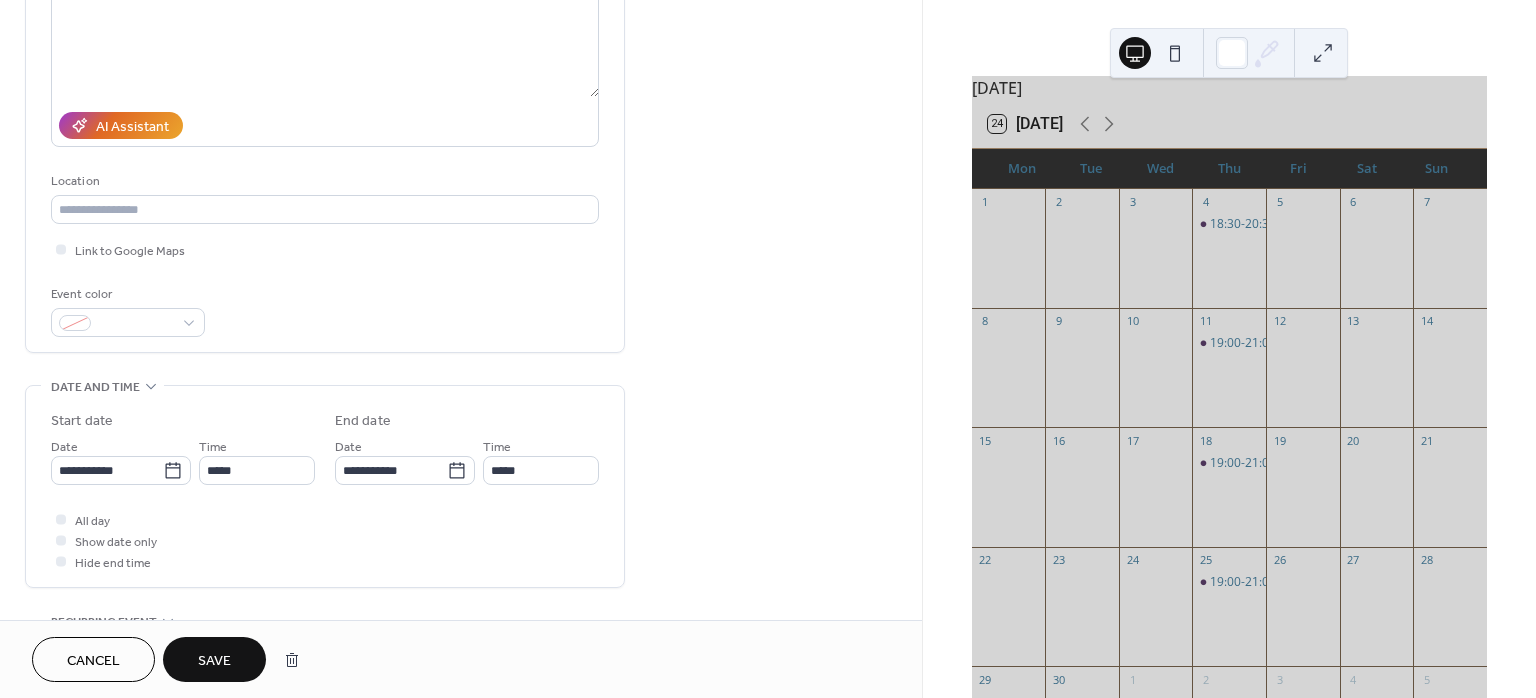 click on "Save" at bounding box center [214, 659] 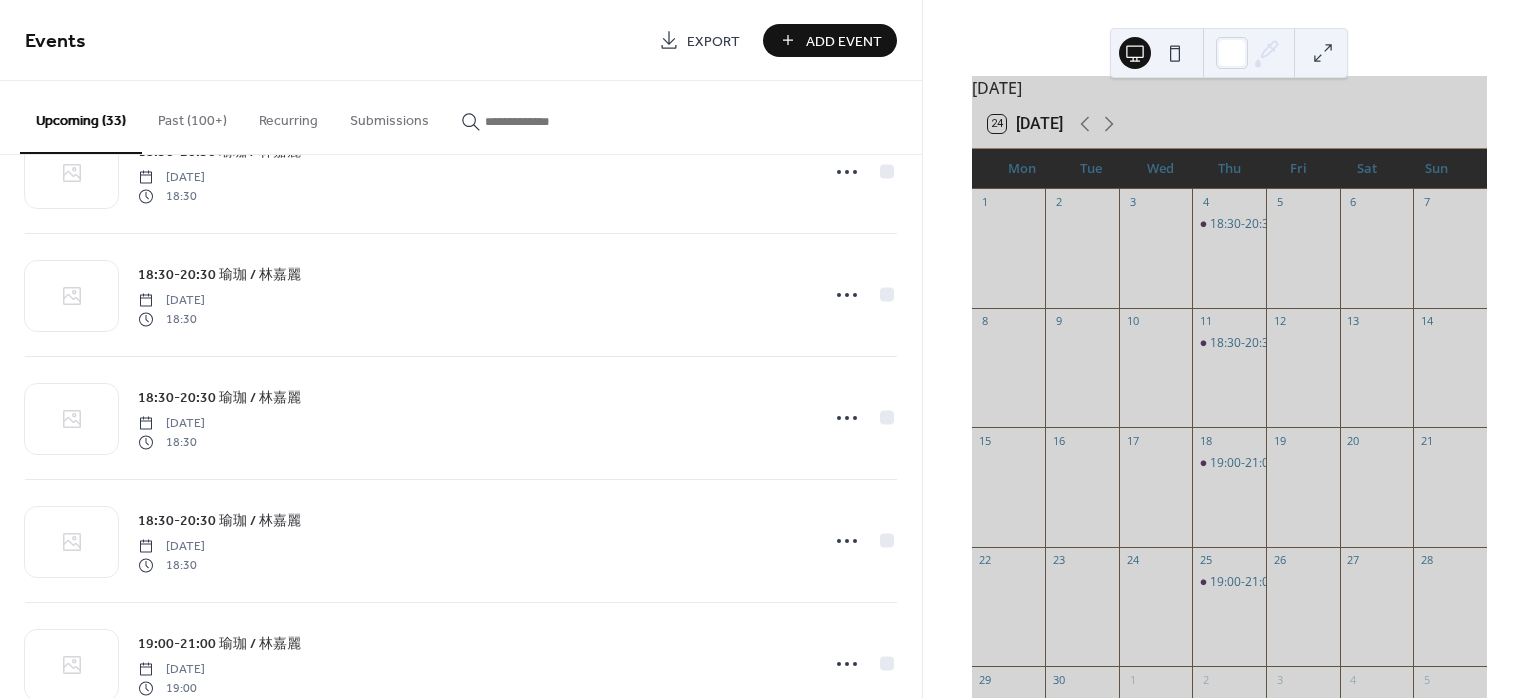 scroll, scrollTop: 3202, scrollLeft: 0, axis: vertical 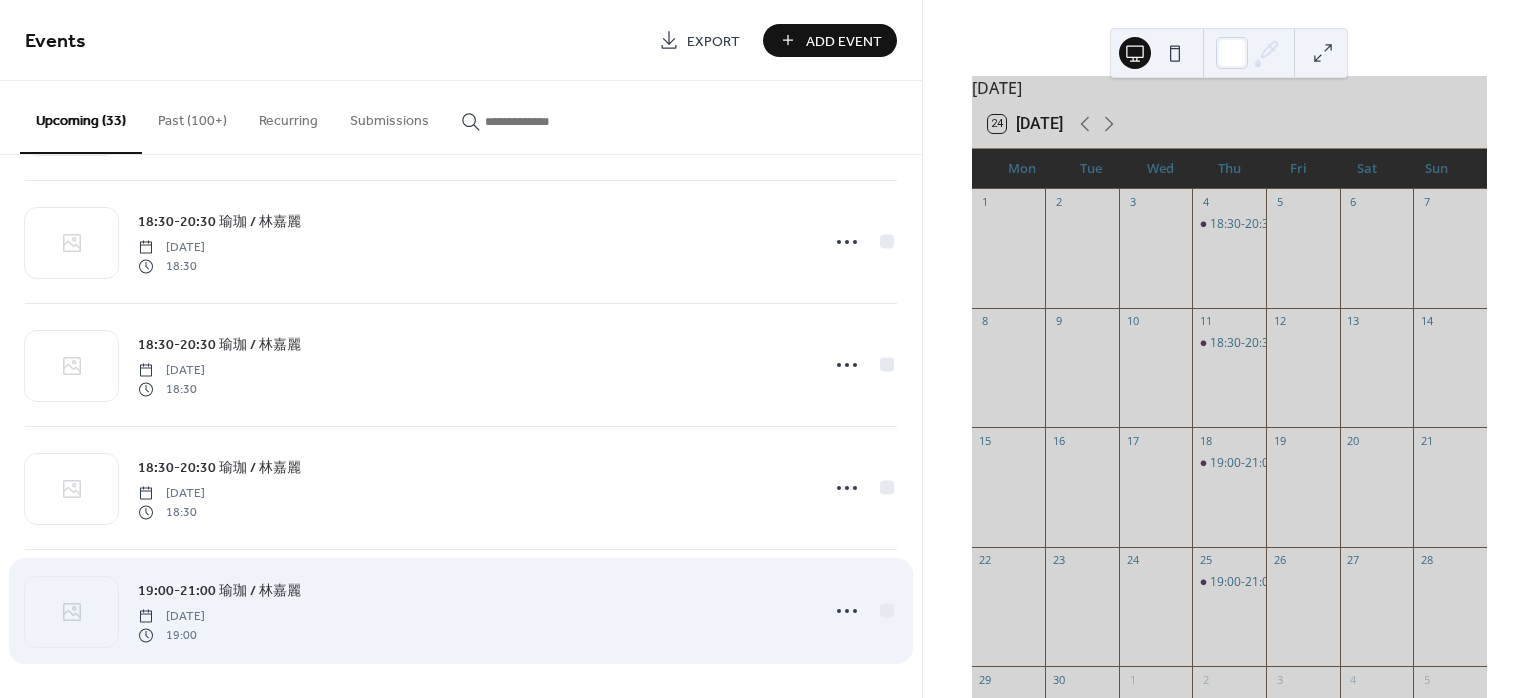 click on "19:00-21:00 瑜珈 / 林嘉麗" at bounding box center [219, 591] 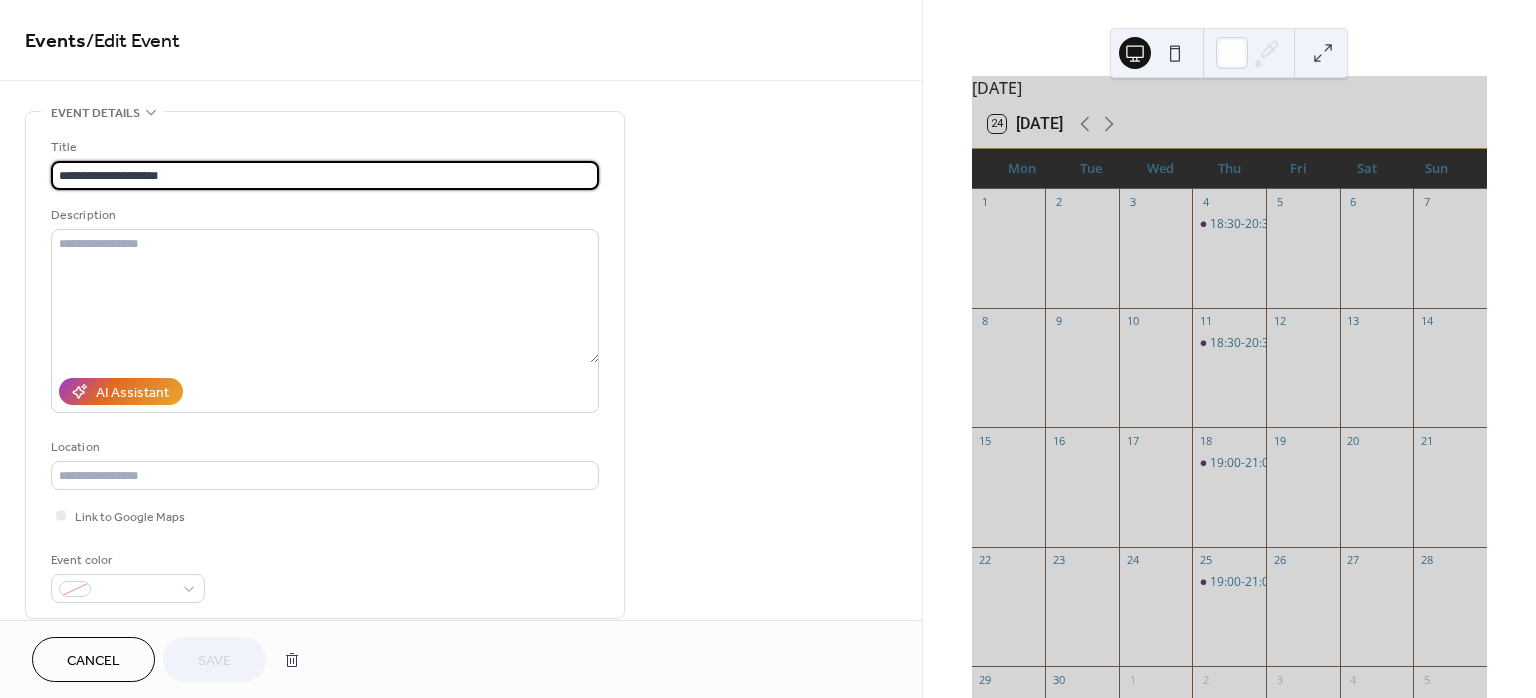 drag, startPoint x: 121, startPoint y: 178, endPoint x: 10, endPoint y: 180, distance: 111.01801 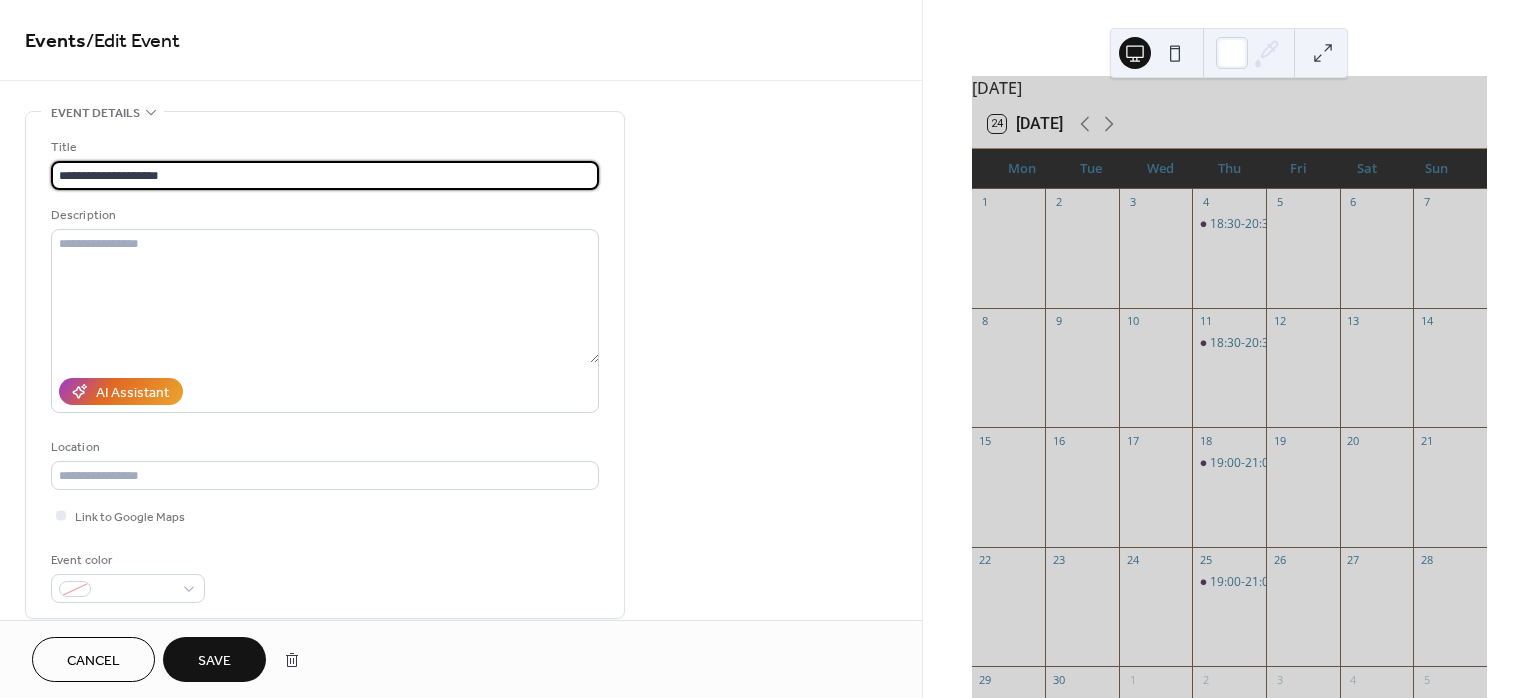 scroll, scrollTop: 133, scrollLeft: 0, axis: vertical 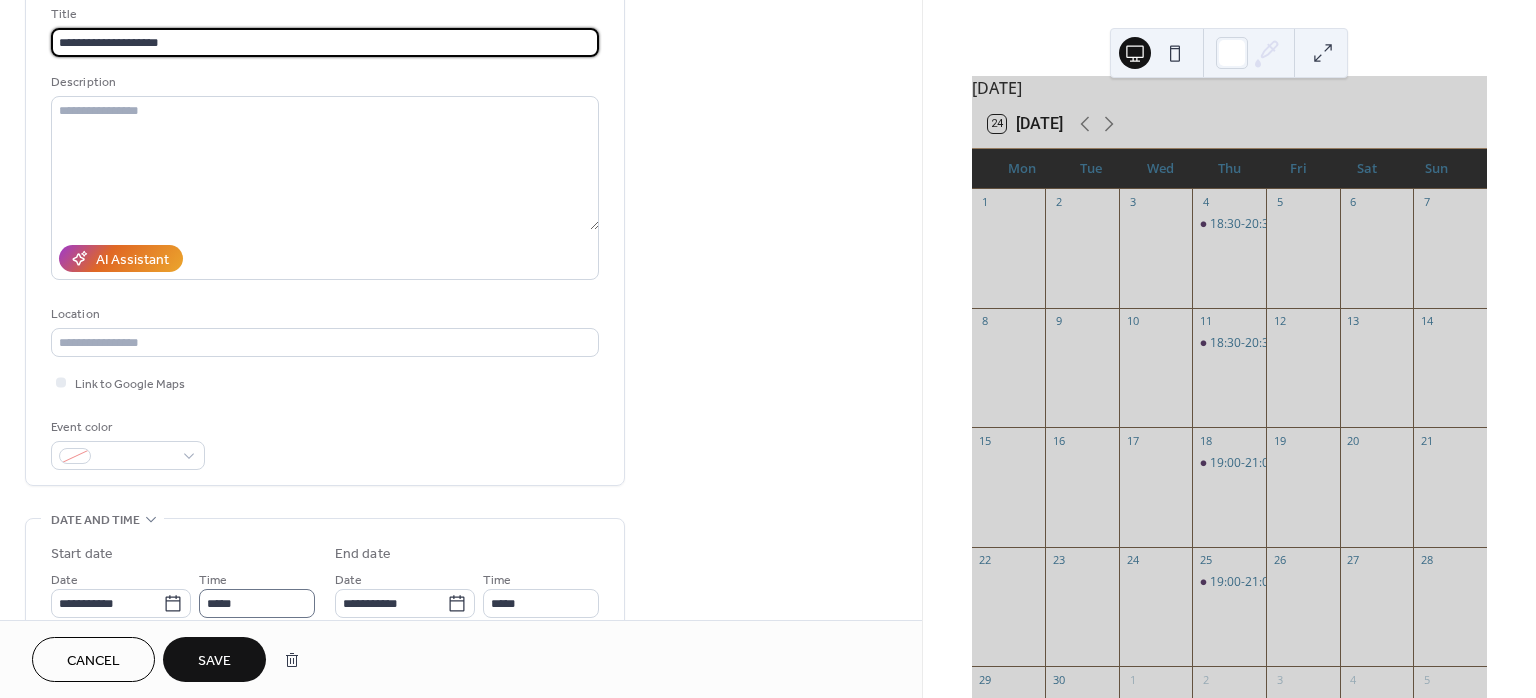type on "**********" 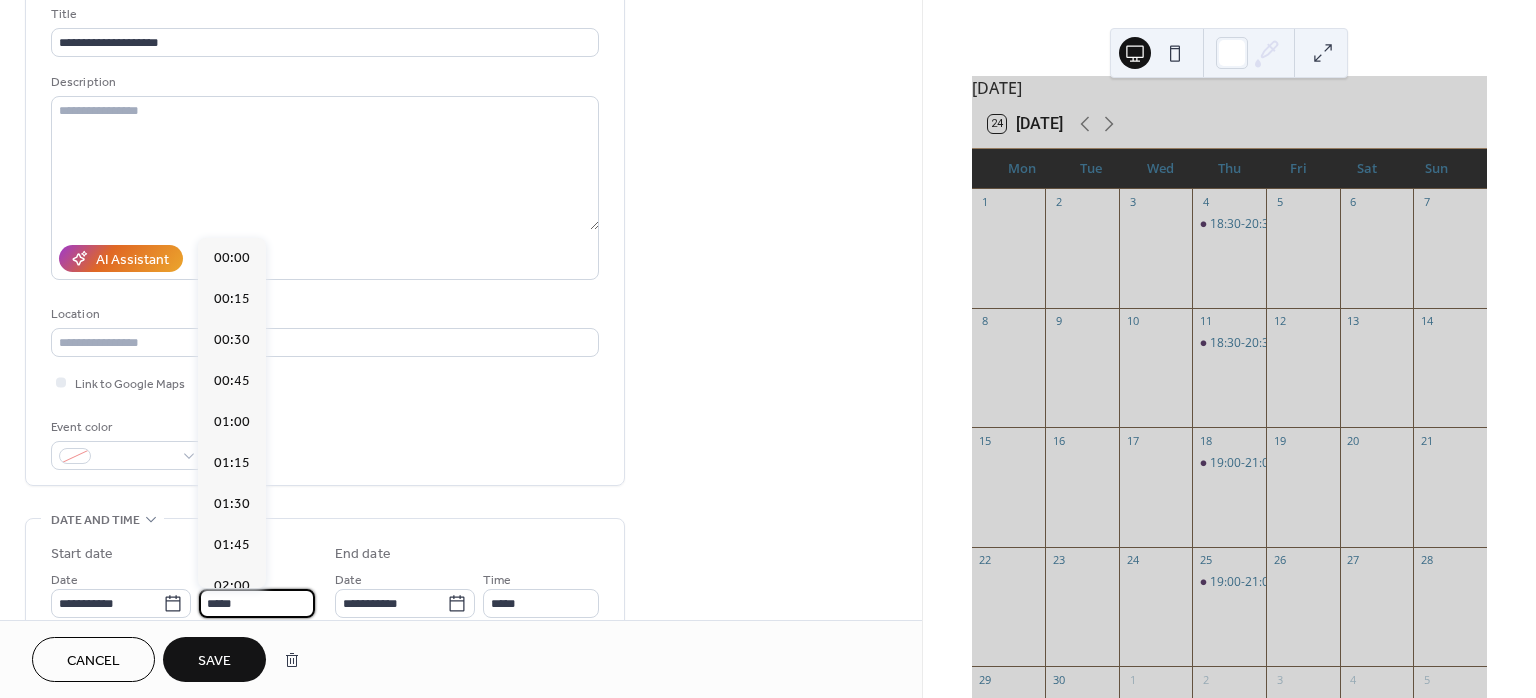 click on "*****" at bounding box center [257, 603] 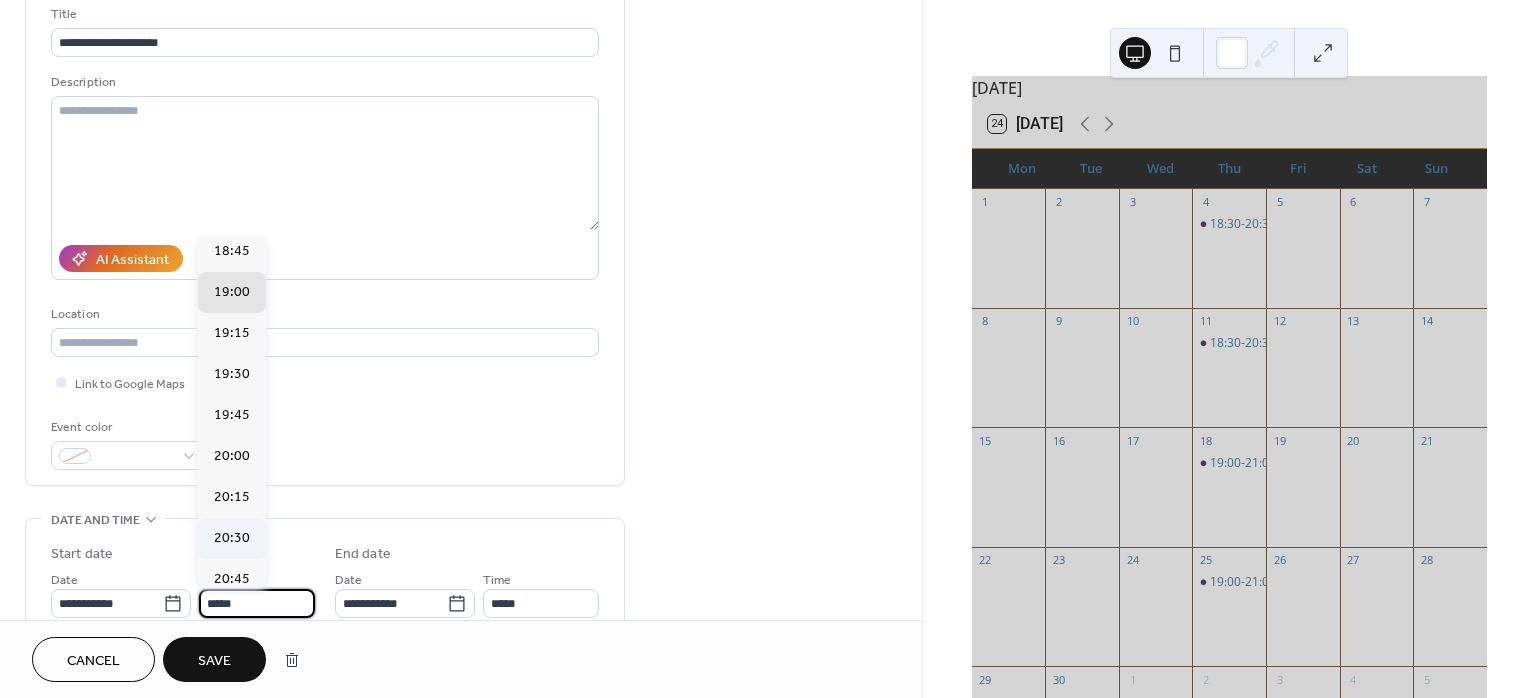 scroll, scrollTop: 2816, scrollLeft: 0, axis: vertical 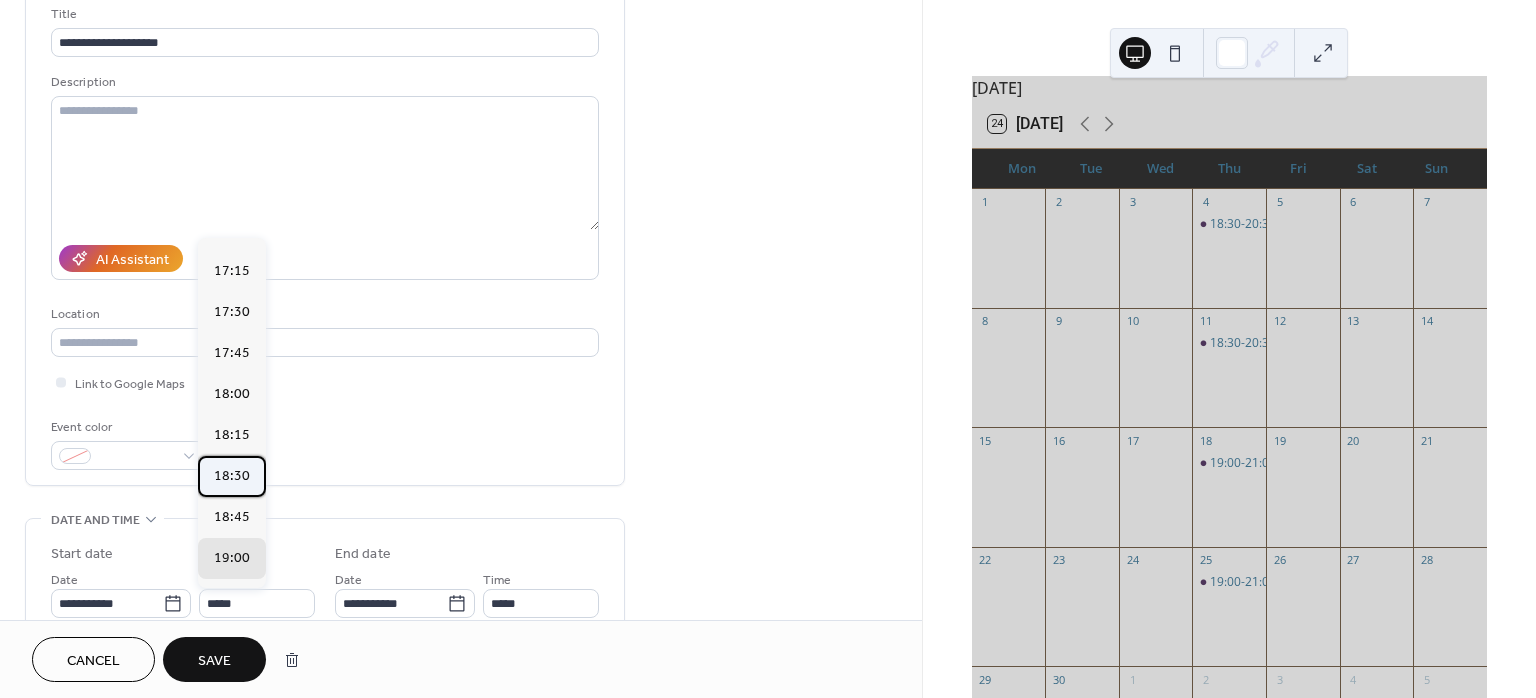 click on "18:30" at bounding box center (232, 476) 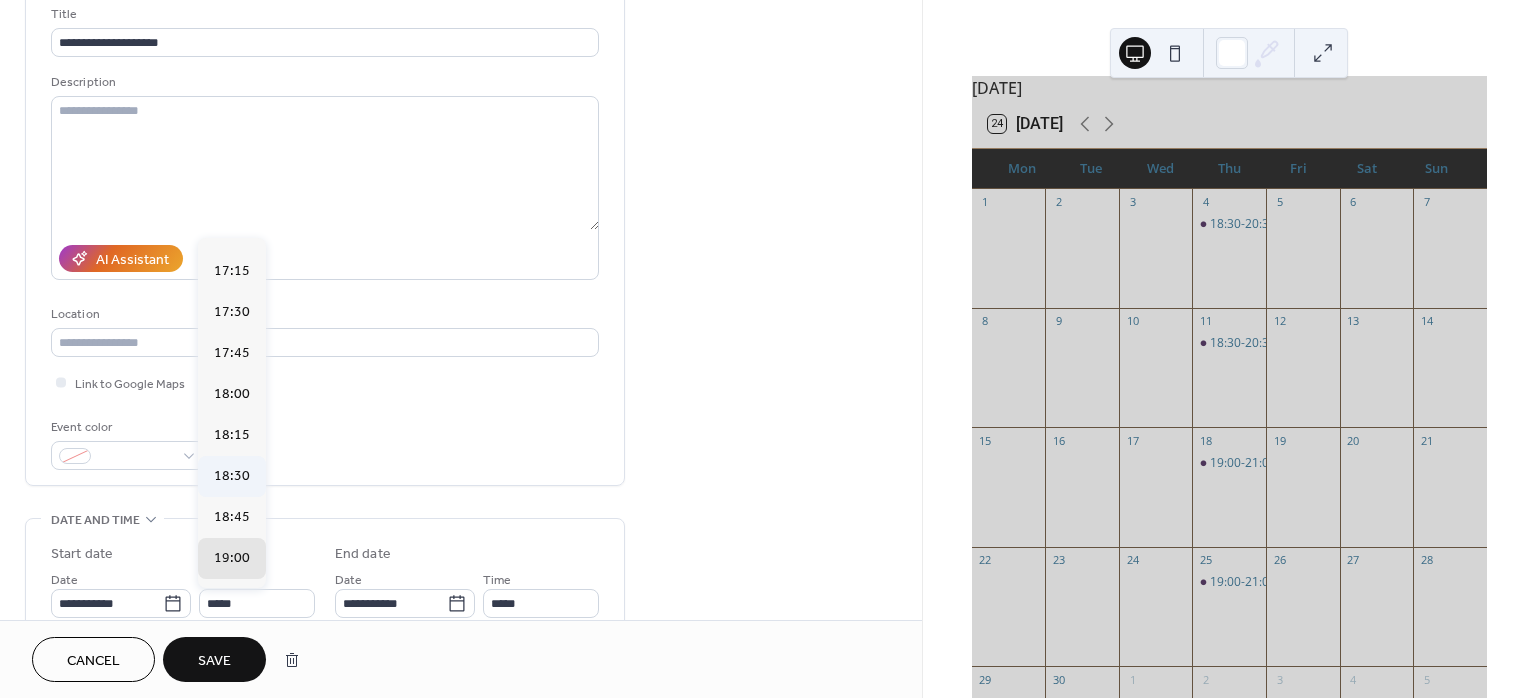 type on "*****" 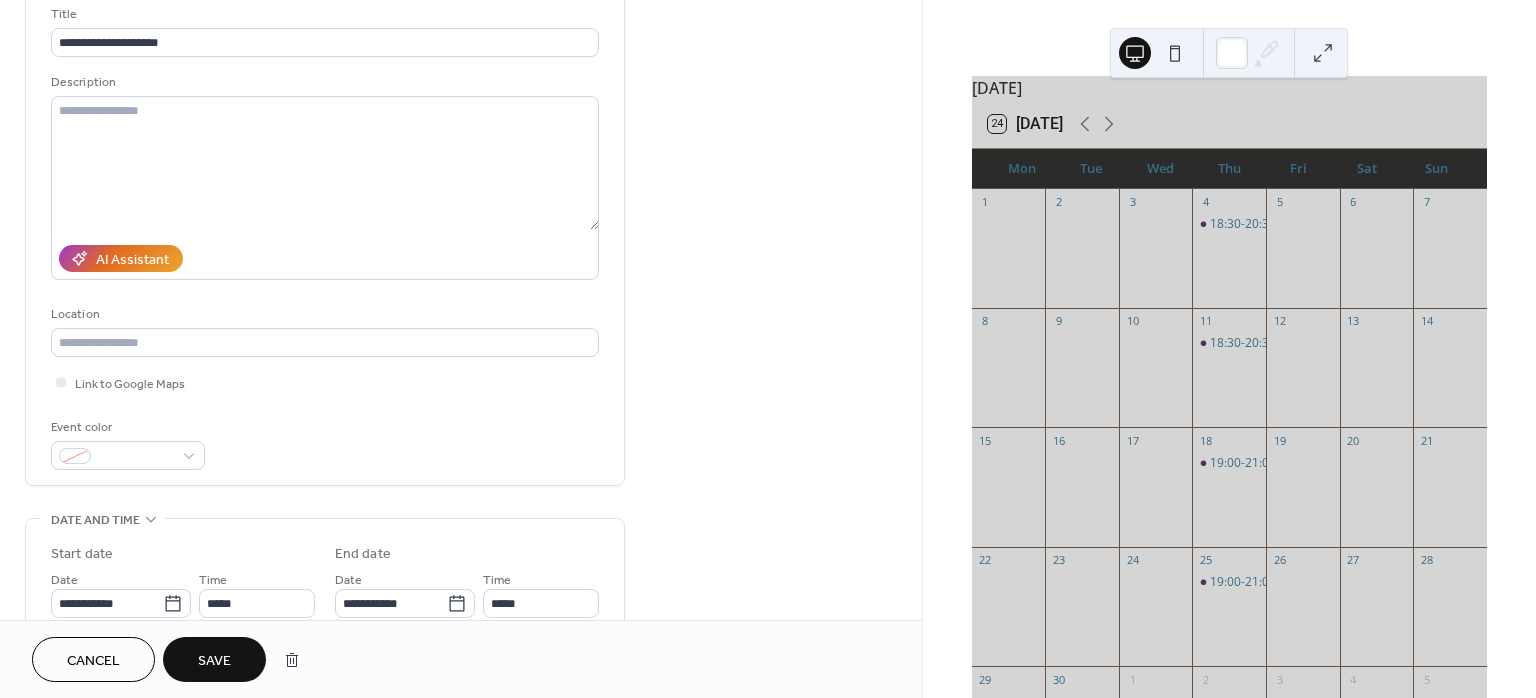 click on "Save" at bounding box center [214, 661] 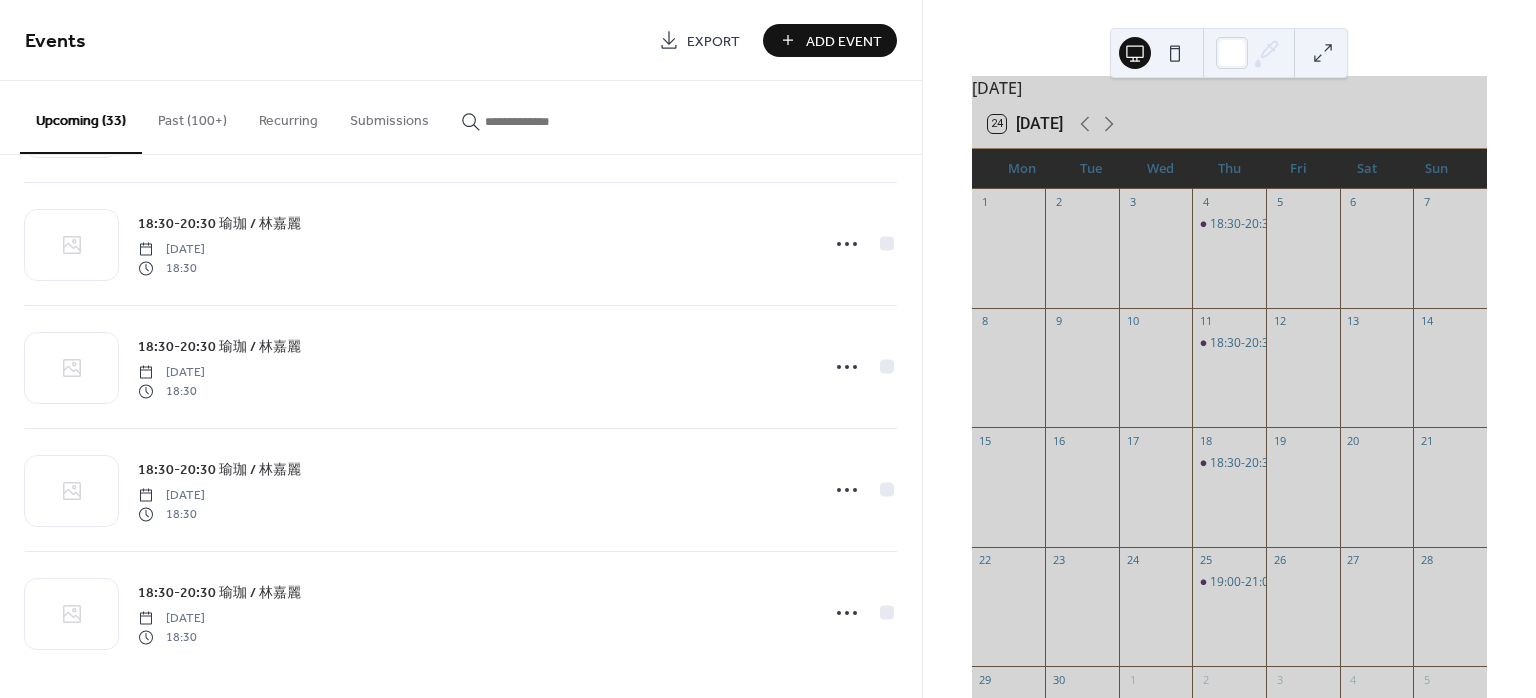 scroll, scrollTop: 3202, scrollLeft: 0, axis: vertical 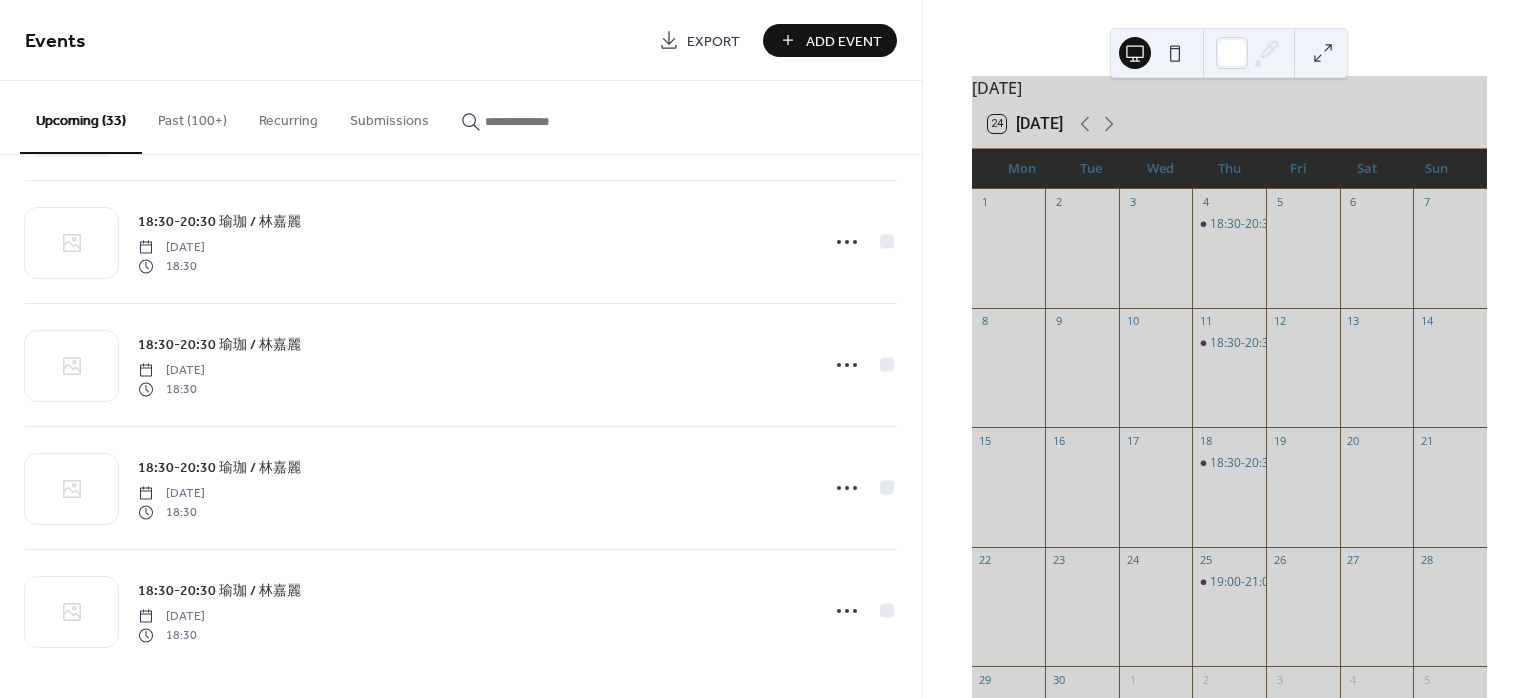 click at bounding box center (545, 121) 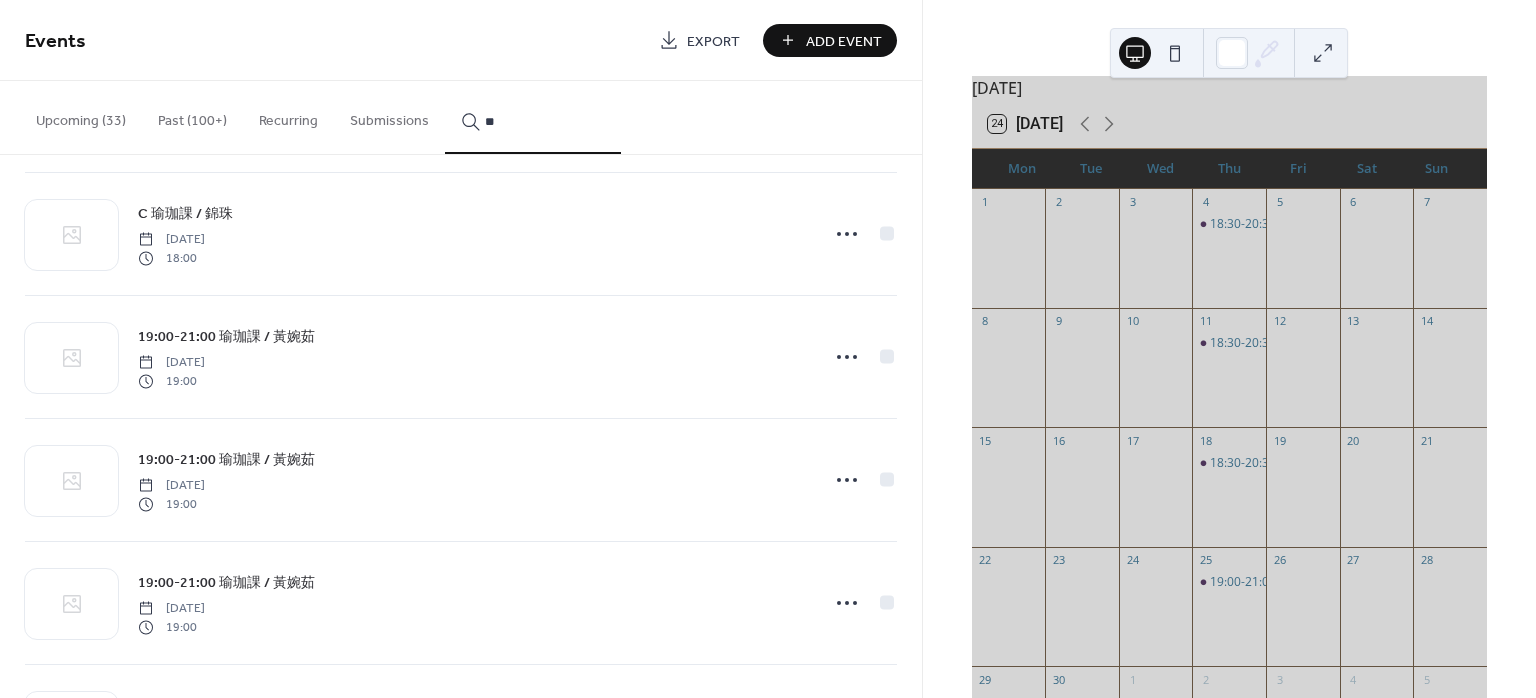 scroll, scrollTop: 0, scrollLeft: 0, axis: both 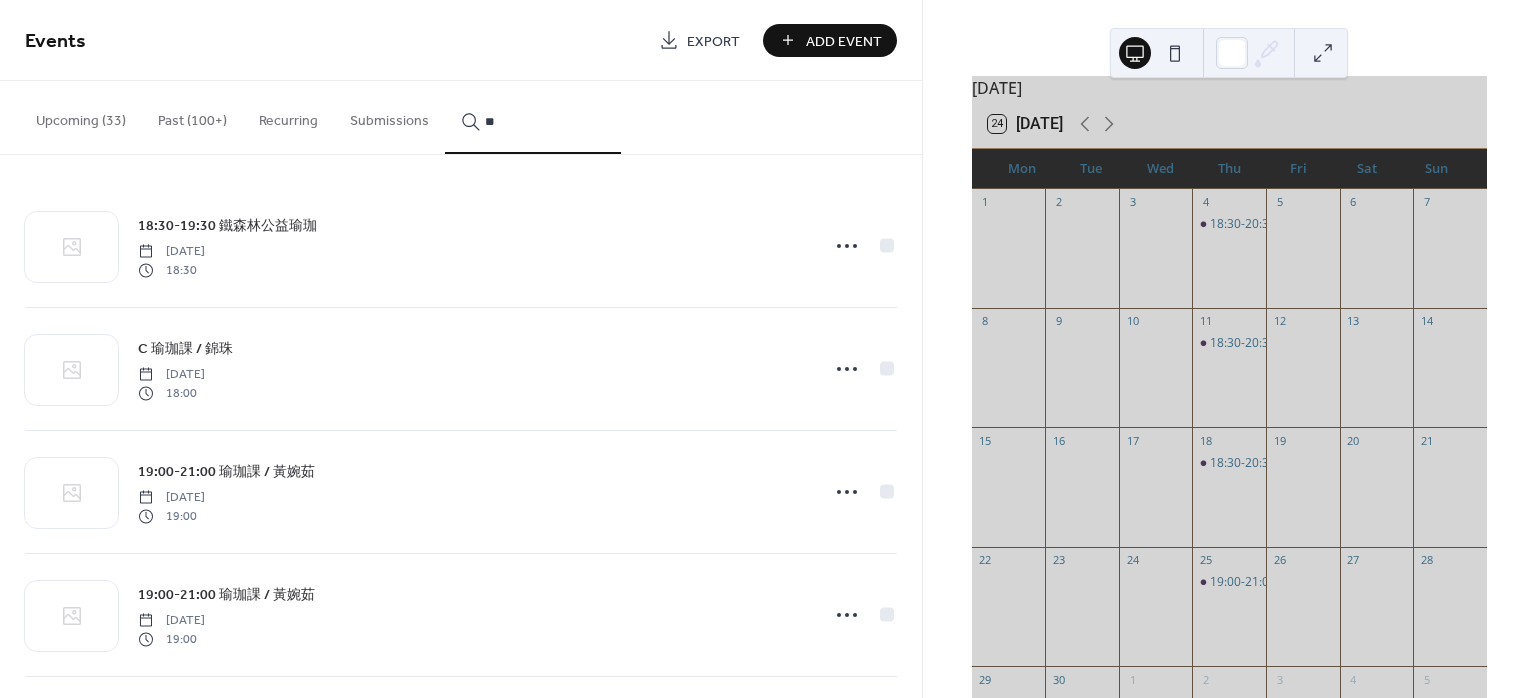 drag, startPoint x: 524, startPoint y: 124, endPoint x: 469, endPoint y: 124, distance: 55 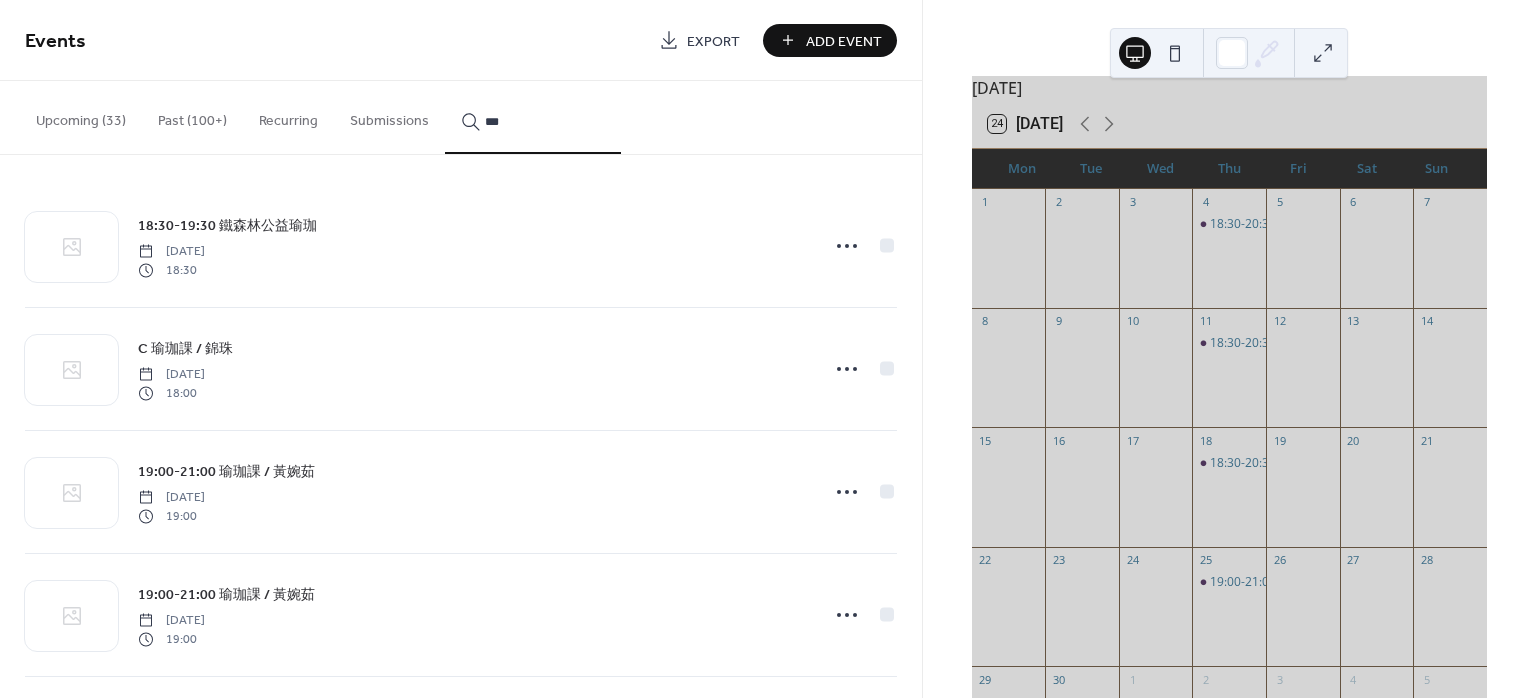 click on "***" at bounding box center (545, 121) 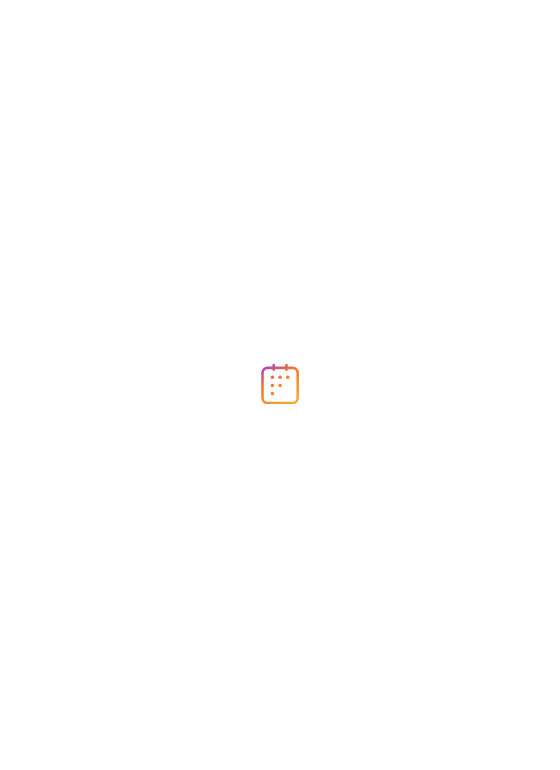scroll, scrollTop: 0, scrollLeft: 0, axis: both 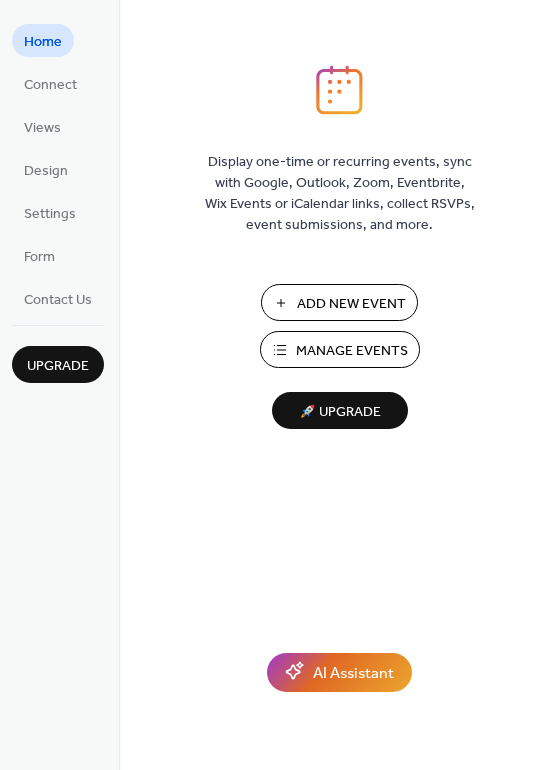 click on "Manage Events" at bounding box center [352, 351] 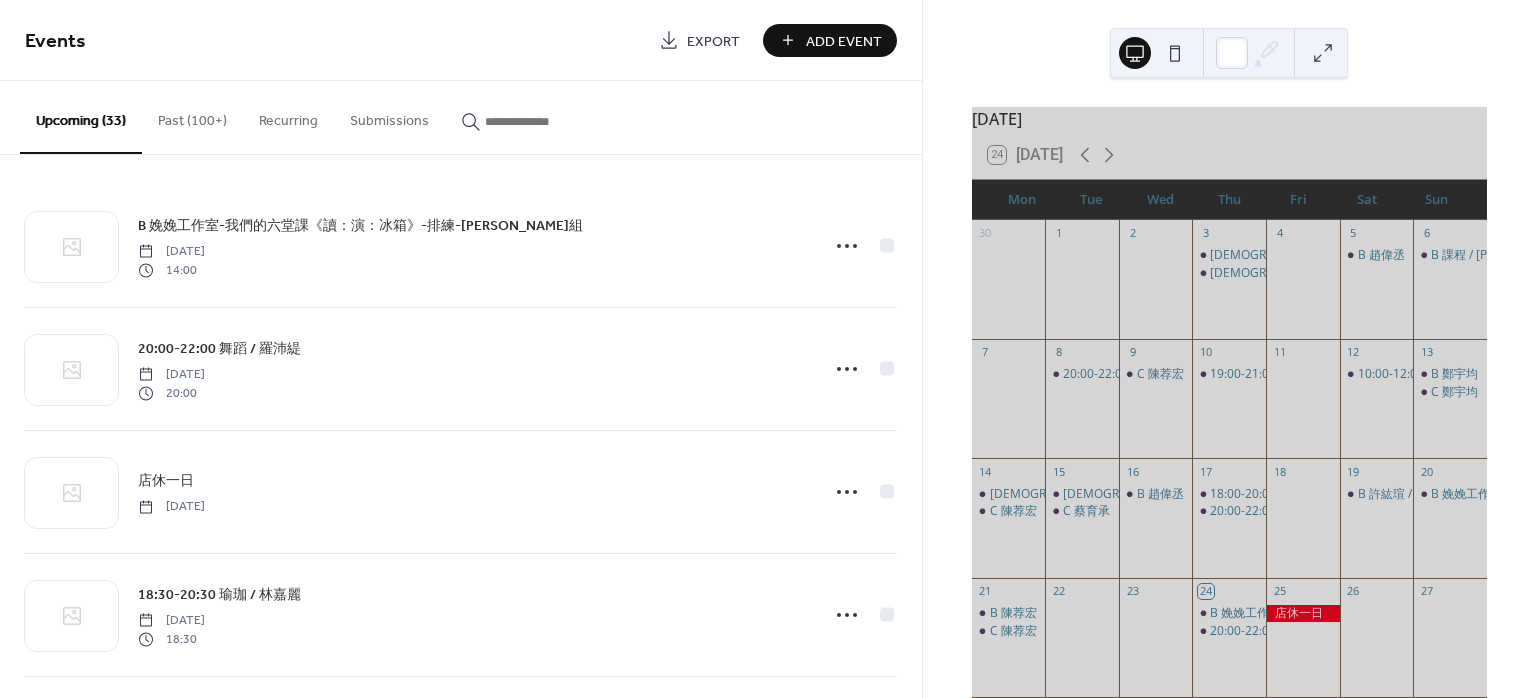 scroll, scrollTop: 0, scrollLeft: 0, axis: both 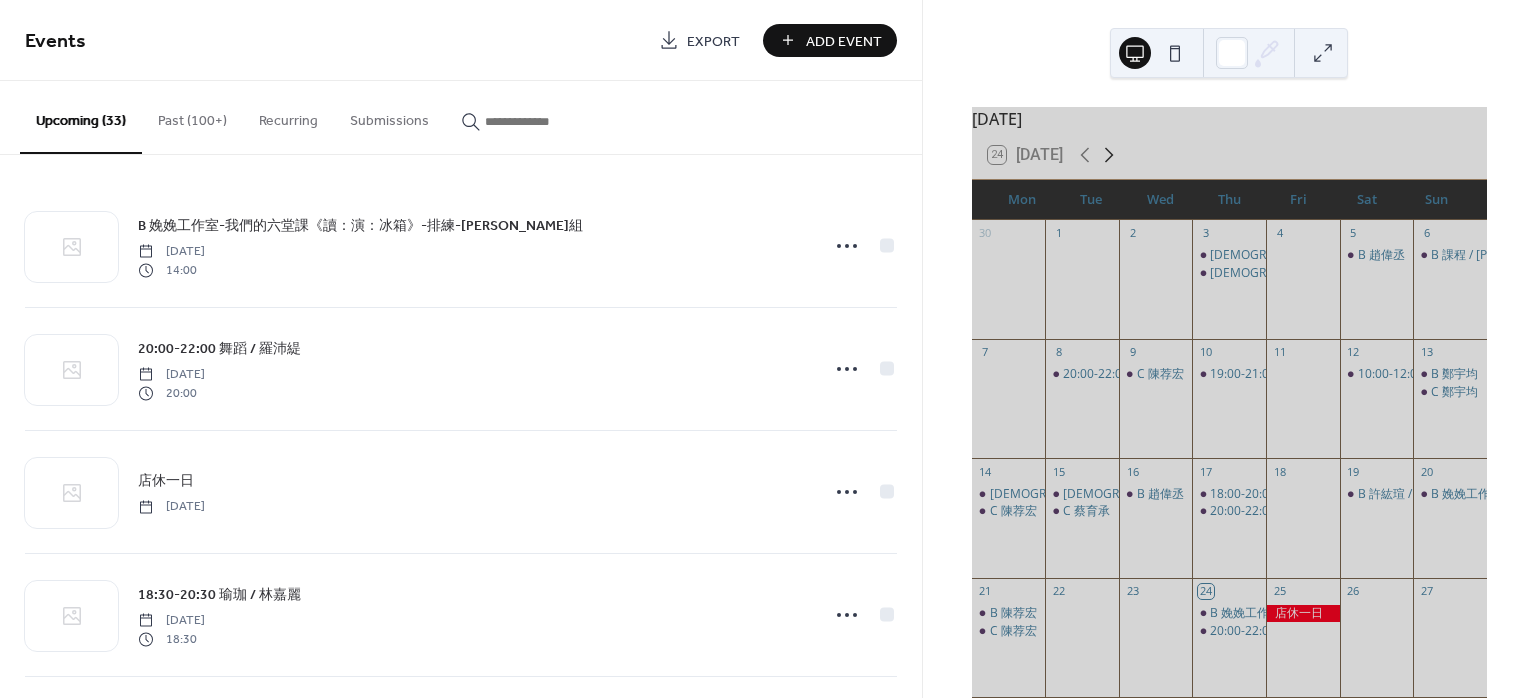 click 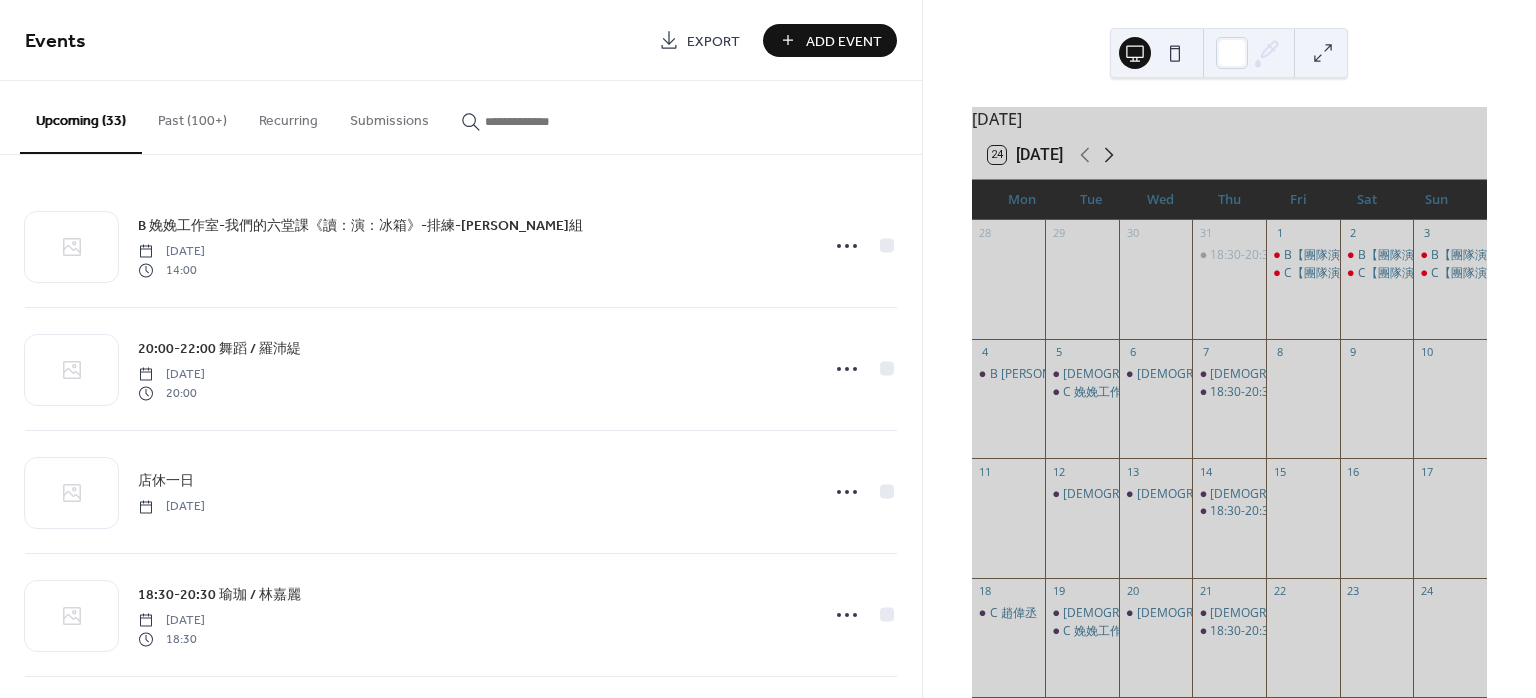 click 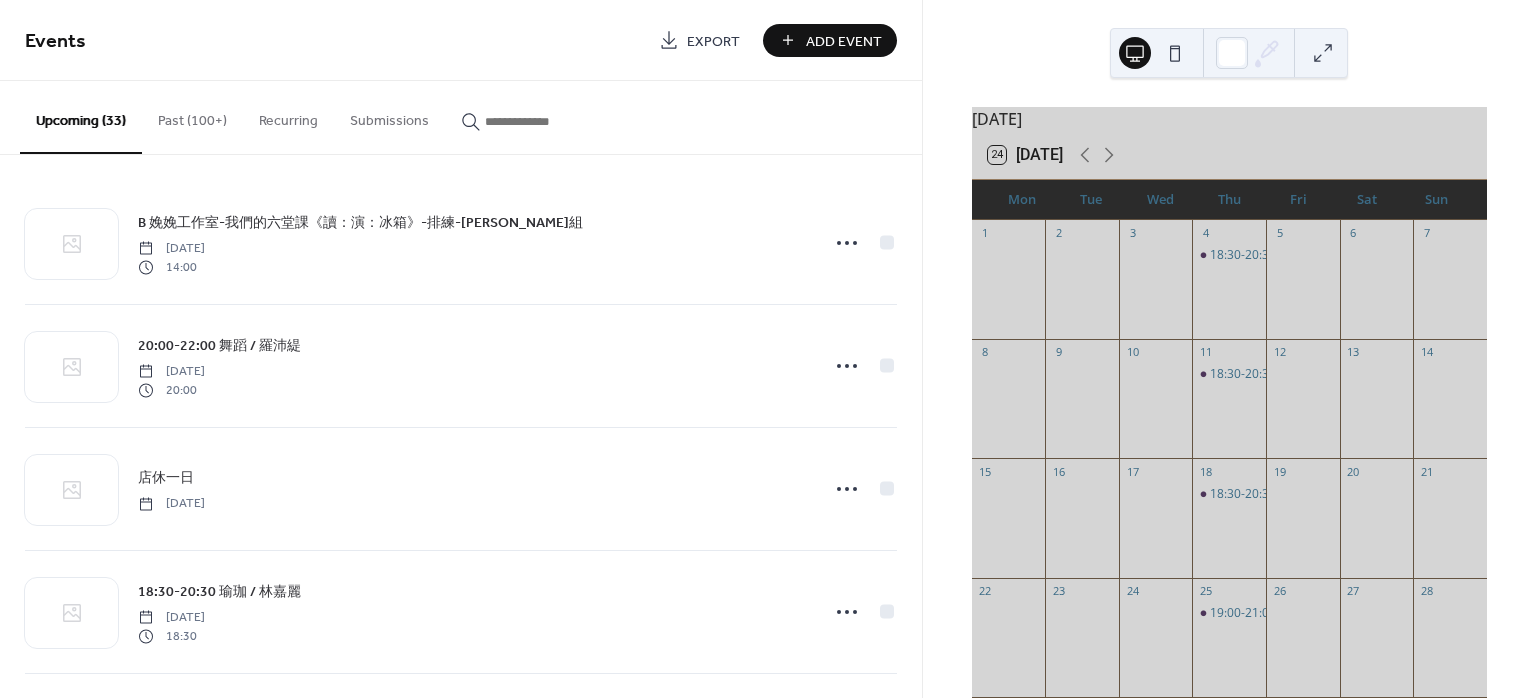 scroll, scrollTop: 0, scrollLeft: 0, axis: both 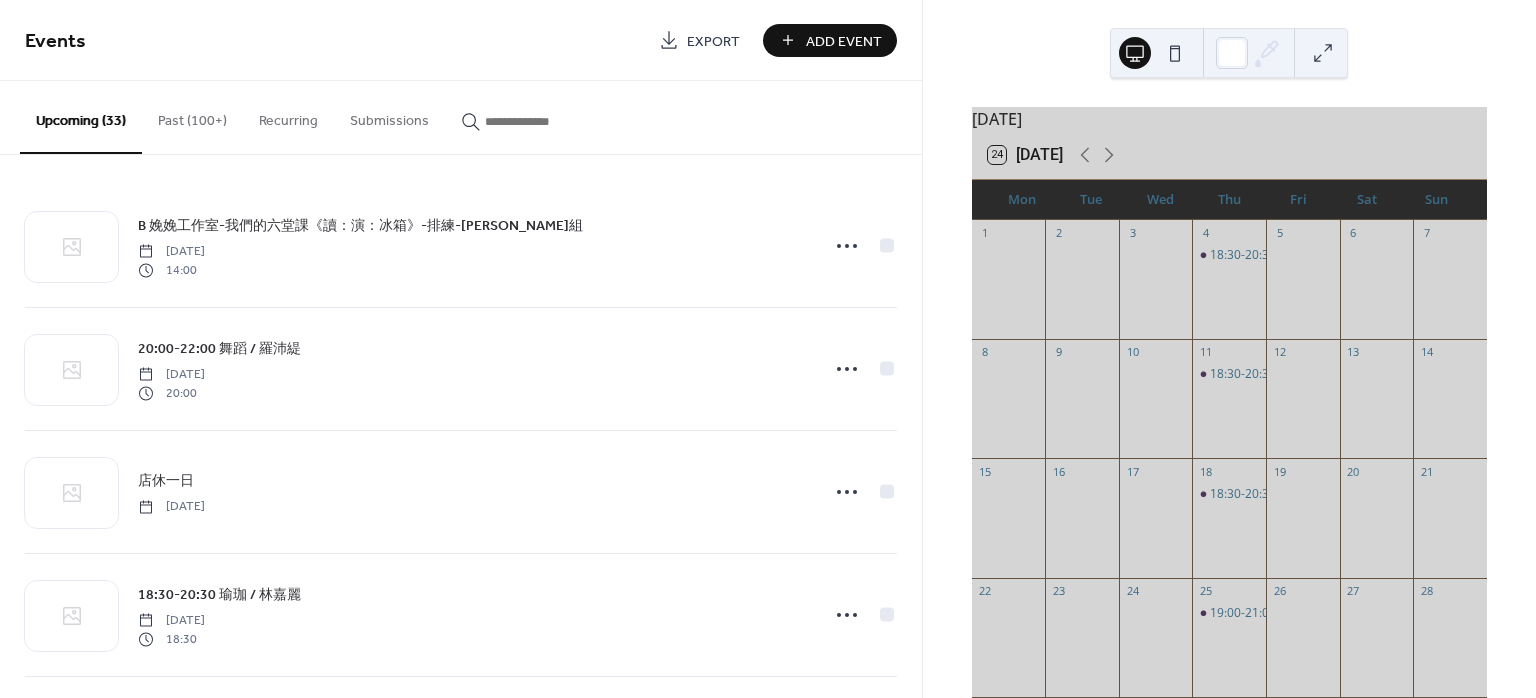 click at bounding box center (545, 121) 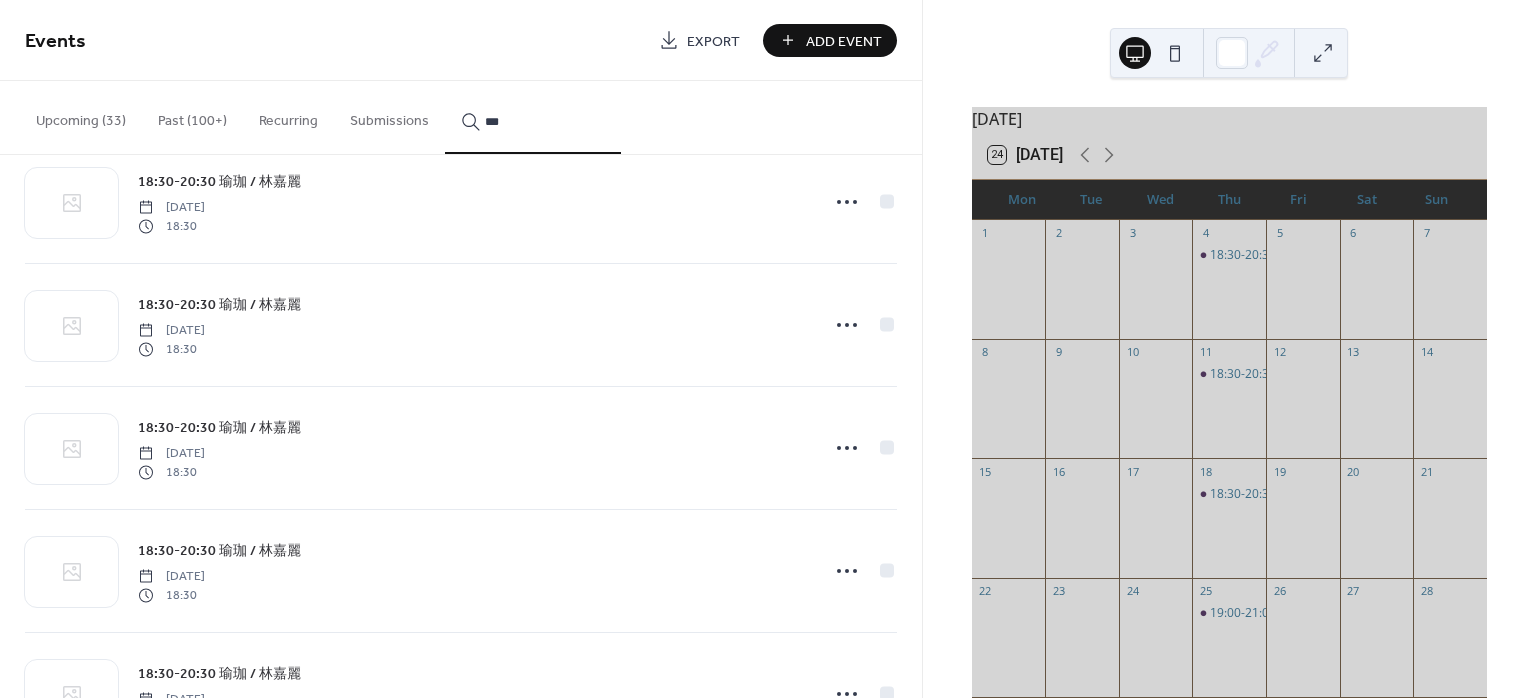 scroll, scrollTop: 5537, scrollLeft: 0, axis: vertical 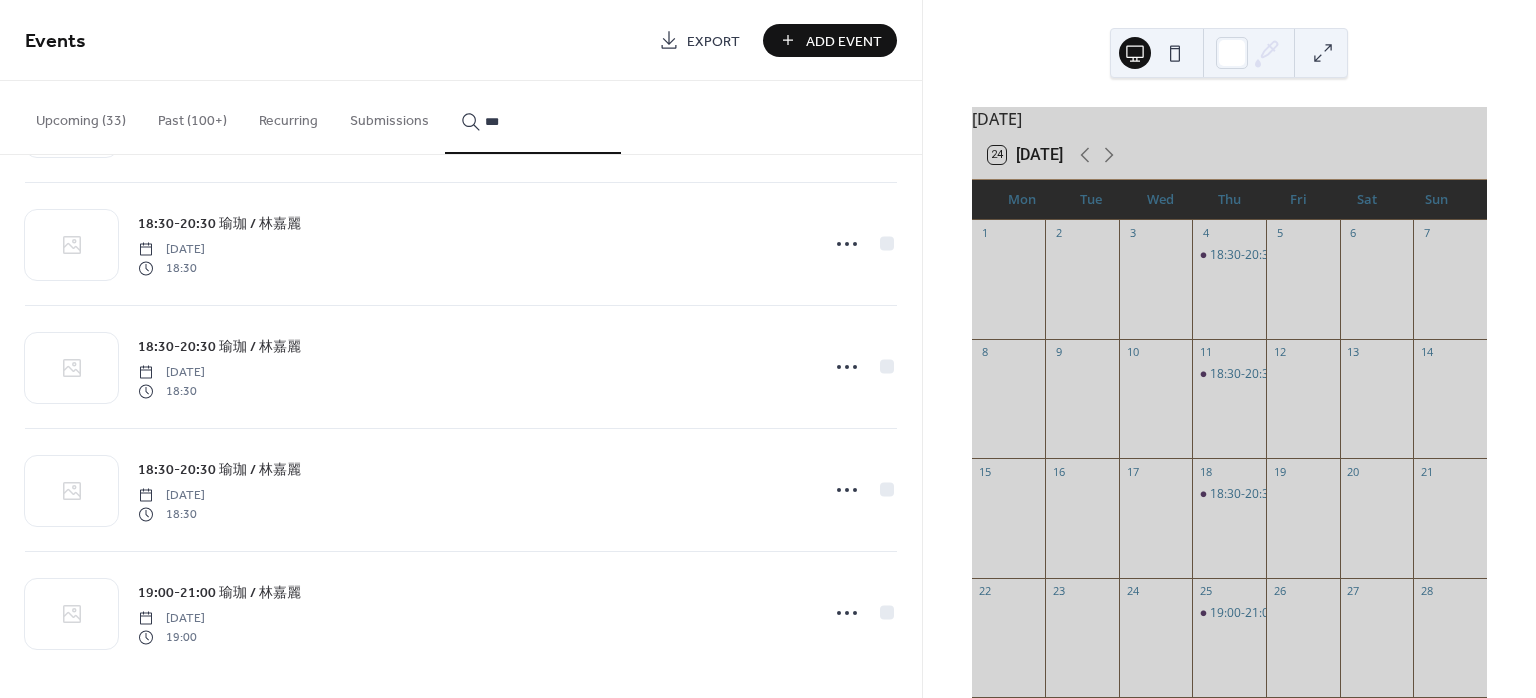 type on "***" 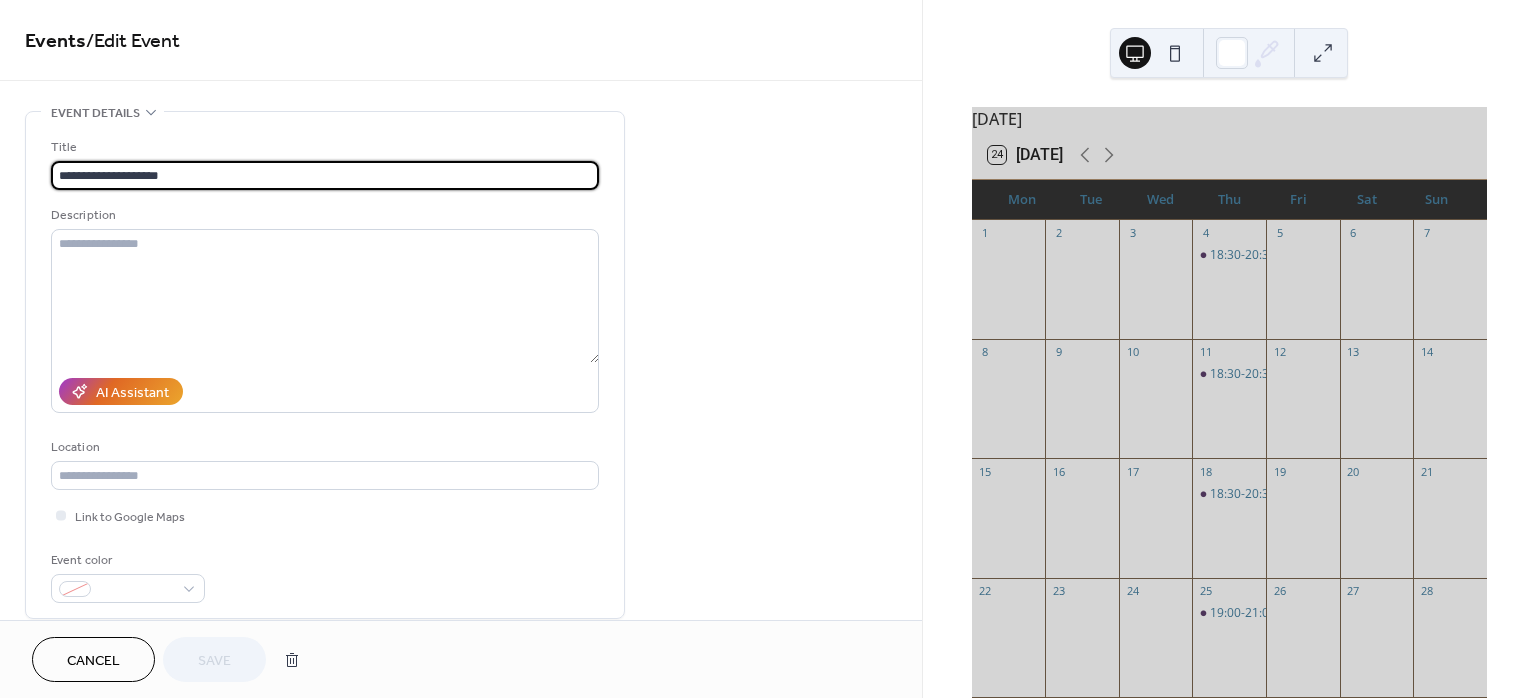 drag, startPoint x: 125, startPoint y: 177, endPoint x: 11, endPoint y: 177, distance: 114 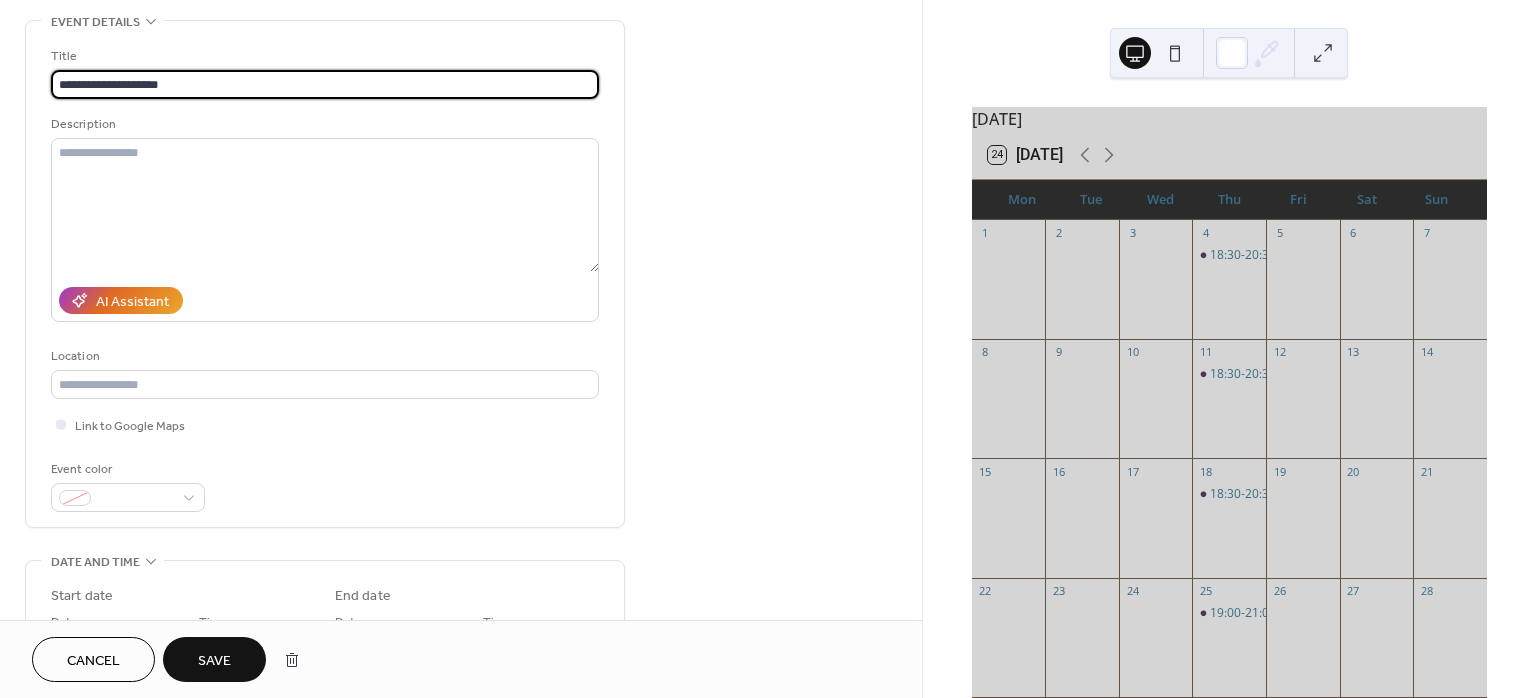 scroll, scrollTop: 133, scrollLeft: 0, axis: vertical 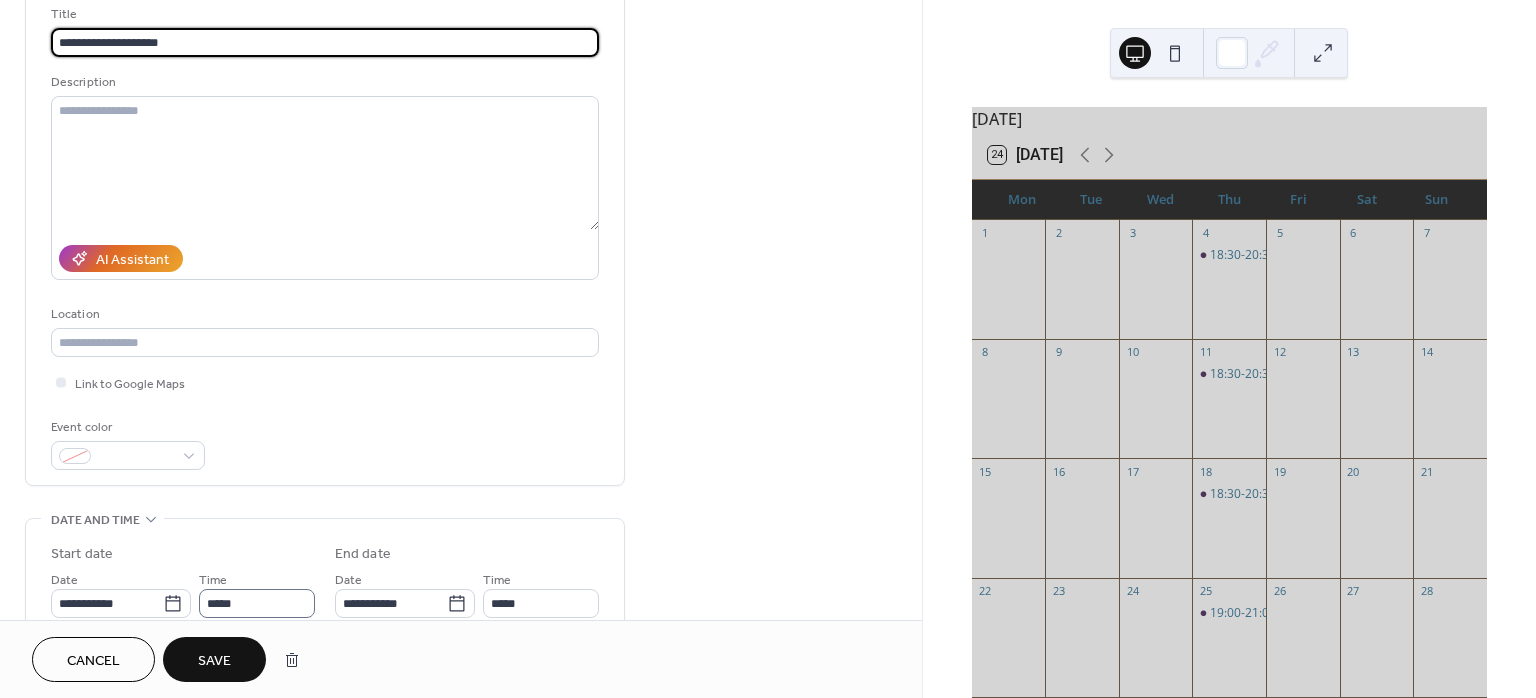 type on "**********" 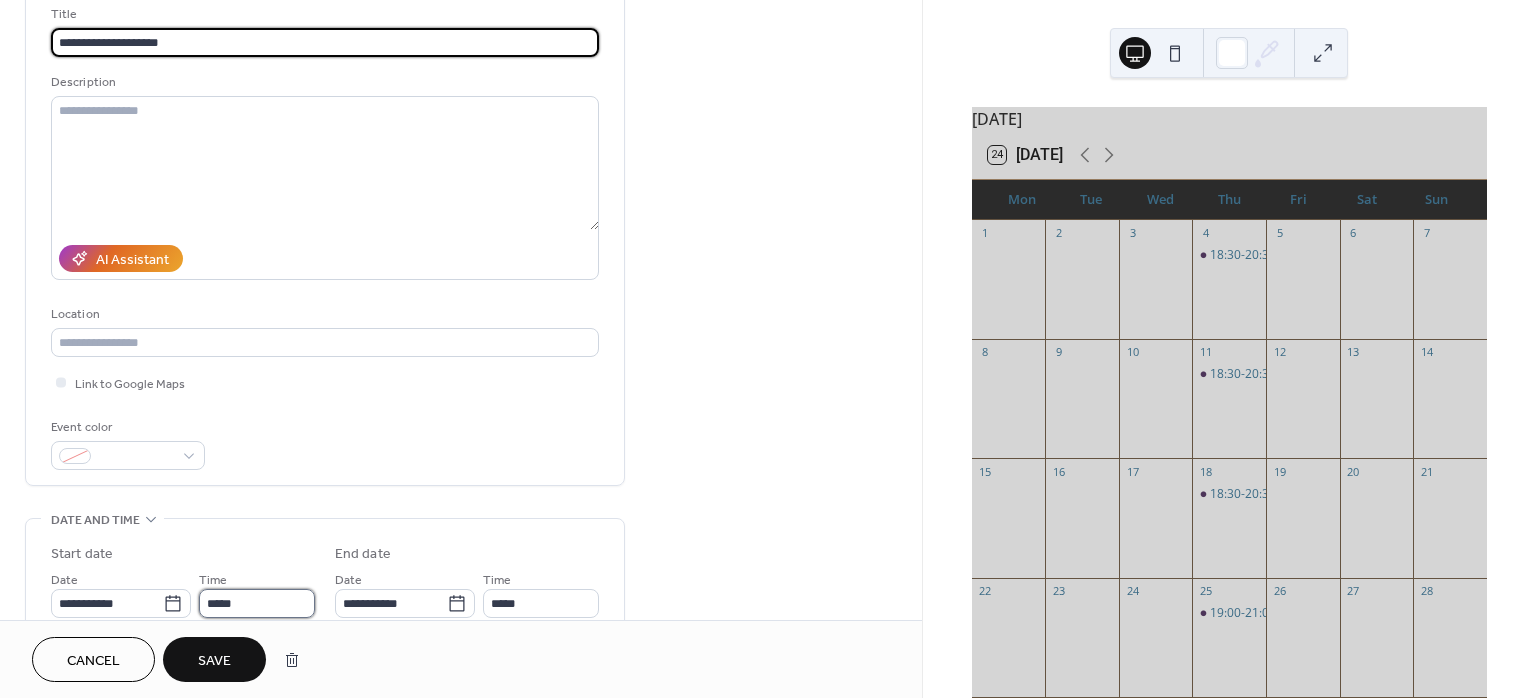click on "*****" at bounding box center (257, 603) 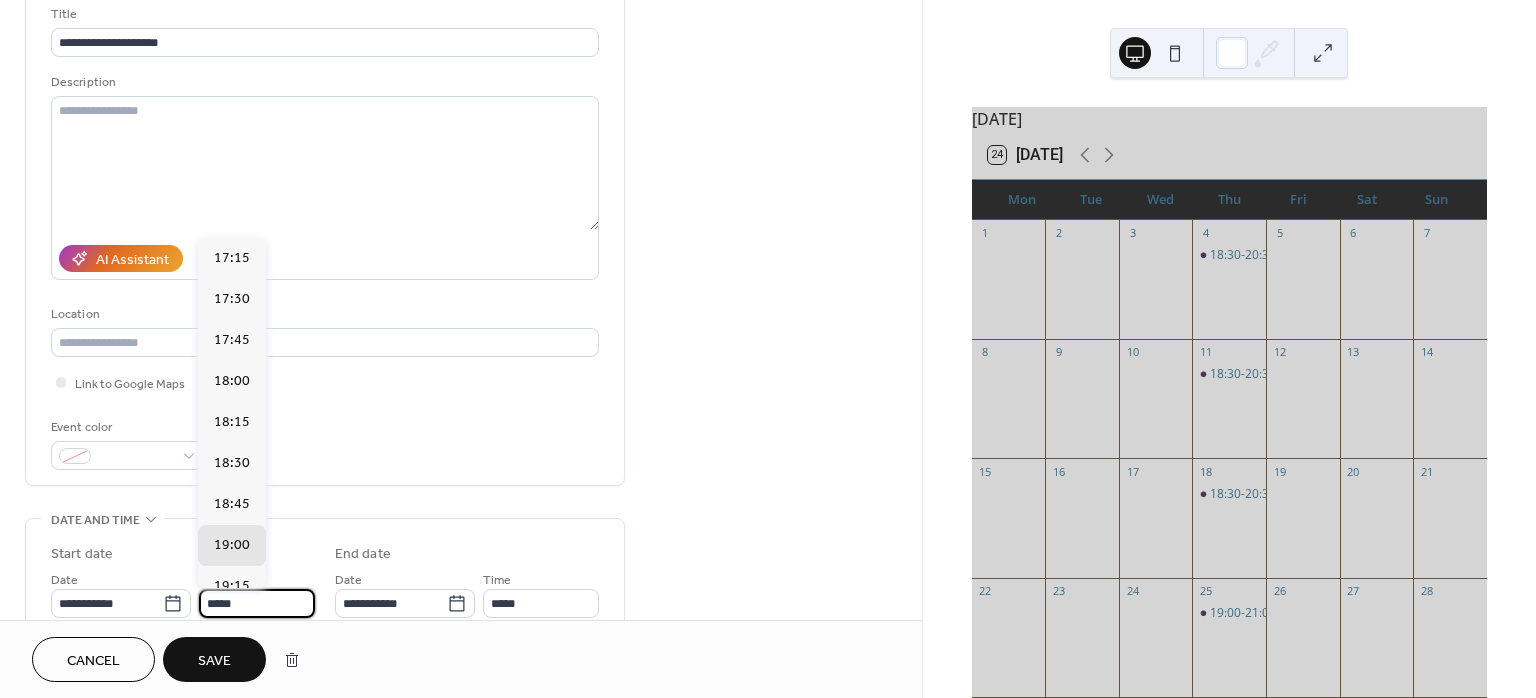 scroll, scrollTop: 2682, scrollLeft: 0, axis: vertical 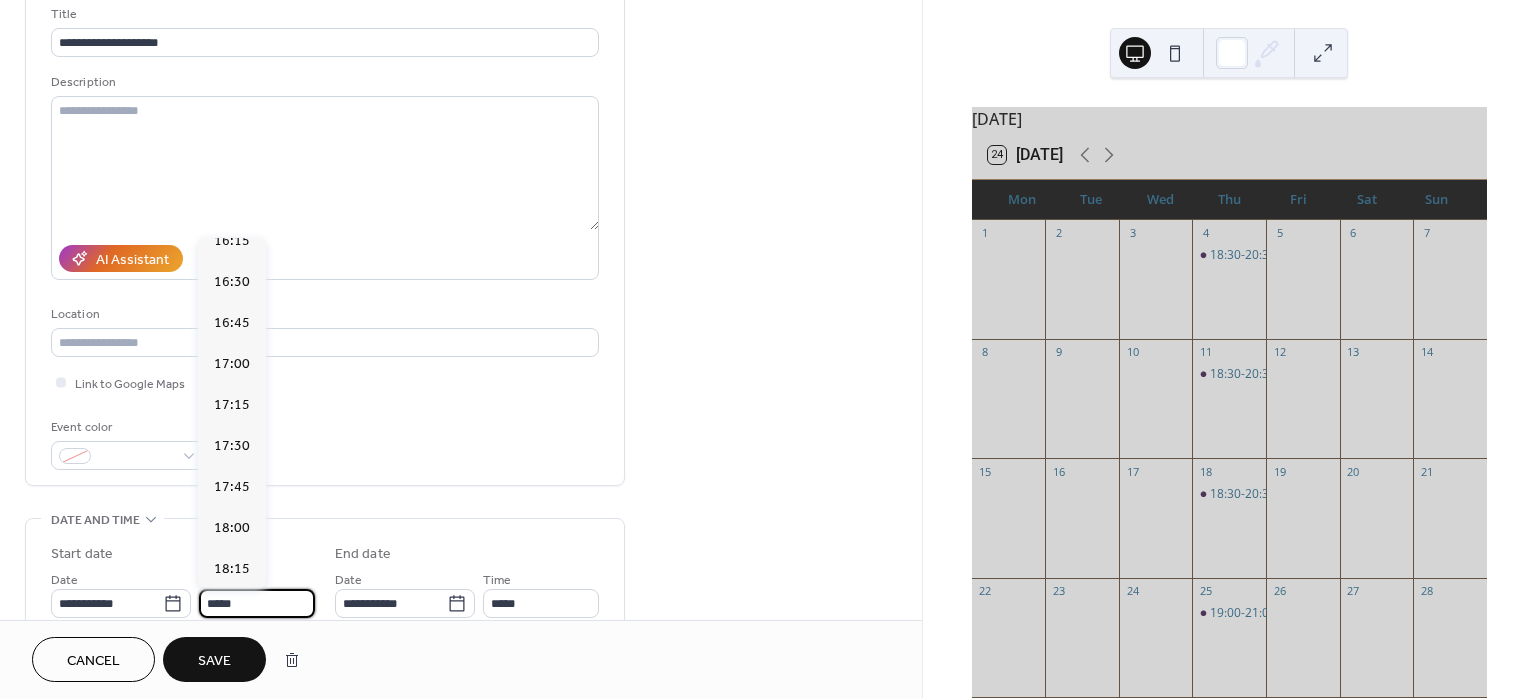 click on "18:30" at bounding box center [232, 610] 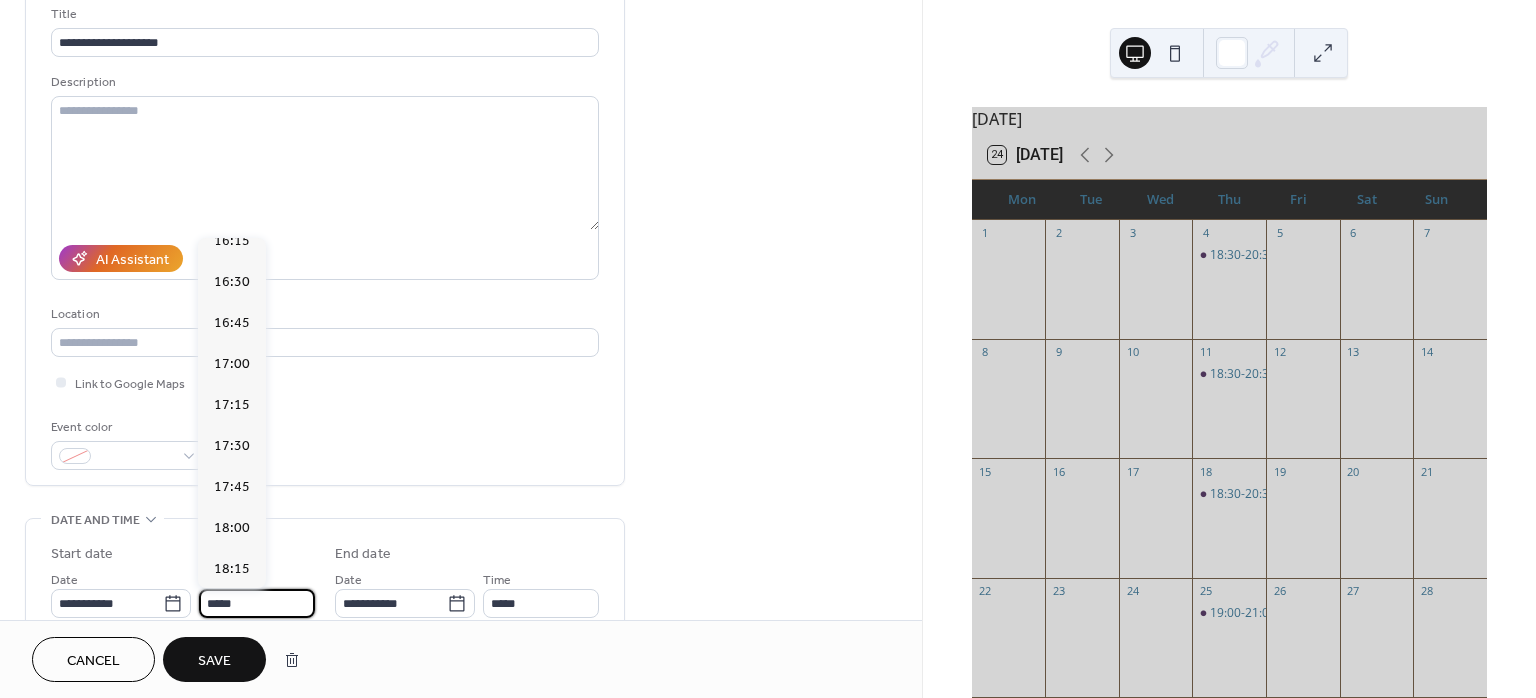 type on "*****" 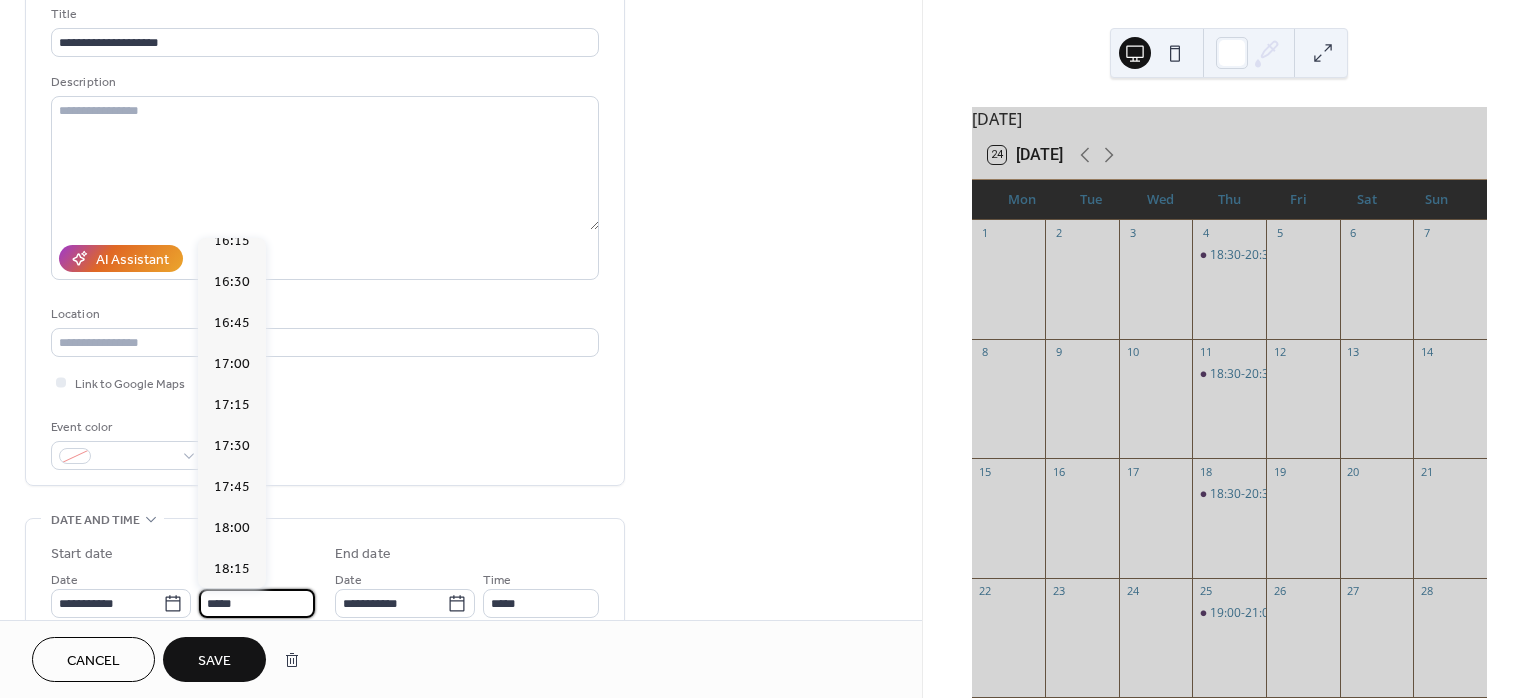 type on "*****" 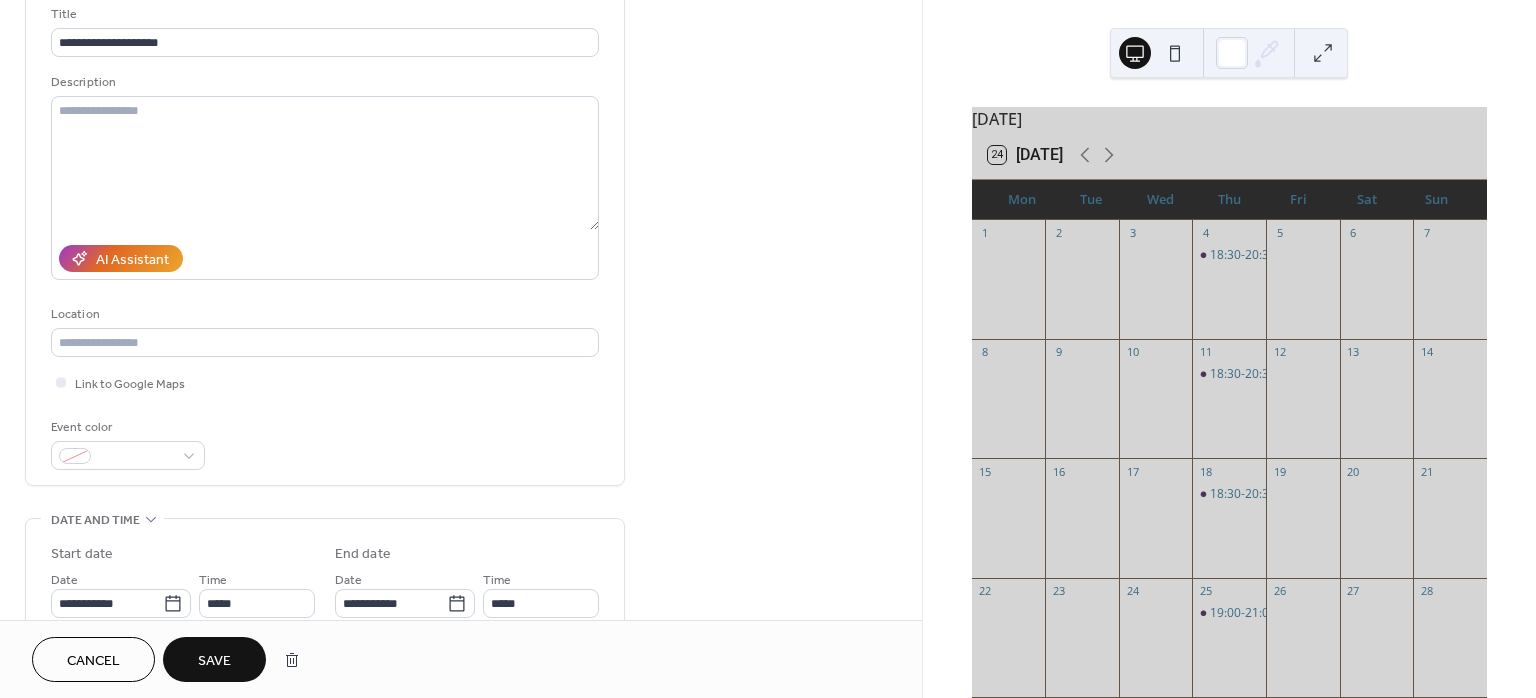 click on "Save" at bounding box center (214, 659) 